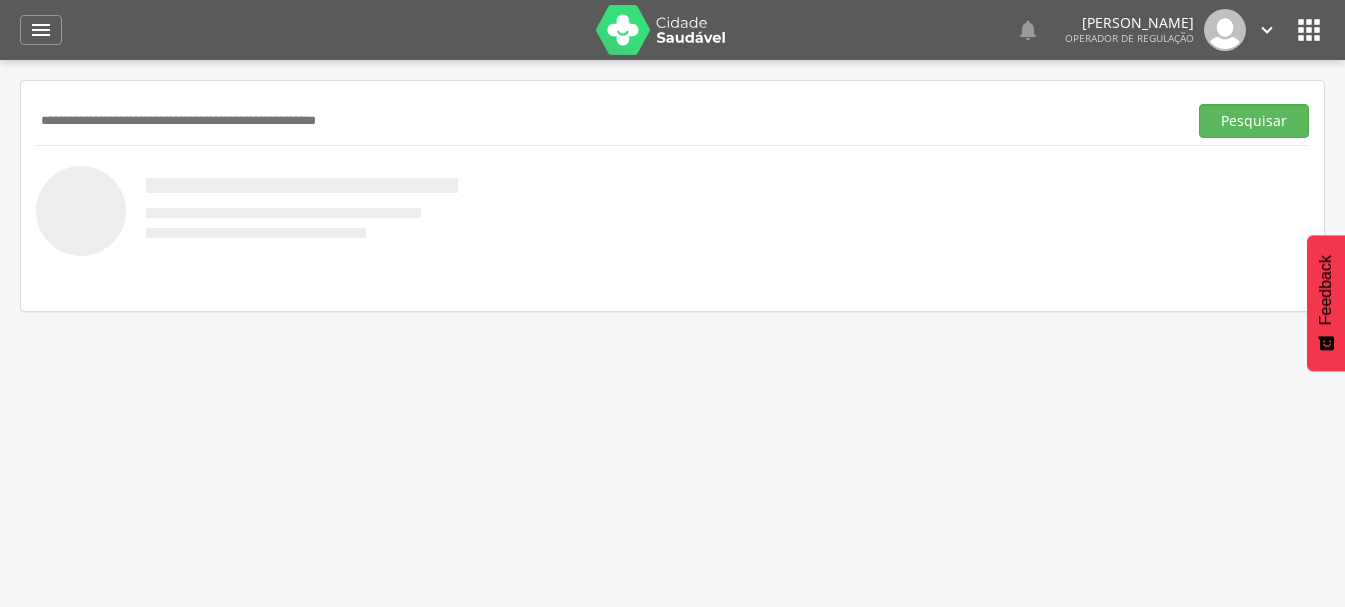 scroll, scrollTop: 0, scrollLeft: 0, axis: both 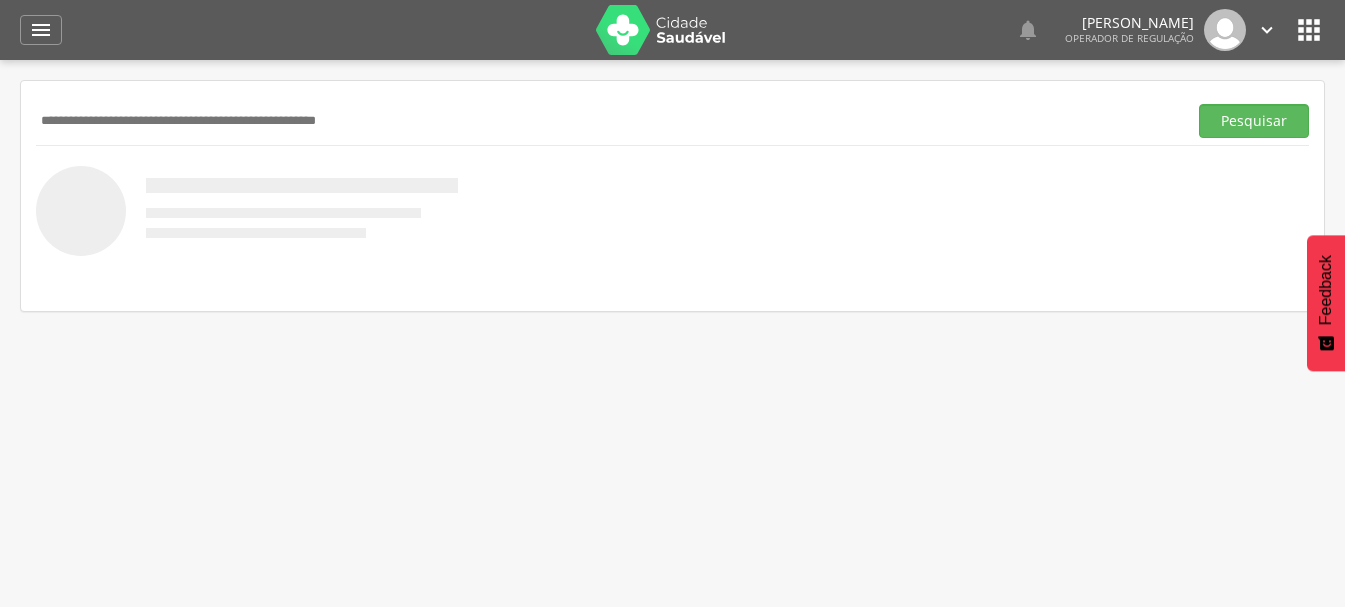 click at bounding box center (607, 121) 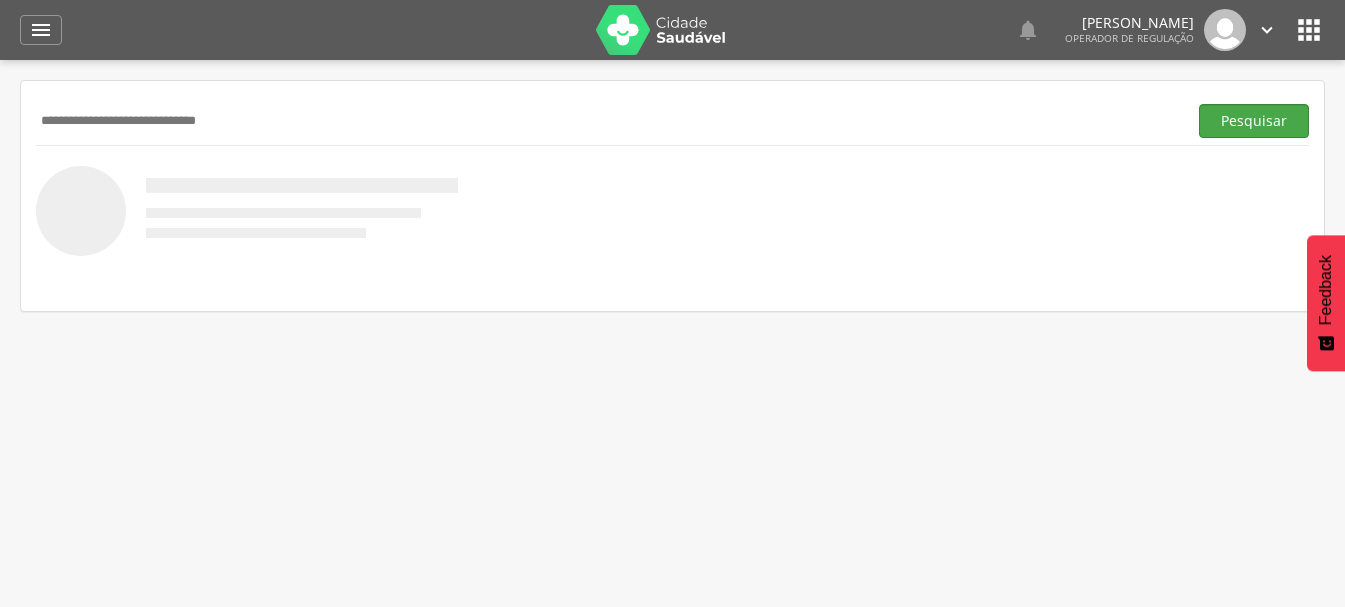 type on "**********" 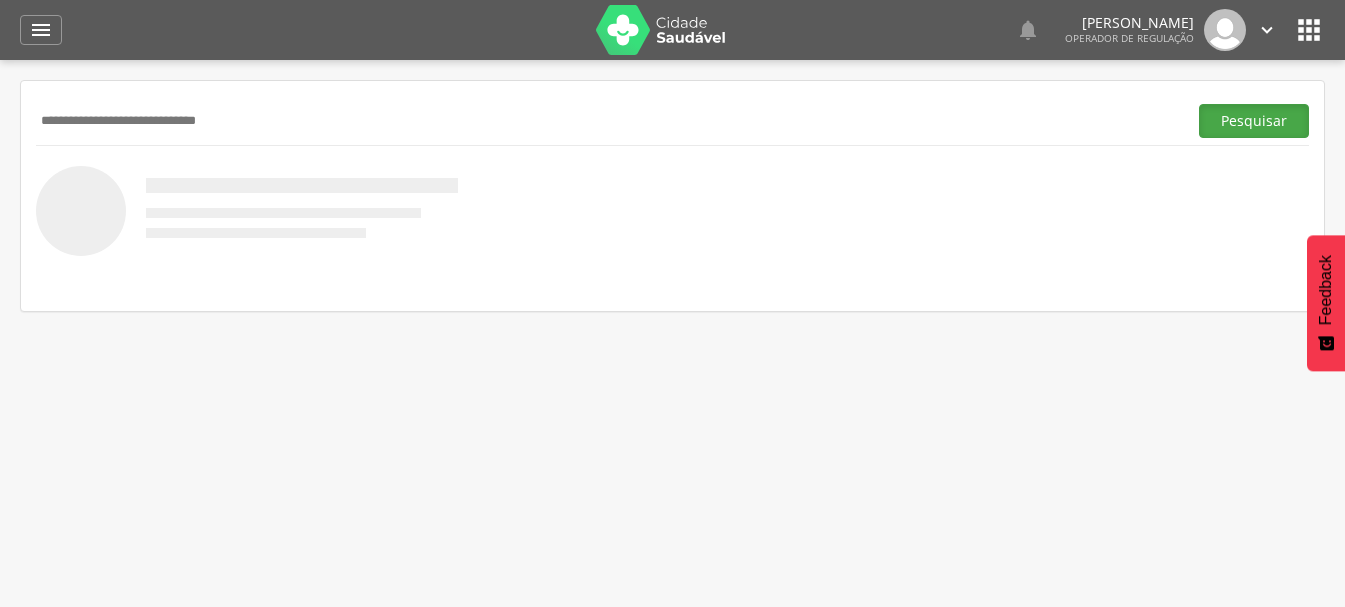 click on "Pesquisar" at bounding box center [1254, 121] 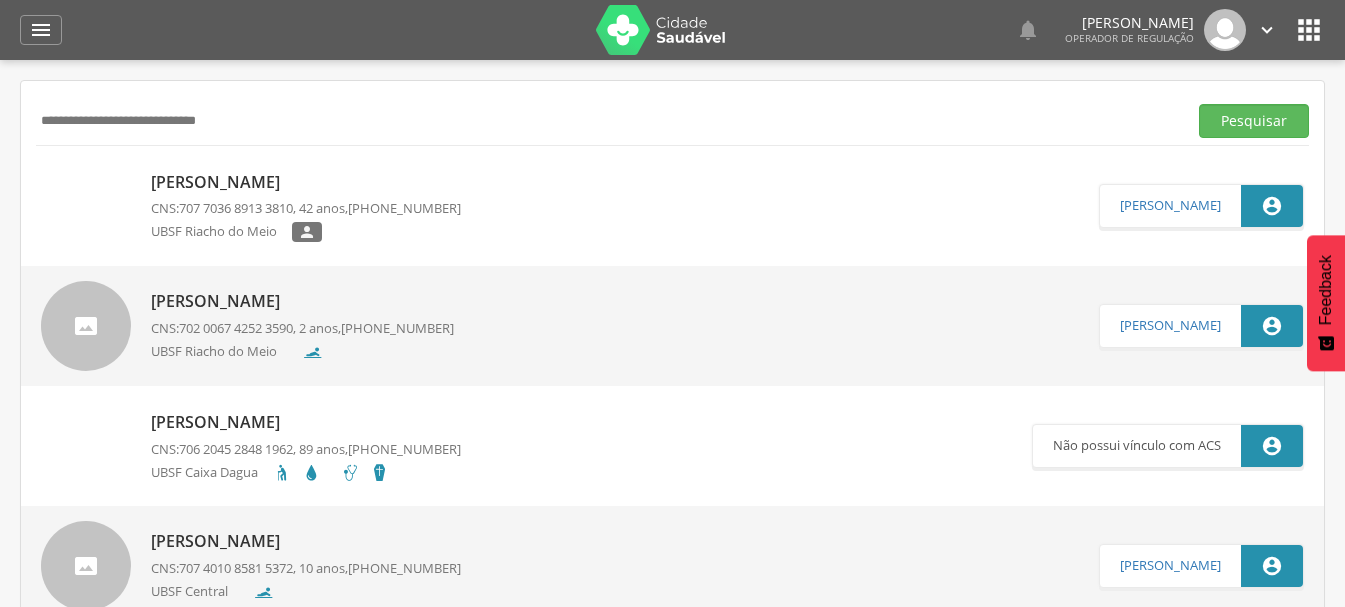 click on "Jane Laura Macedo Muniz" at bounding box center (306, 182) 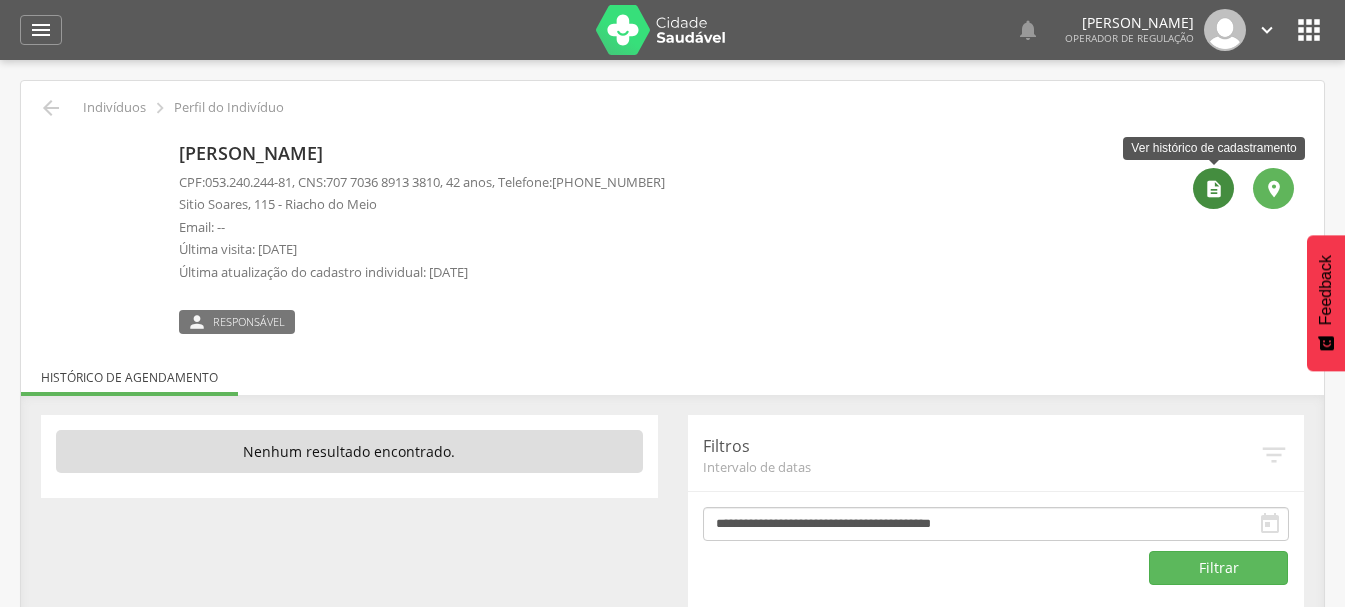 click on "" at bounding box center (1214, 189) 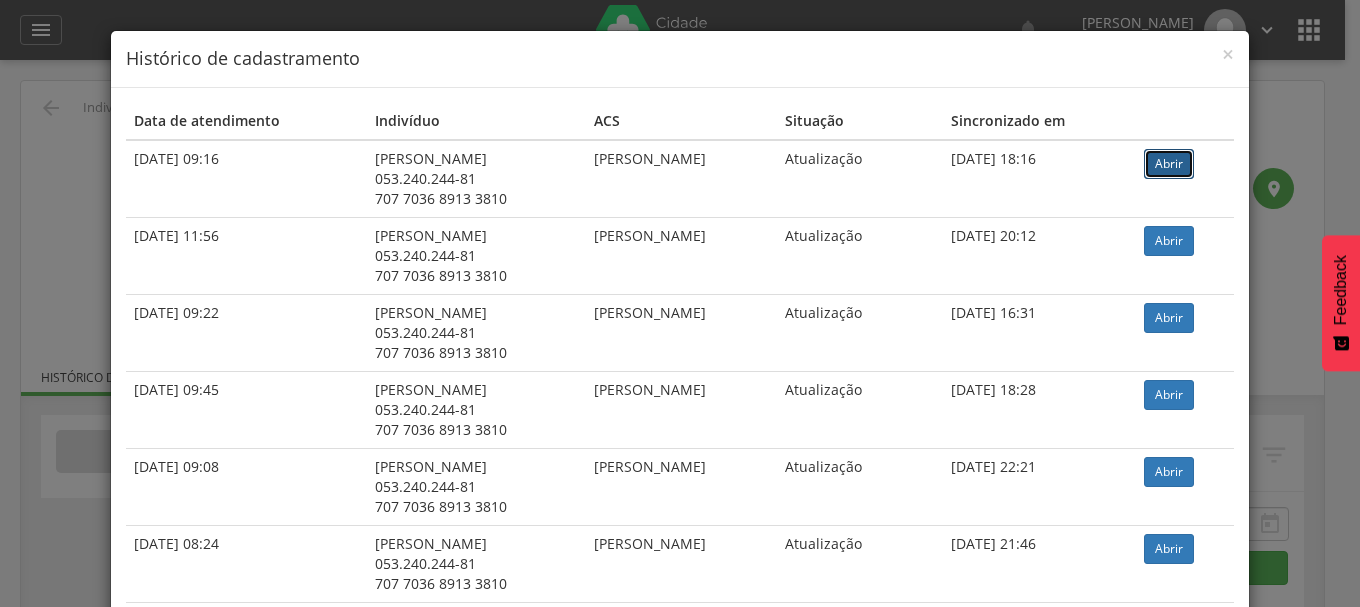 click on "Abrir" at bounding box center (1169, 164) 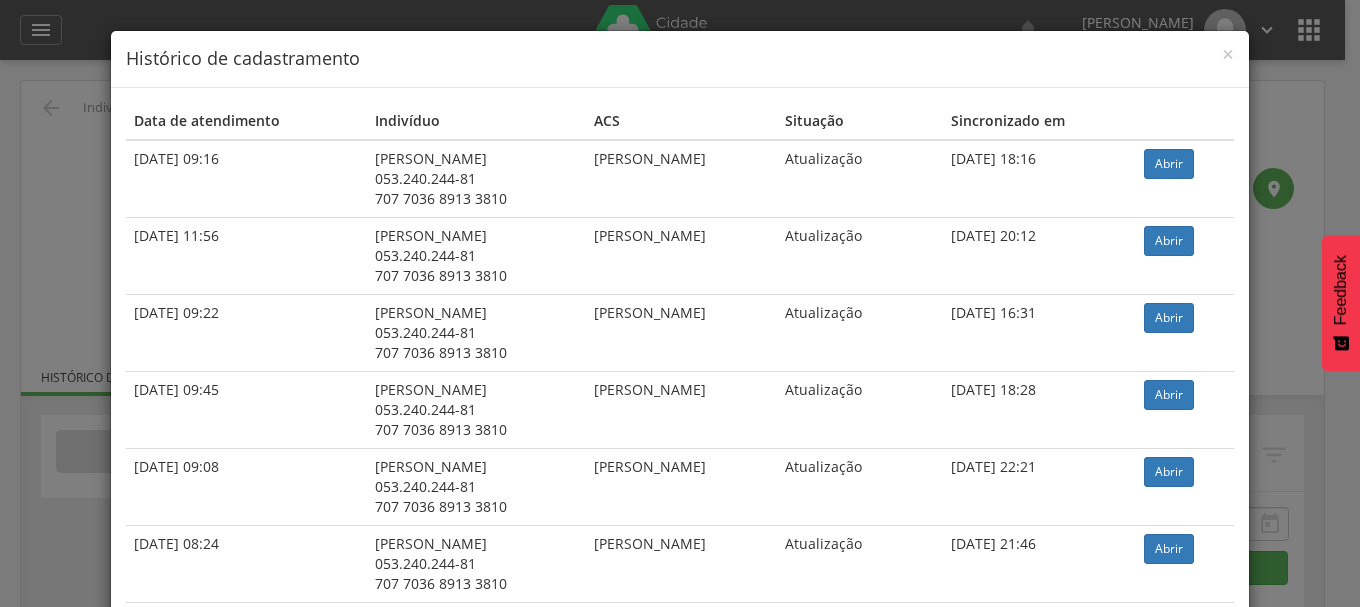 click on "×
Histórico de cadastramento
Data de atendimento
Indivíduo
ACS
Situação
Sincronizado em
06/03/2025 09:16
Jane Laura Macedo Muniz
053.240.244-81
707 7036 8913 3810
Priscila Souza Brum Pereira
Atualização
06/03/2025 18:16
Abrir
20/12/2024 11:56
Jane Laura Macedo Muniz
053.240.244-81
707 7036 8913 3810
Priscila Souza Brum Pereira
Atualização
22/12/2024 20:12
Abrir
24/07/2024 09:22
Jane Laura Macedo Muniz
053.240.244-81
707 7036 8913 3810
Priscila Souza Brum Pereira
Atualização
24/07/2024 16:31
Abrir" at bounding box center [680, 303] 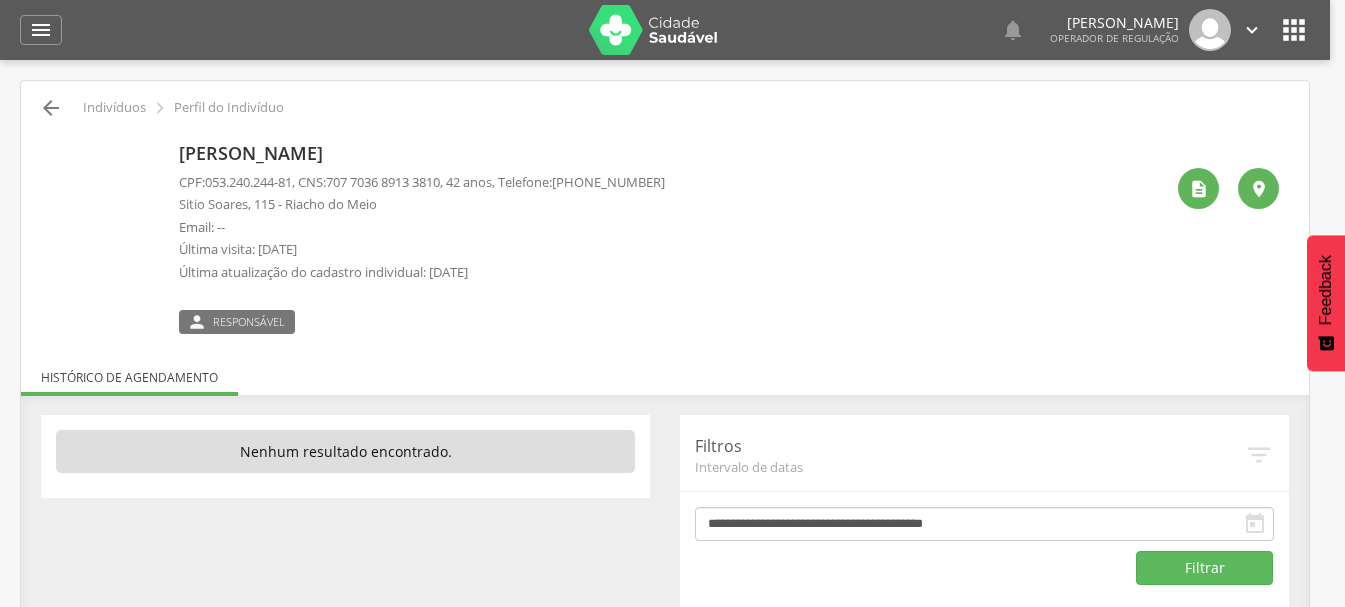 click on "" at bounding box center [51, 108] 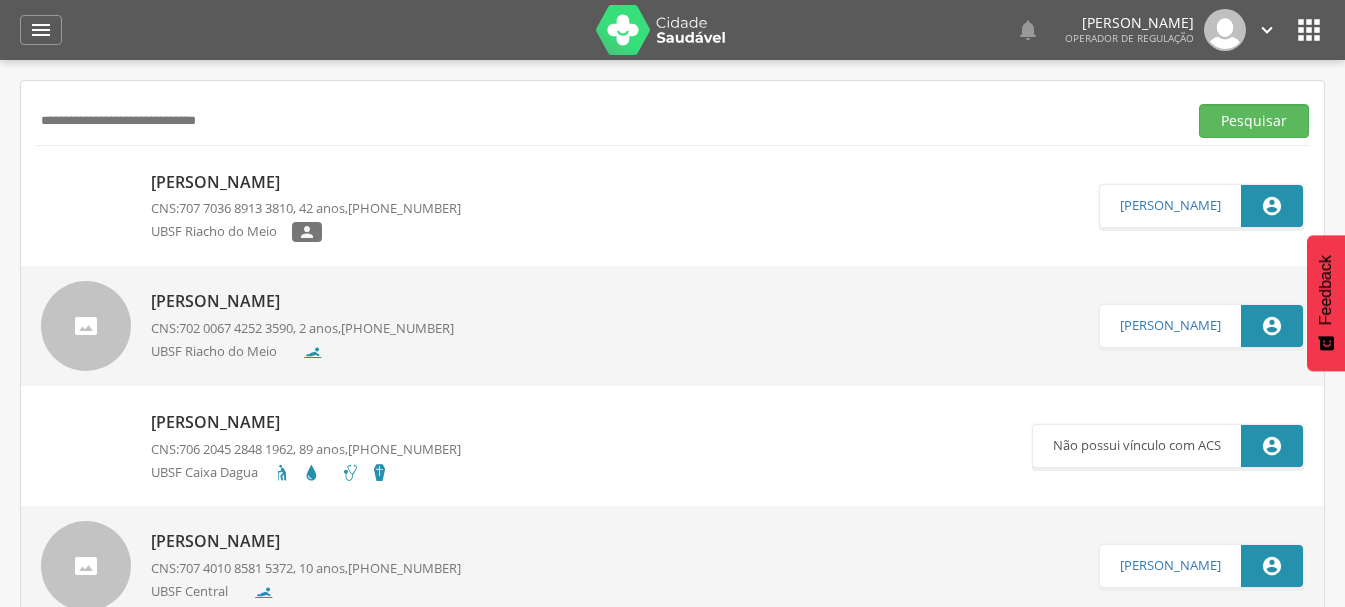 drag, startPoint x: 305, startPoint y: 127, endPoint x: 0, endPoint y: 166, distance: 307.48334 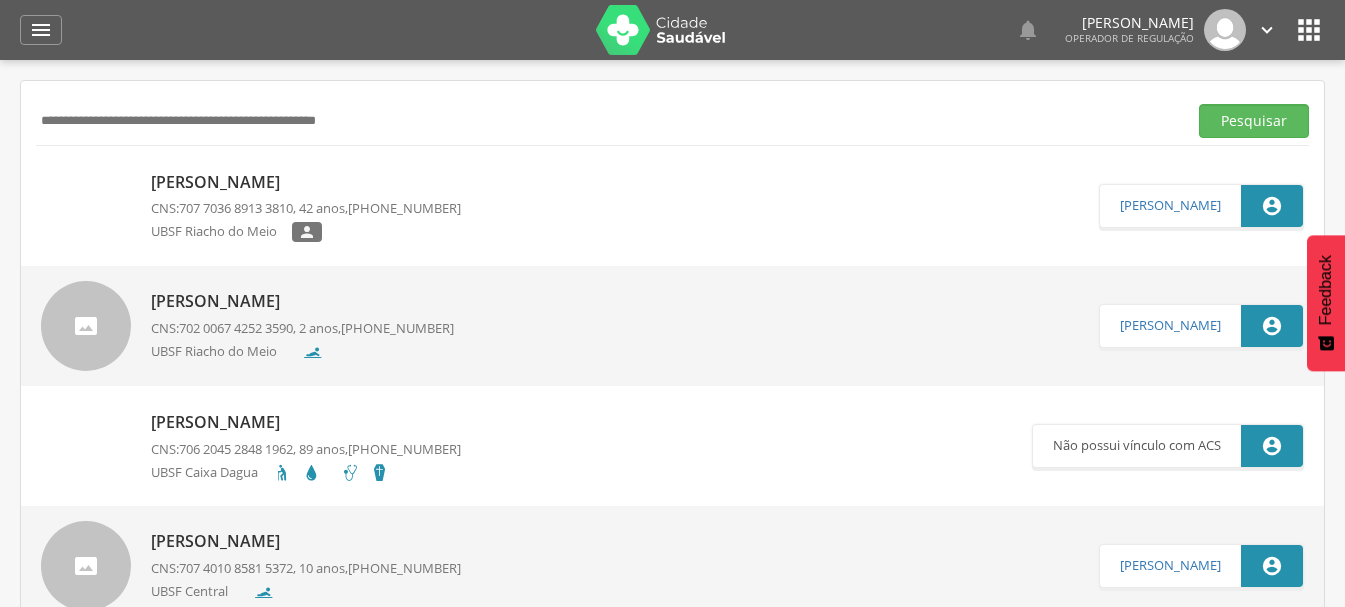 paste on "**********" 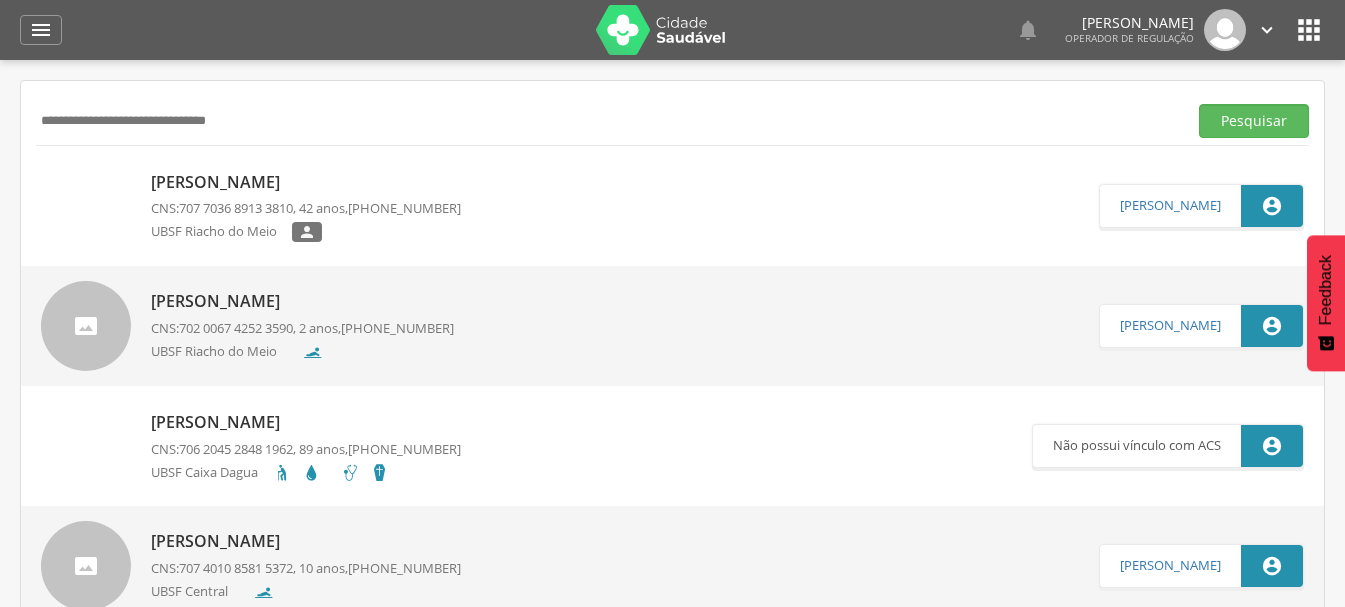 click on "Pesquisar" at bounding box center [1254, 121] 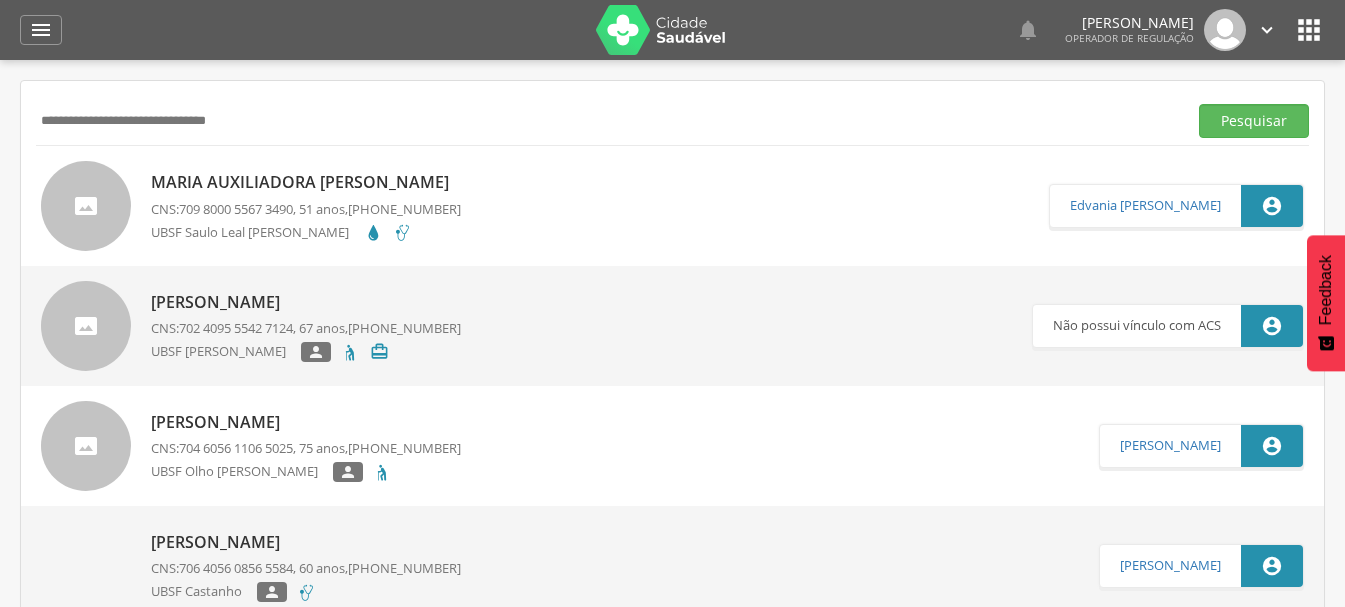 click on "Maria Auxiliadora Francisca Gomes" at bounding box center [306, 182] 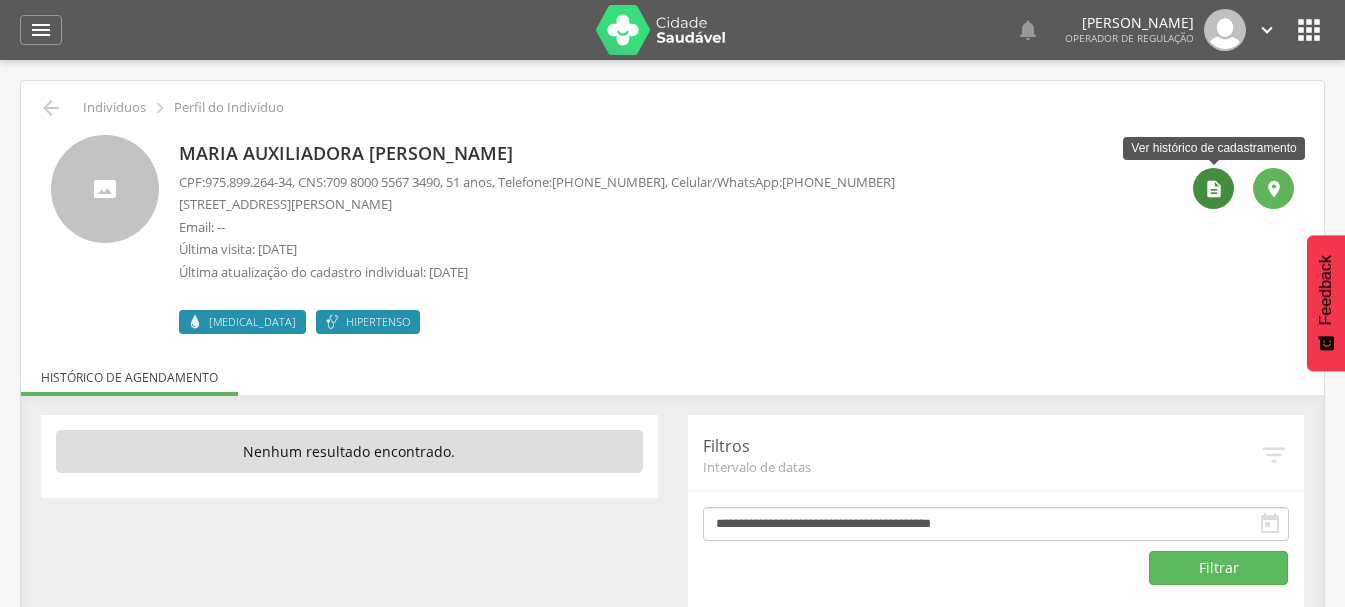 click on "" at bounding box center (1214, 189) 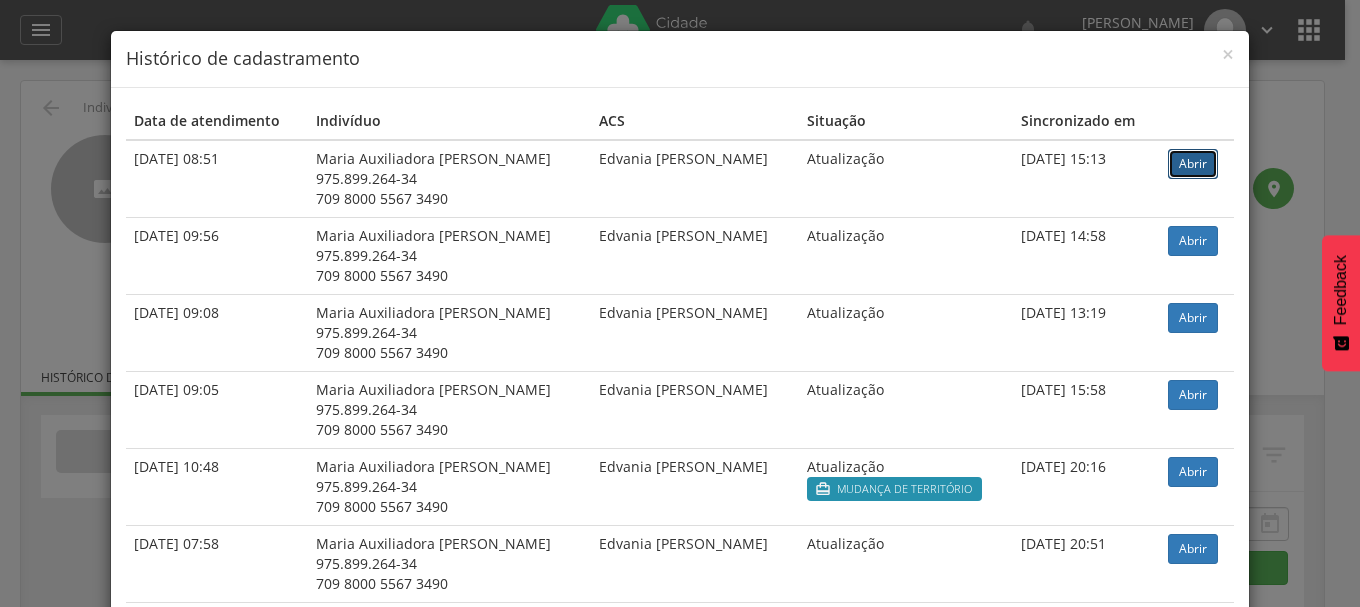 click on "Abrir" at bounding box center [1193, 164] 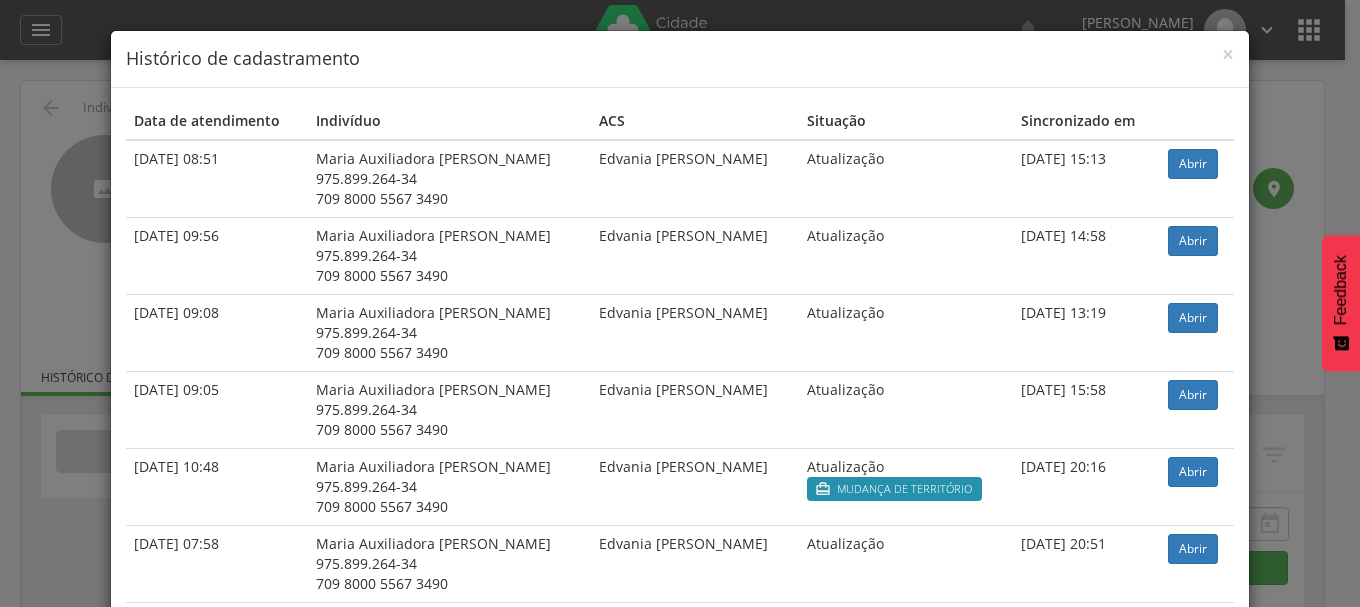 drag, startPoint x: 42, startPoint y: 62, endPoint x: 48, endPoint y: 73, distance: 12.529964 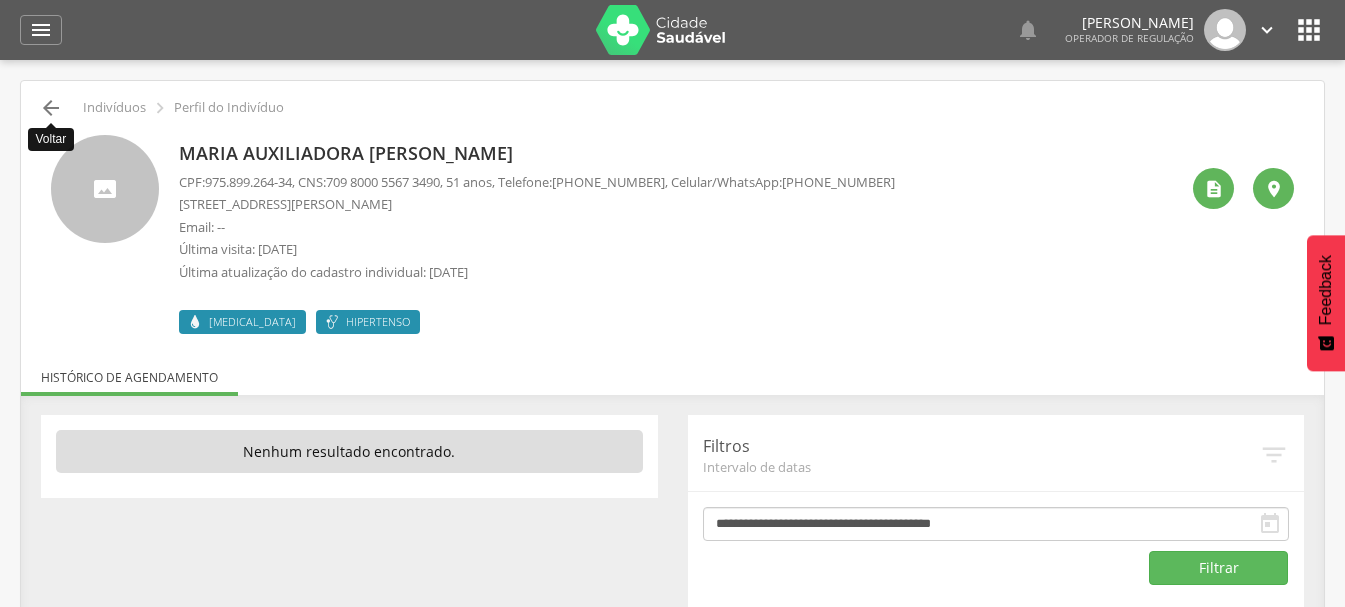 click on "" at bounding box center [51, 108] 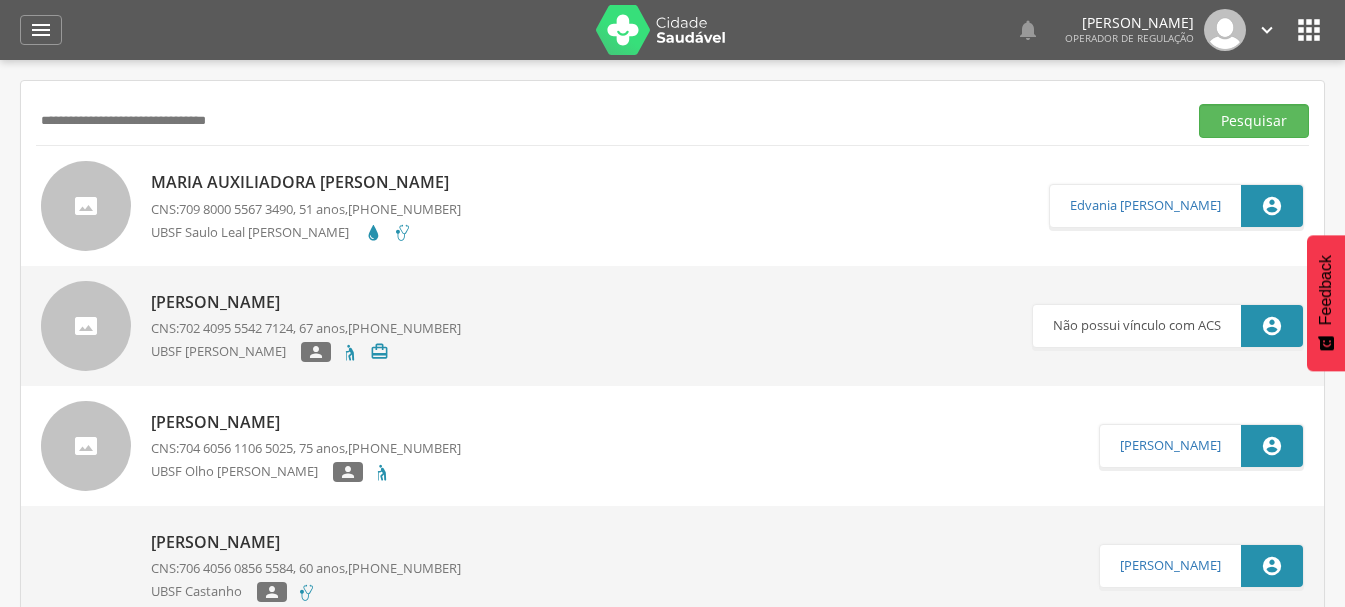 drag, startPoint x: 318, startPoint y: 114, endPoint x: 118, endPoint y: 165, distance: 206.4001 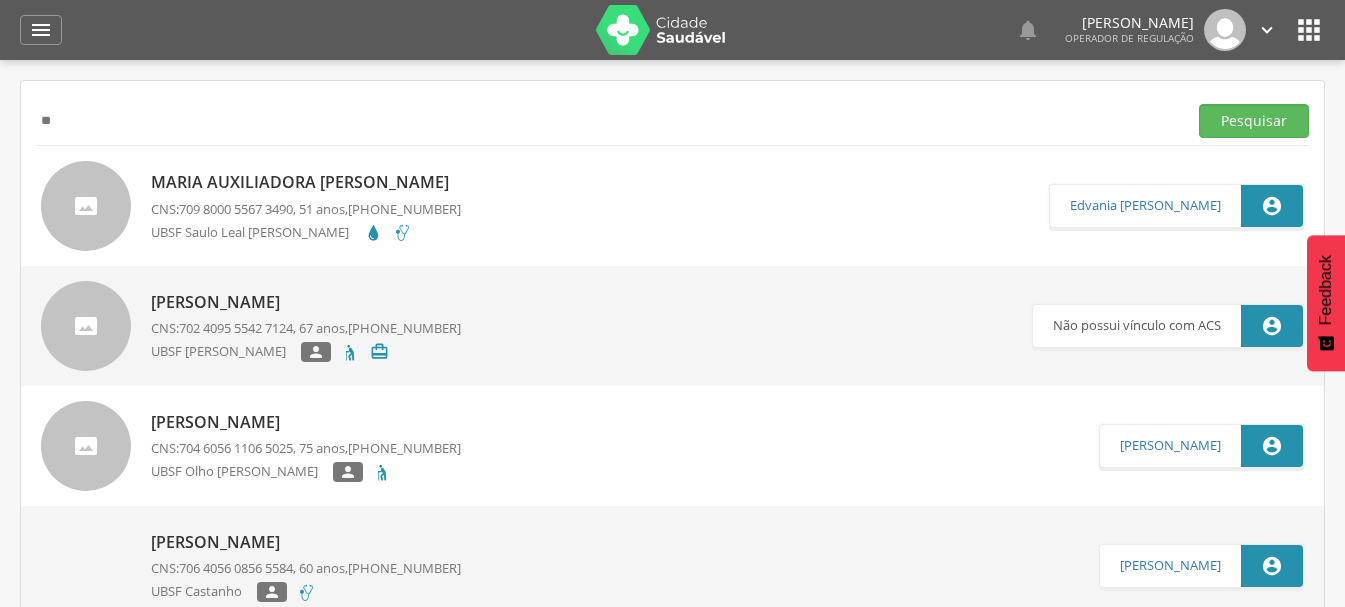 type on "*" 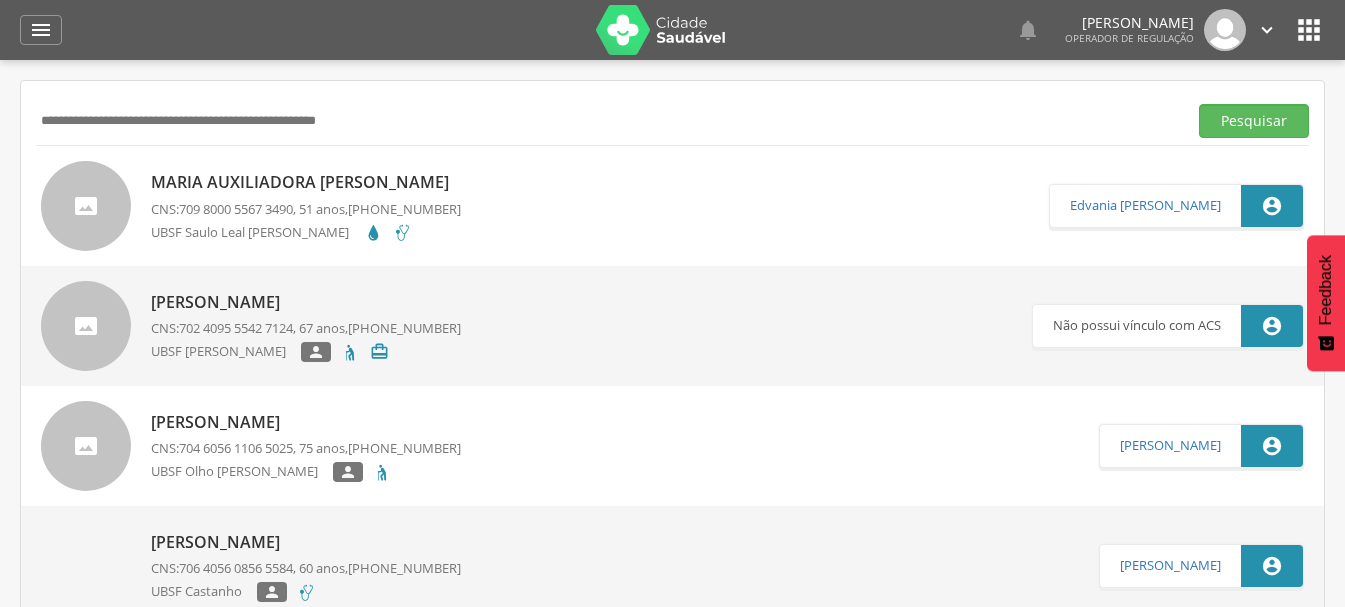 paste on "**********" 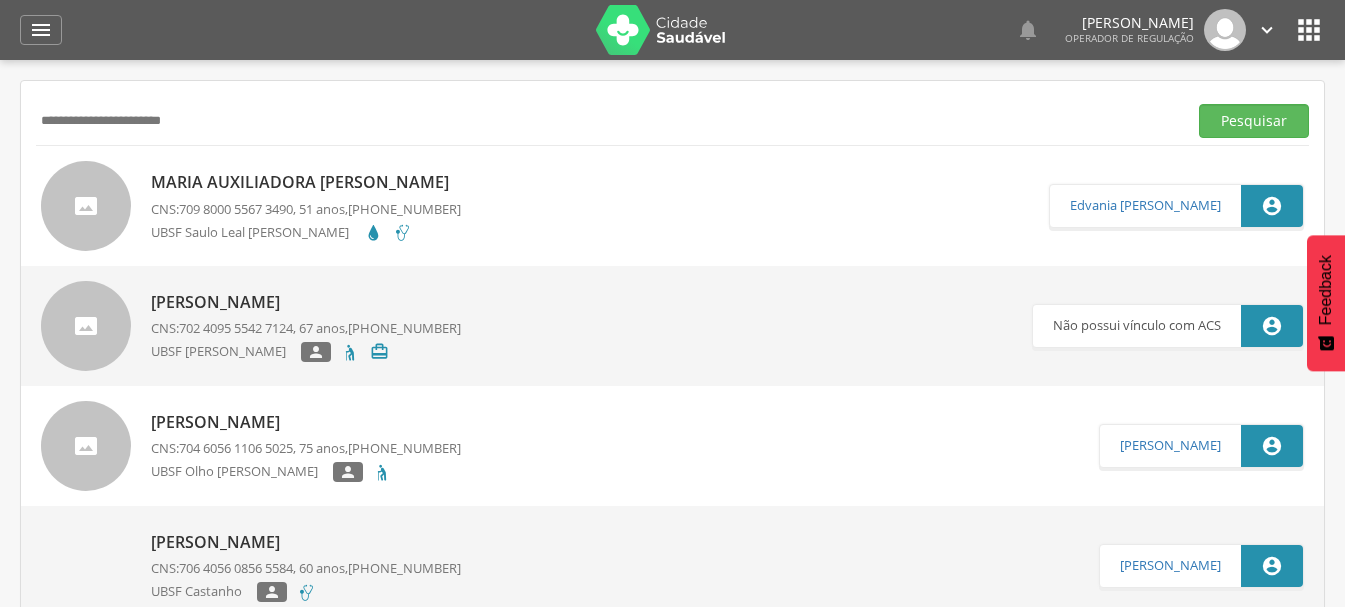 type on "**********" 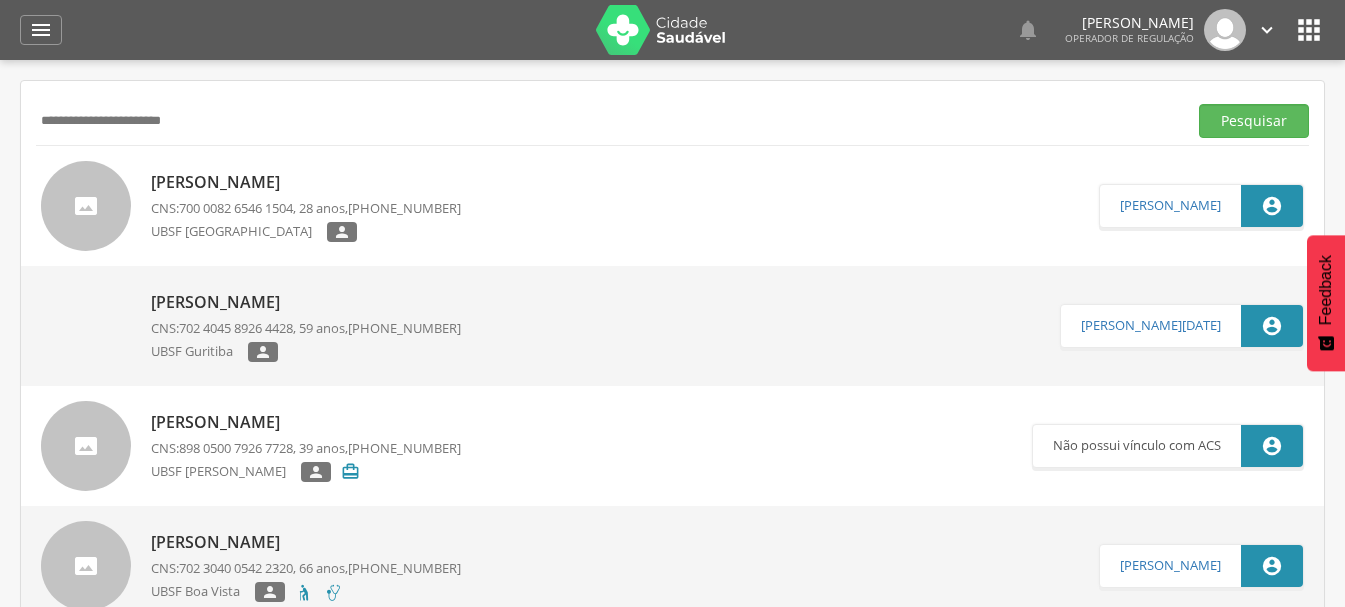 click on "Marlene Pereira da Silva" at bounding box center (306, 302) 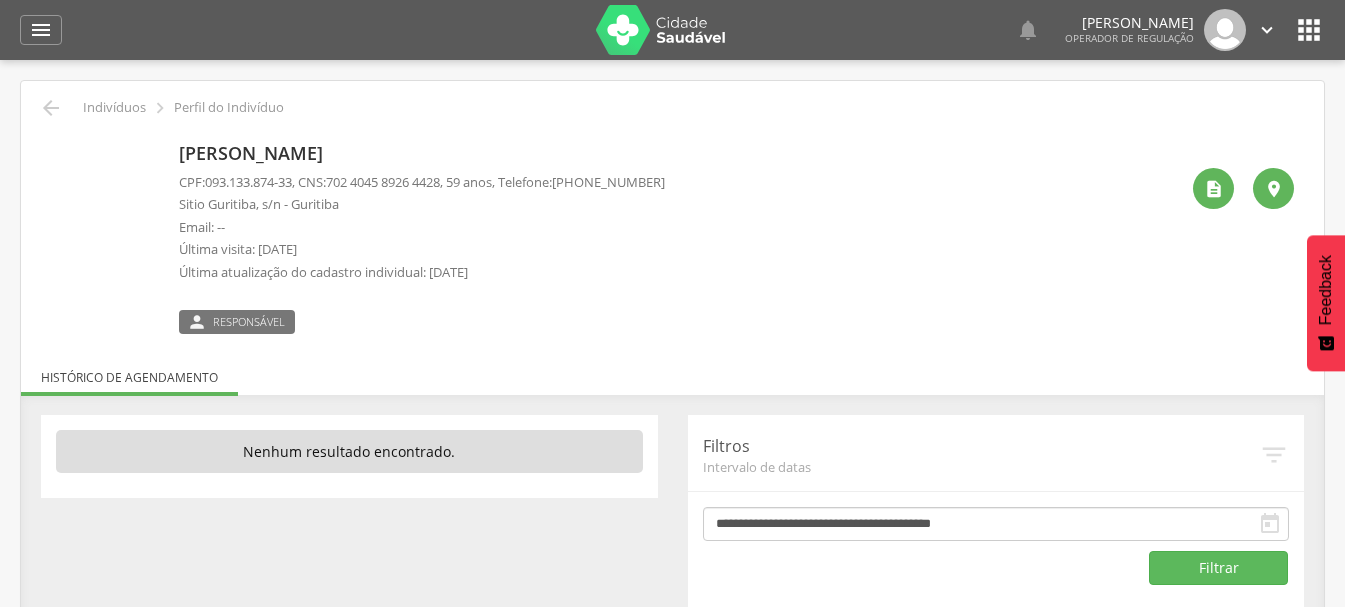 drag, startPoint x: 582, startPoint y: 177, endPoint x: 685, endPoint y: 181, distance: 103.077644 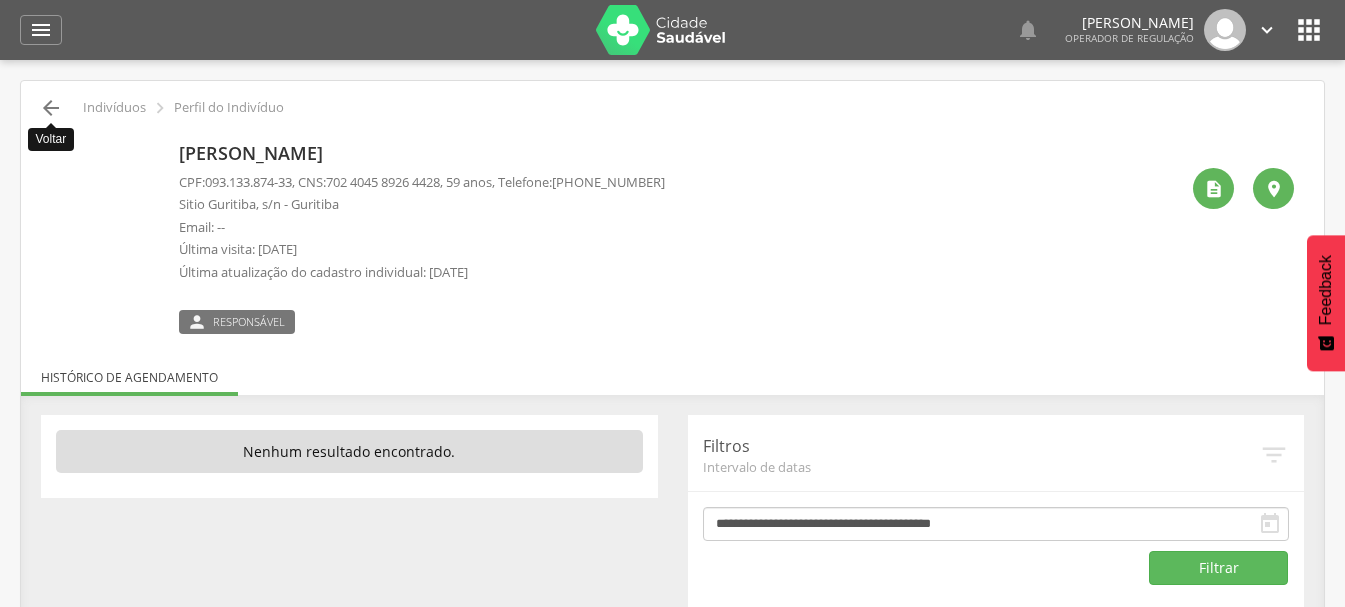 click on "" at bounding box center (51, 108) 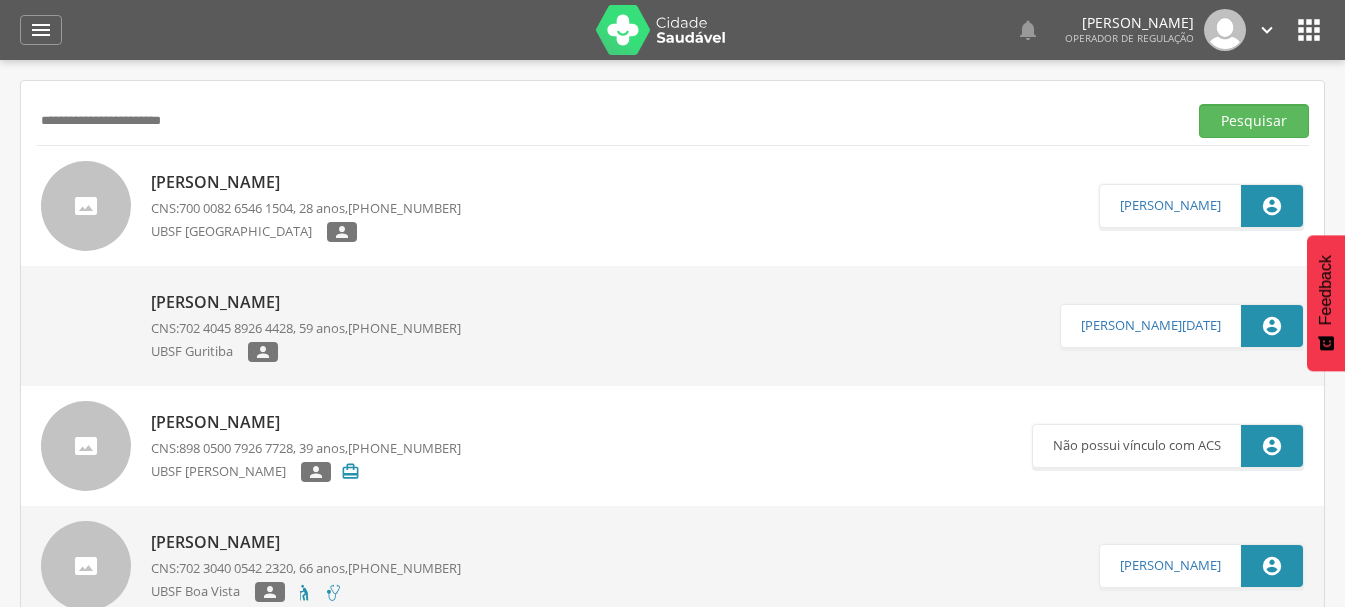 drag, startPoint x: 275, startPoint y: 118, endPoint x: 0, endPoint y: 184, distance: 282.8091 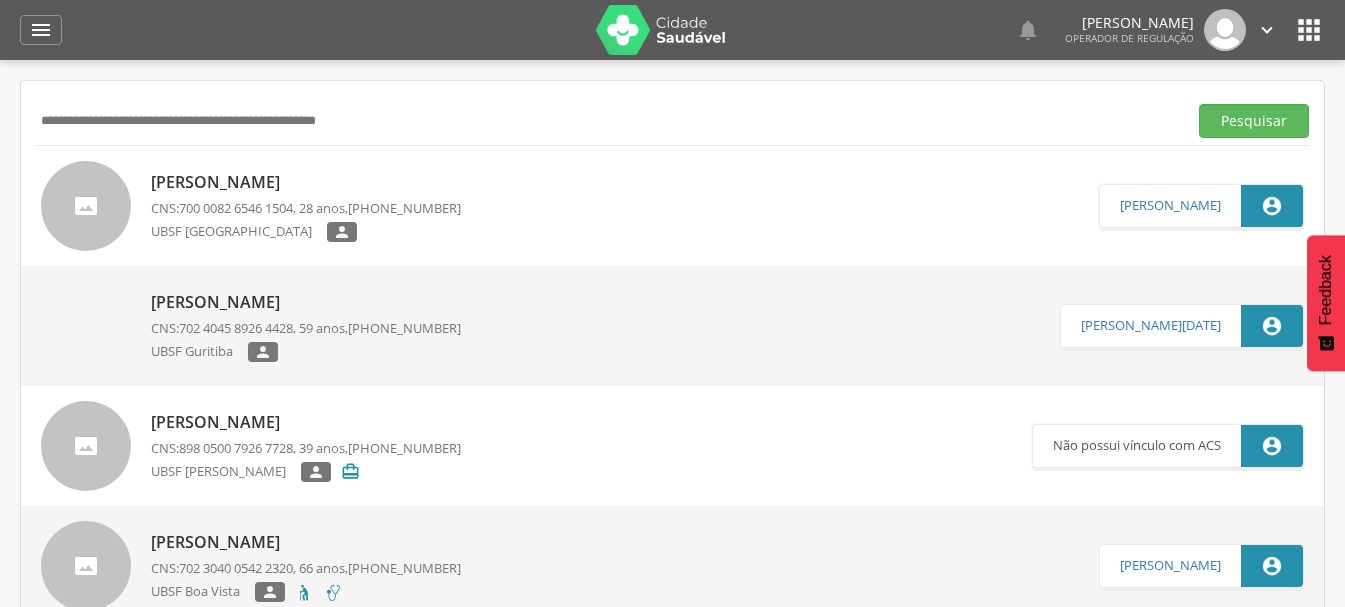 paste on "**********" 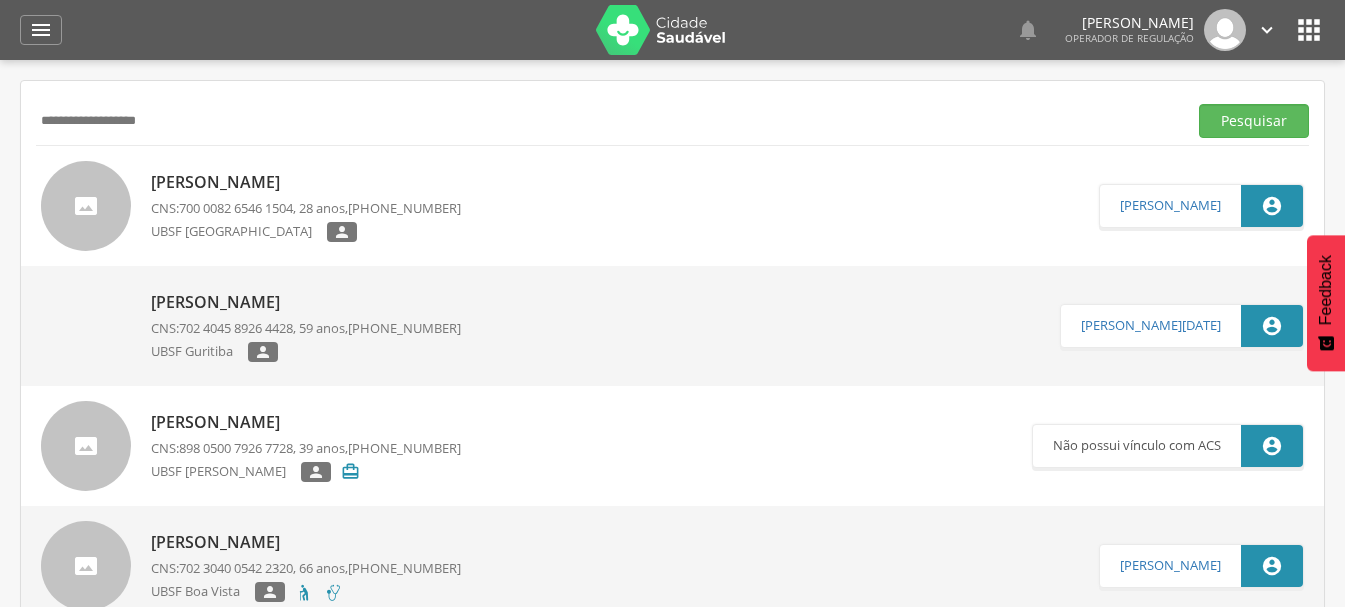 type on "**********" 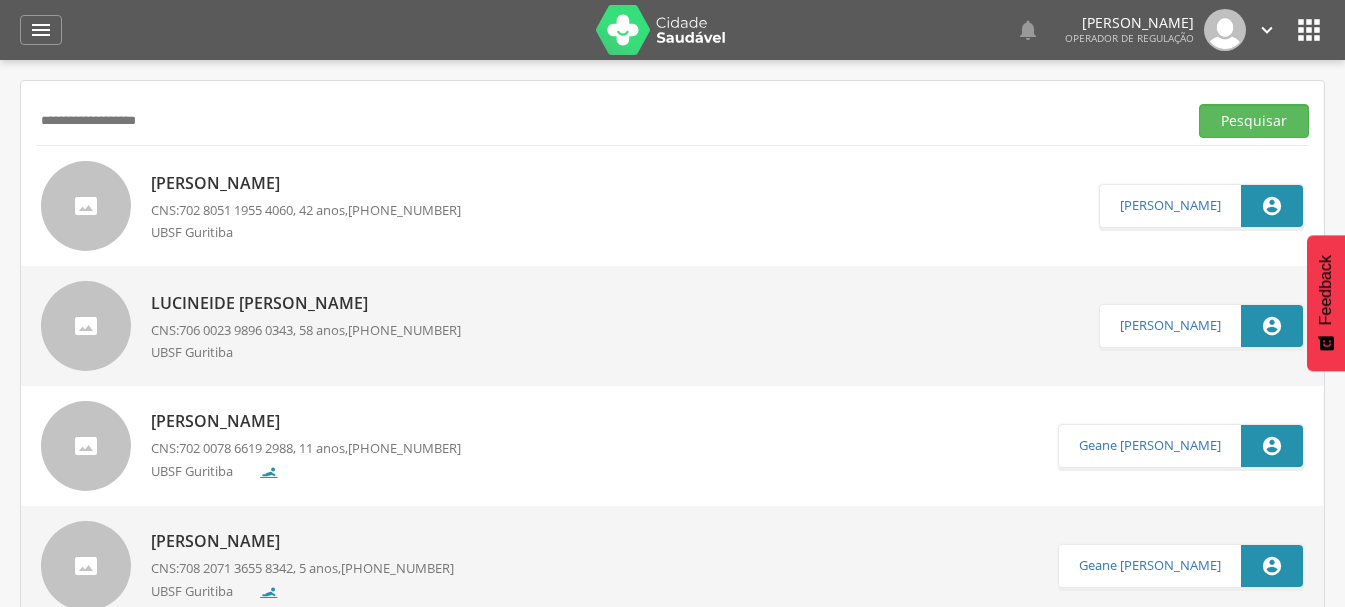 click on "Simone Aragão Peres" at bounding box center (306, 183) 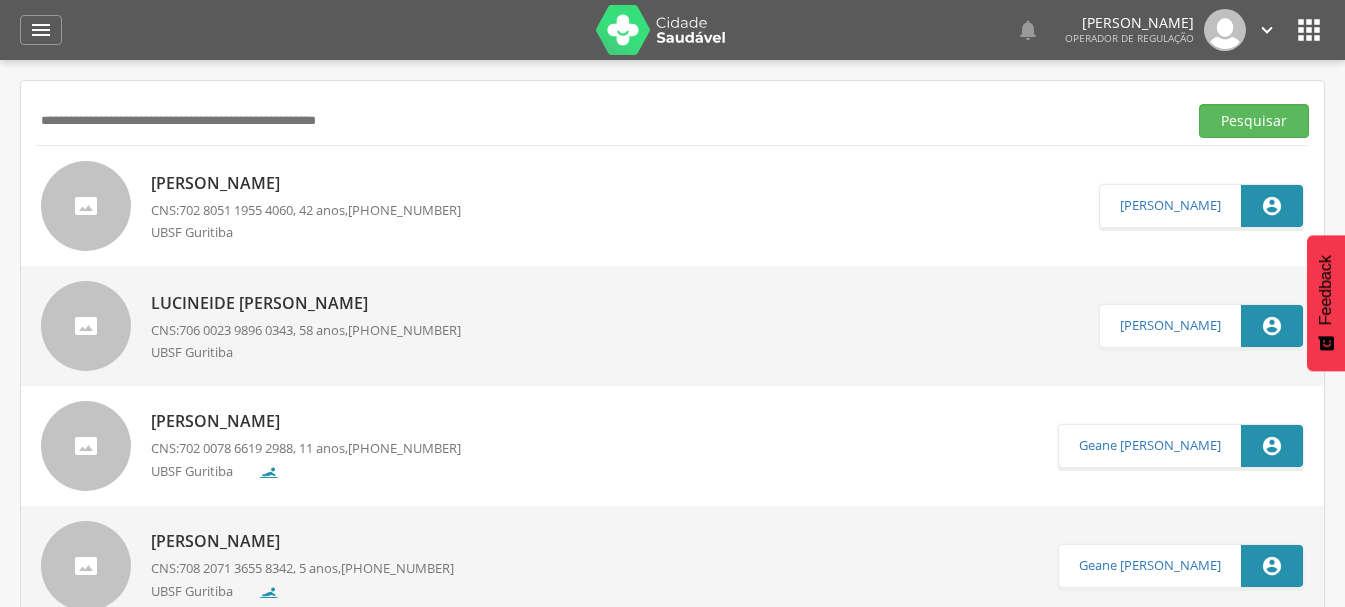 paste on "**********" 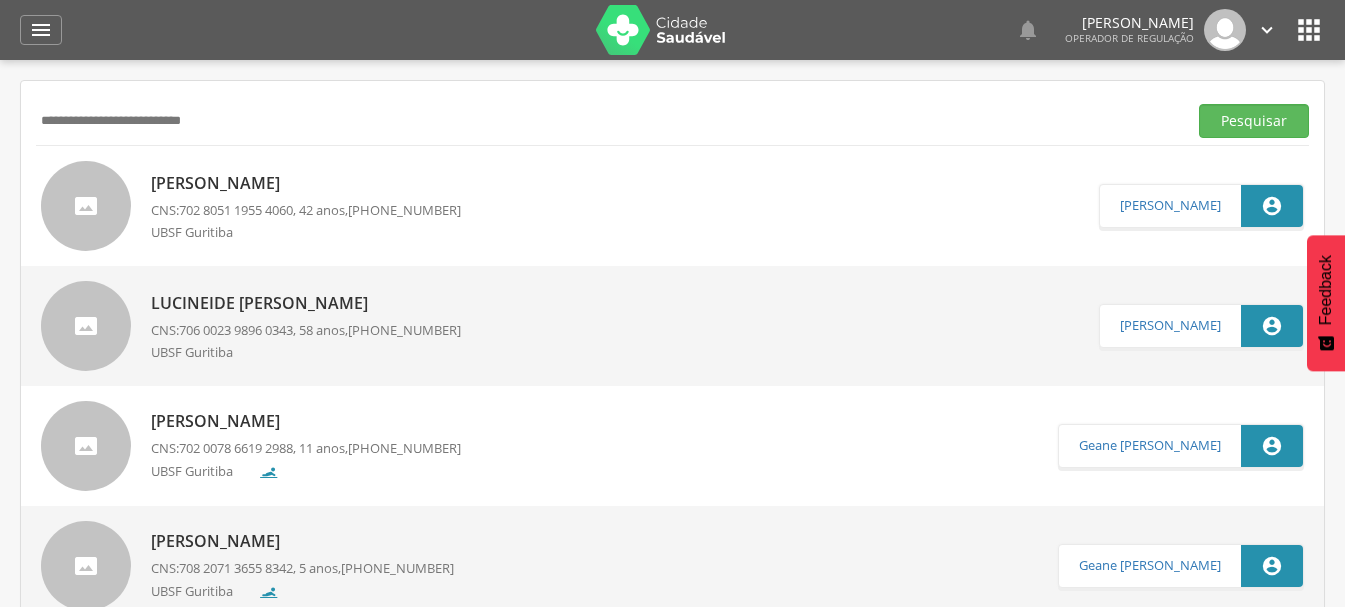 type on "**********" 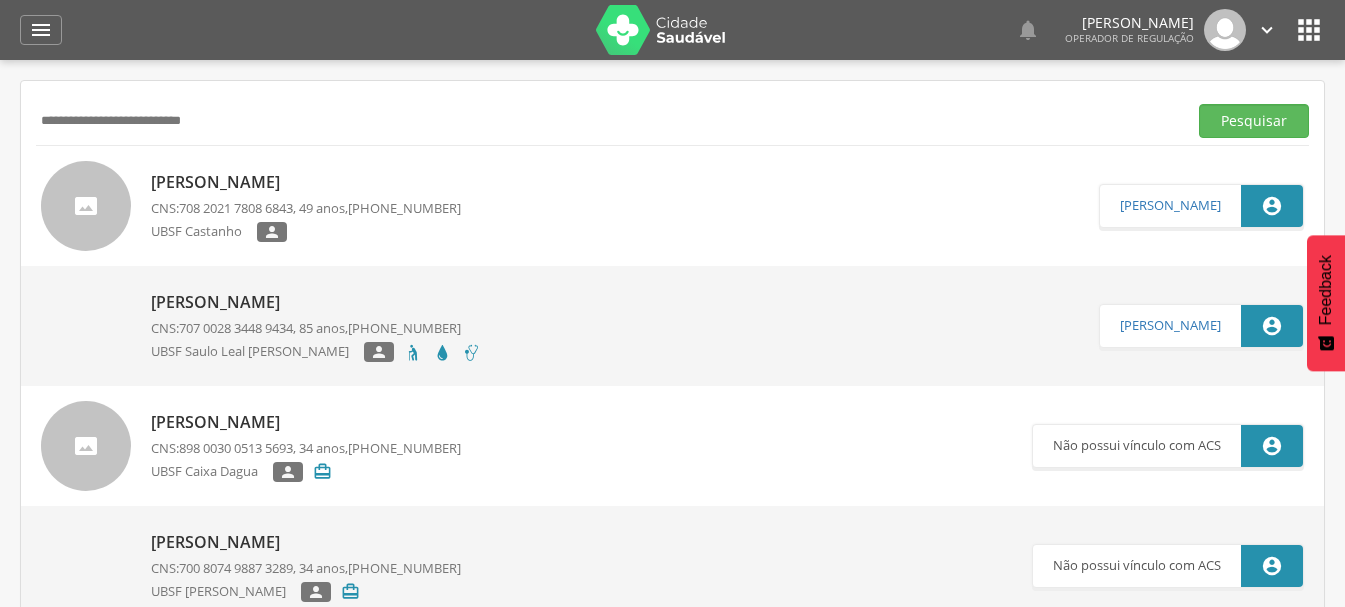 click on "Maria Jose Gomes de Oliveira" at bounding box center [306, 182] 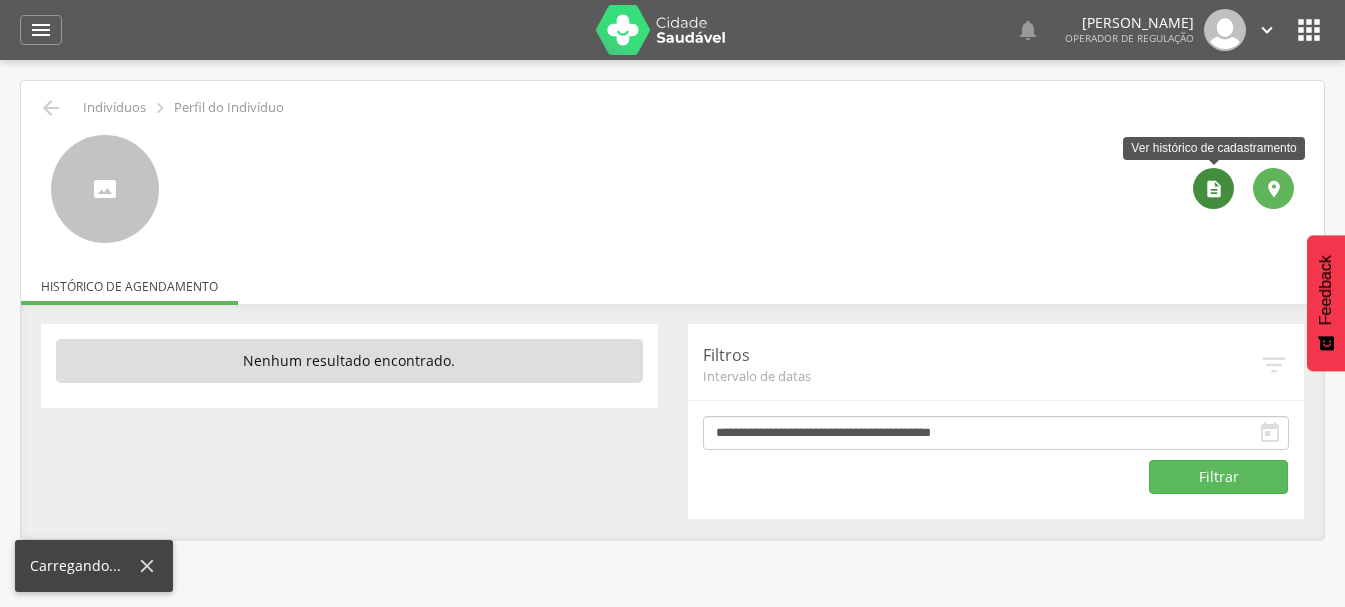 click on "" at bounding box center [1214, 189] 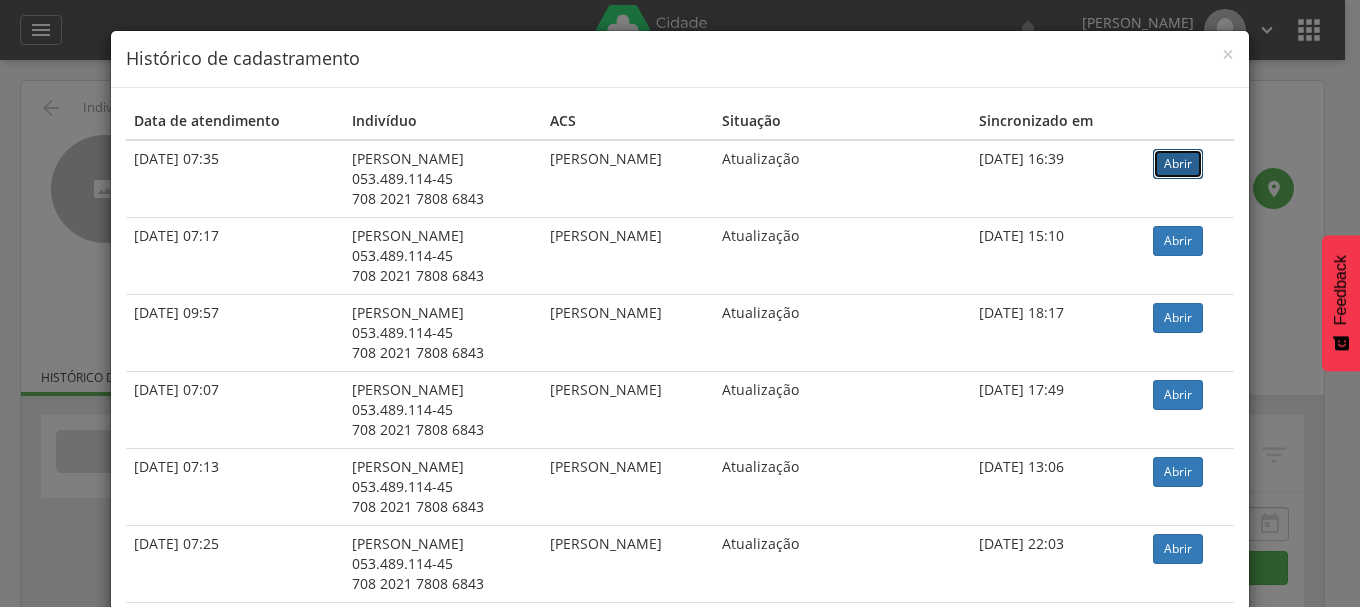 click on "Abrir" at bounding box center (1178, 164) 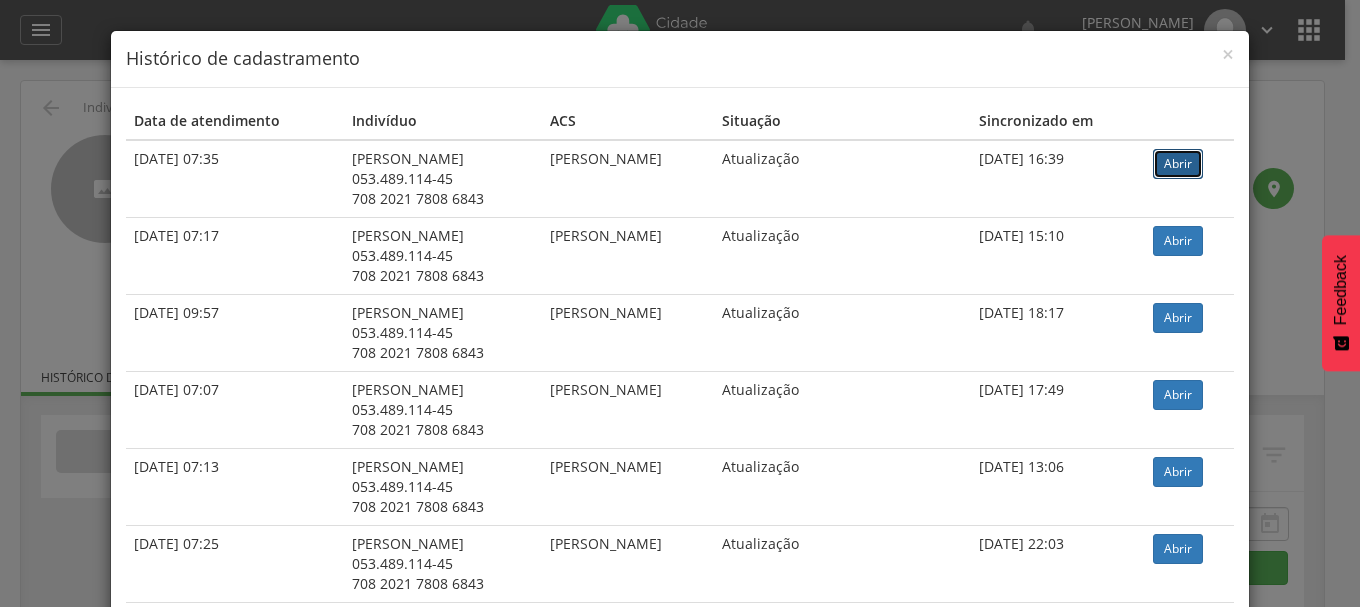 click on "Abrir" at bounding box center (1178, 164) 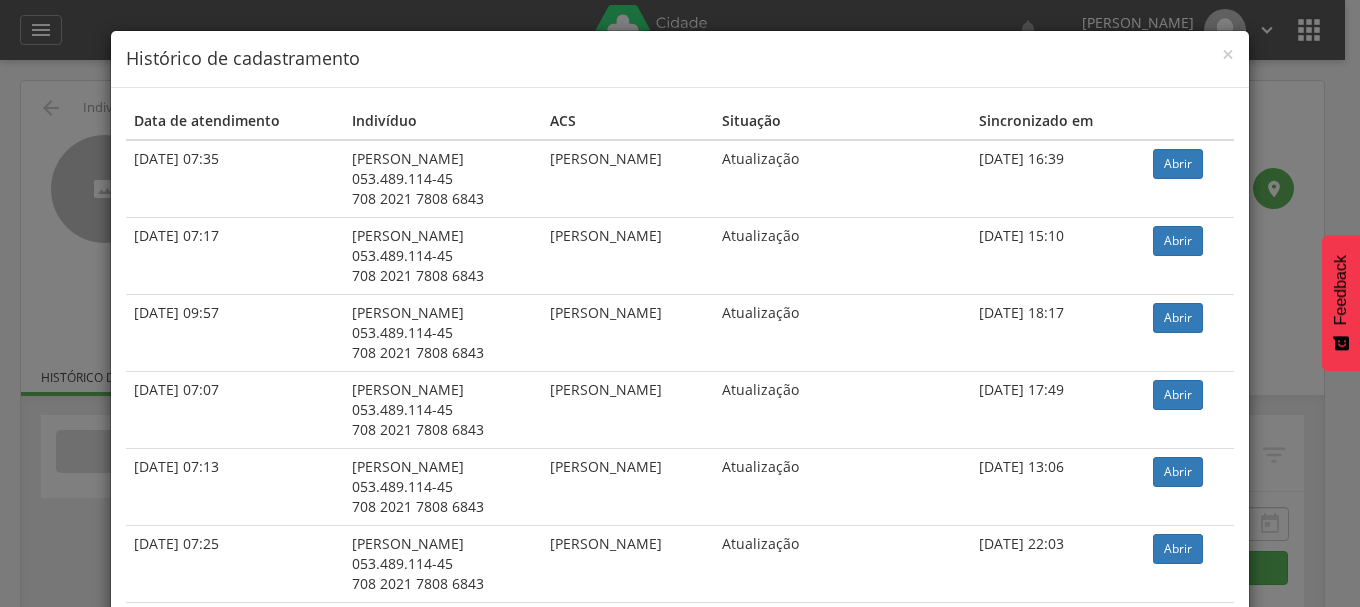 click on "×
Histórico de cadastramento
Data de atendimento
Indivíduo
ACS
Situação
Sincronizado em
03/06/2025 07:35
Maria Jose Gomes de Oliveira
053.489.114-45
708 2021 7808 6843
Jose Pereira Pachu
Atualização
03/06/2025 16:39
Abrir
01/04/2025 07:17
Maria Jose Gomes de Oliveira
053.489.114-45
708 2021 7808 6843
Jose Pereira Pachu
Atualização
01/04/2025 15:10
Abrir
11/03/2025 09:57
Maria Jose Gomes de Oliveira
053.489.114-45
708 2021 7808 6843
Jose Pereira Pachu
Atualização
11/03/2025 18:17
Abrir" at bounding box center [680, 303] 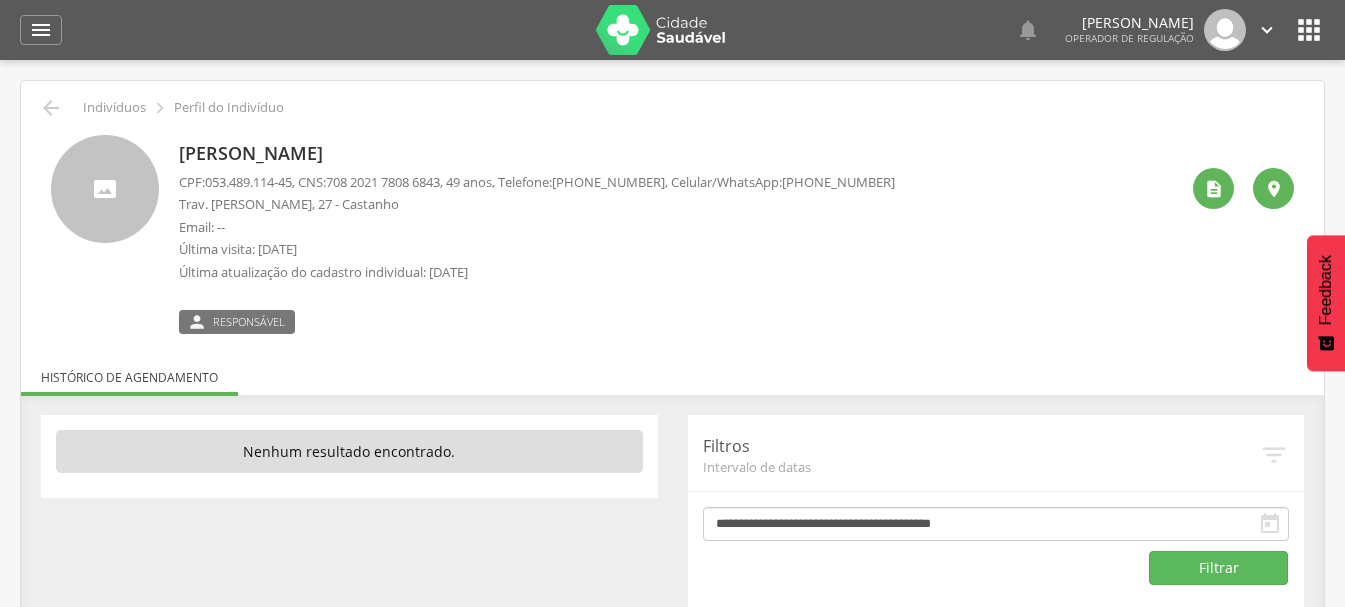 click on "
Indivíduos

Perfil do Indivíduo
Maria Jose Gomes de Oliveira
CPF:  053.489.114-45 , CNS:  708 2021 7808 6843 , 49 anos, Telefone:  (83) 99383-2223 , Celular/WhatsApp:  (83) 99383-2223 Trav. Felix Xavier, 27 - Castanho Email: -- Última visita: 17/06/2025 Última atualização do cadastro individual: 03/06/2025
   Responsável


Histórico de agendamento
2
Nenhum outro membro da família cadastrado.
Andre Jose Vitoriano CNS:  700 4094 0542 3747 , 60 anos Ariane Tais Gomes dos Santos CNS:  707 8046 6132 0918 , 13 anos
Cartão de vacina
Vacinas atualizadas em 00/00/0000" at bounding box center (672, 355) 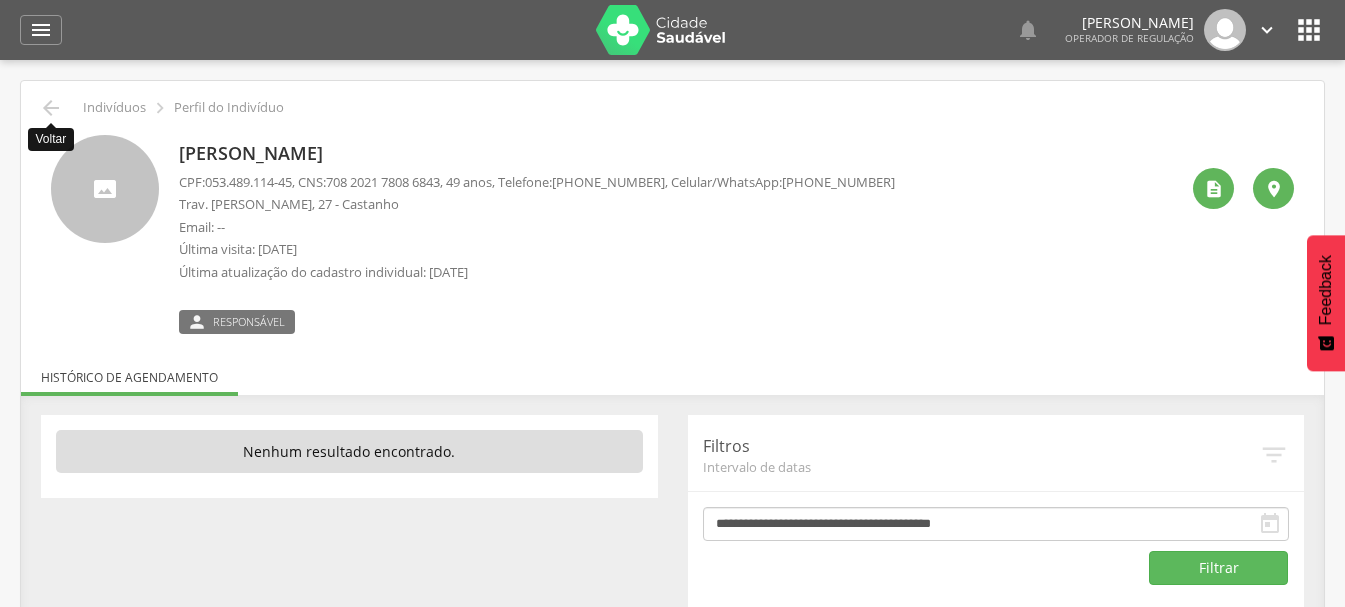 click on "" at bounding box center [51, 108] 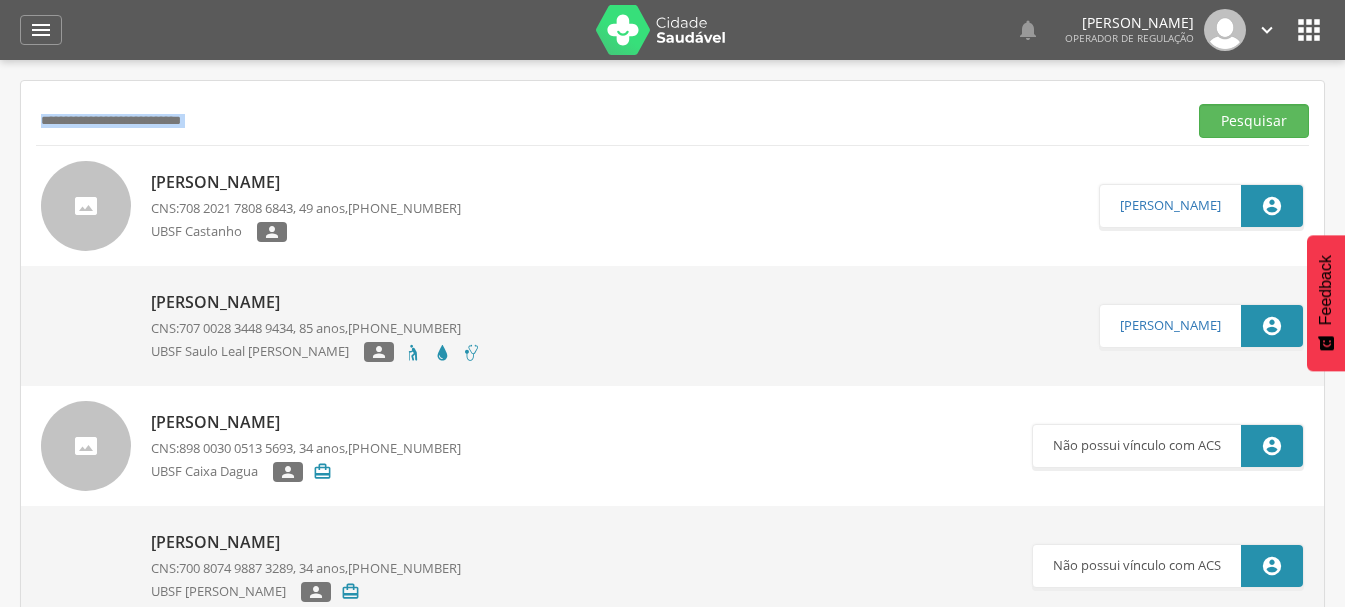 drag, startPoint x: 303, startPoint y: 102, endPoint x: 0, endPoint y: 193, distance: 316.37003 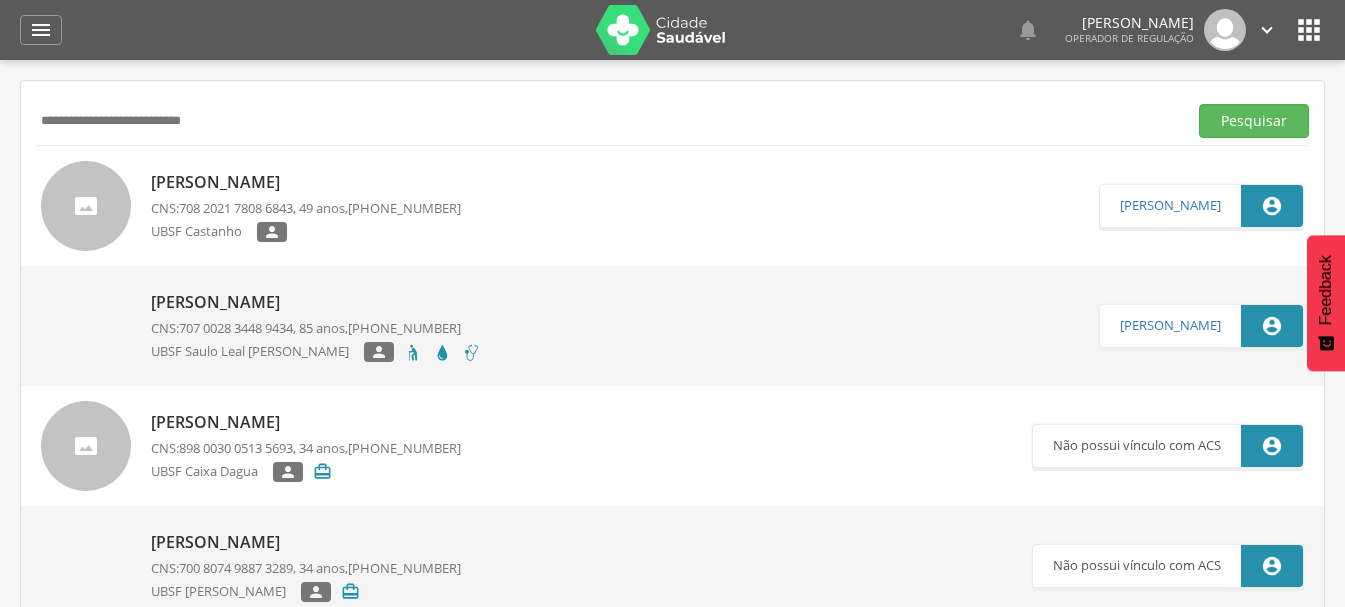 drag, startPoint x: 157, startPoint y: 146, endPoint x: 0, endPoint y: 193, distance: 163.88411 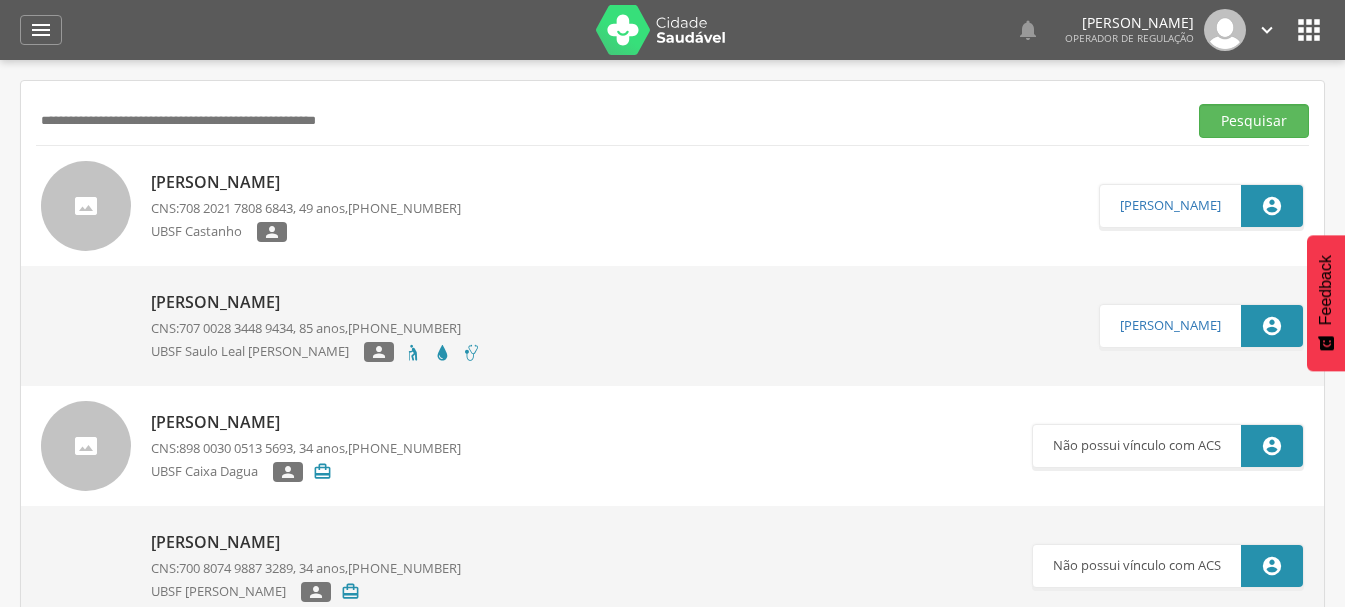 paste on "**********" 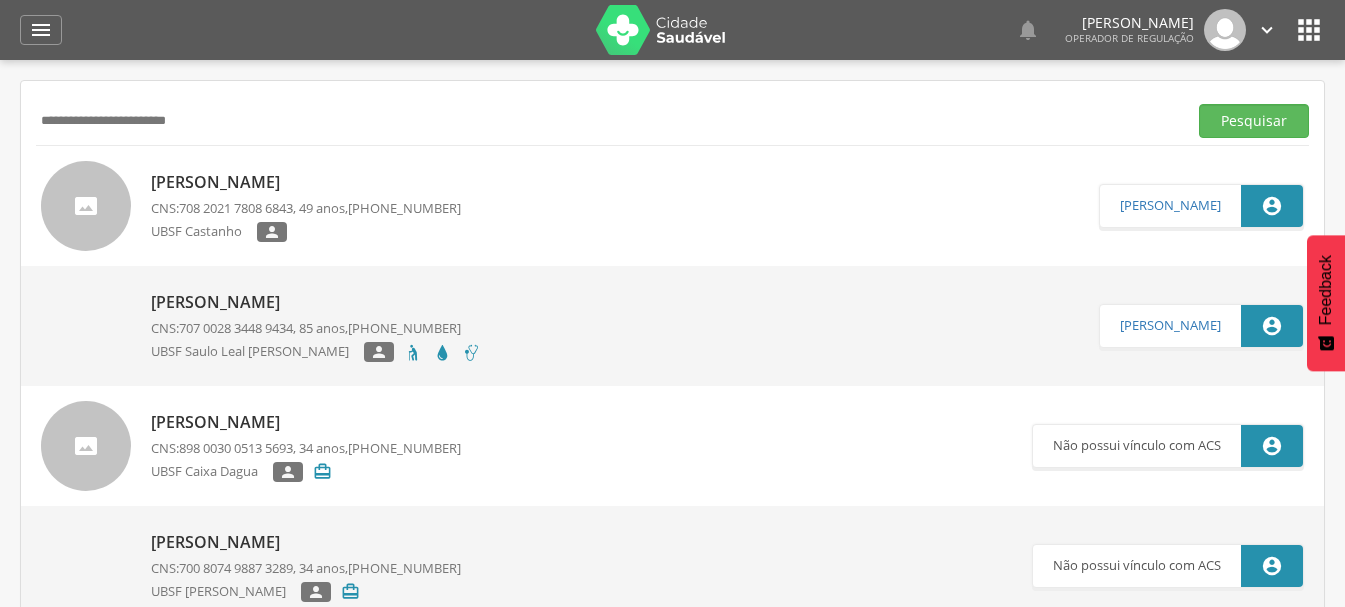 type on "**********" 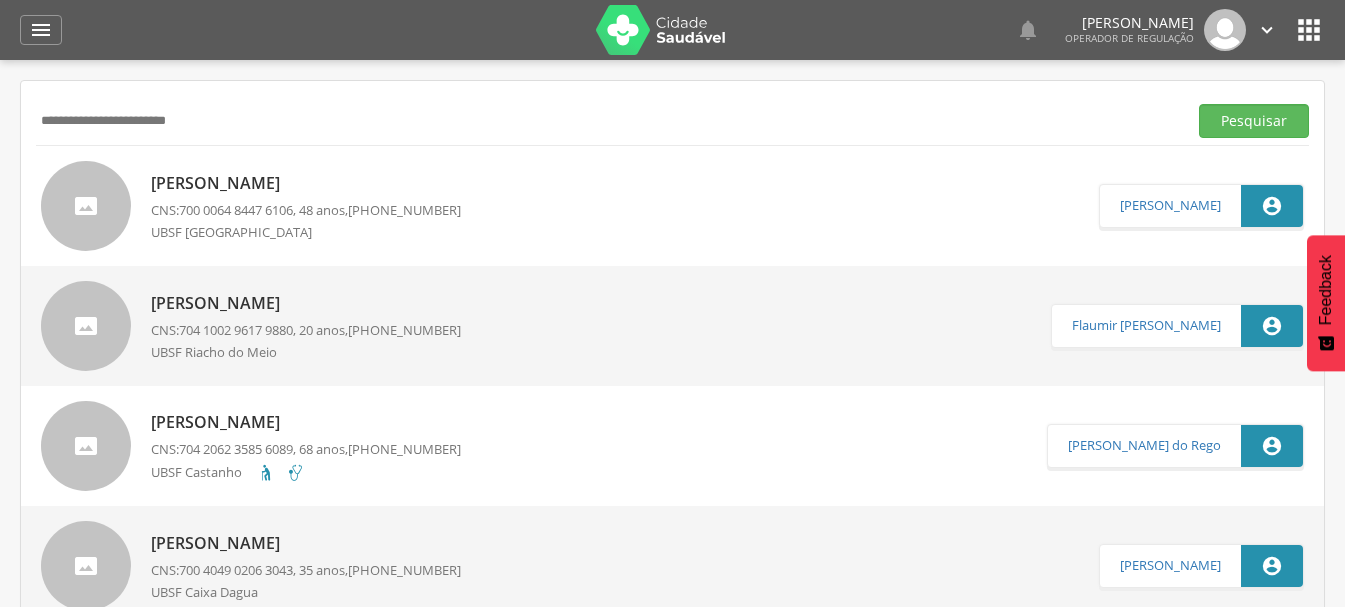 click on "Edjaneide Cardoso Barbosa" at bounding box center (306, 183) 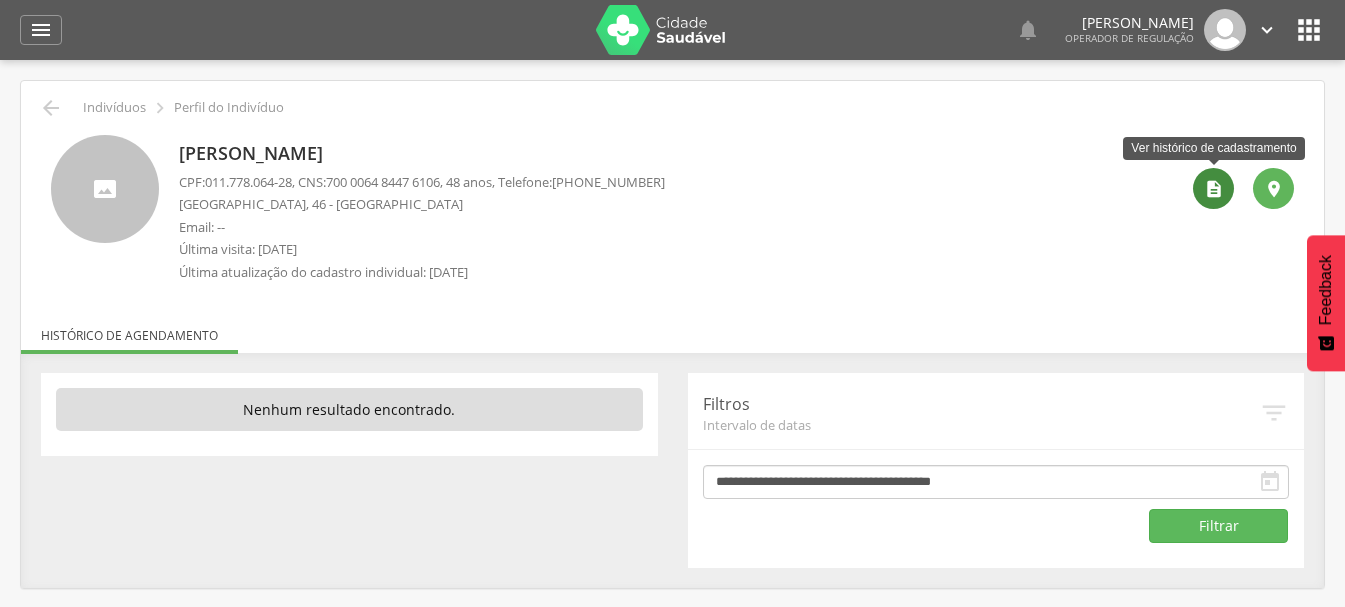 click on "" at bounding box center (1214, 189) 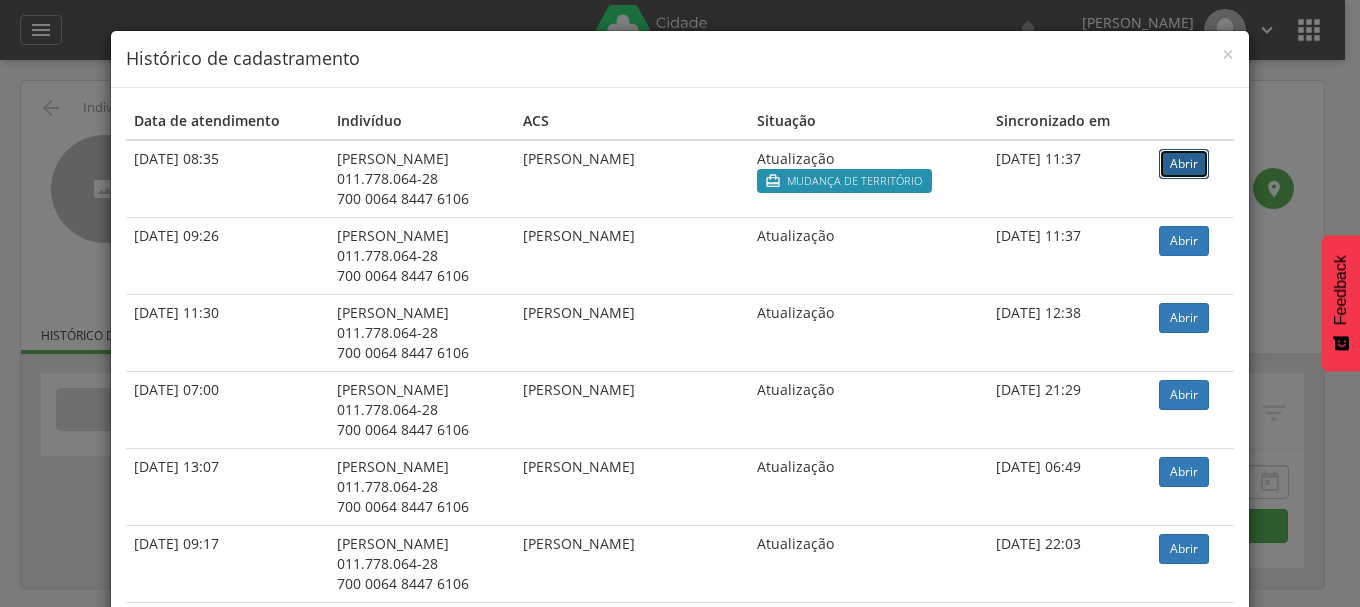 click on "Abrir" at bounding box center (1184, 164) 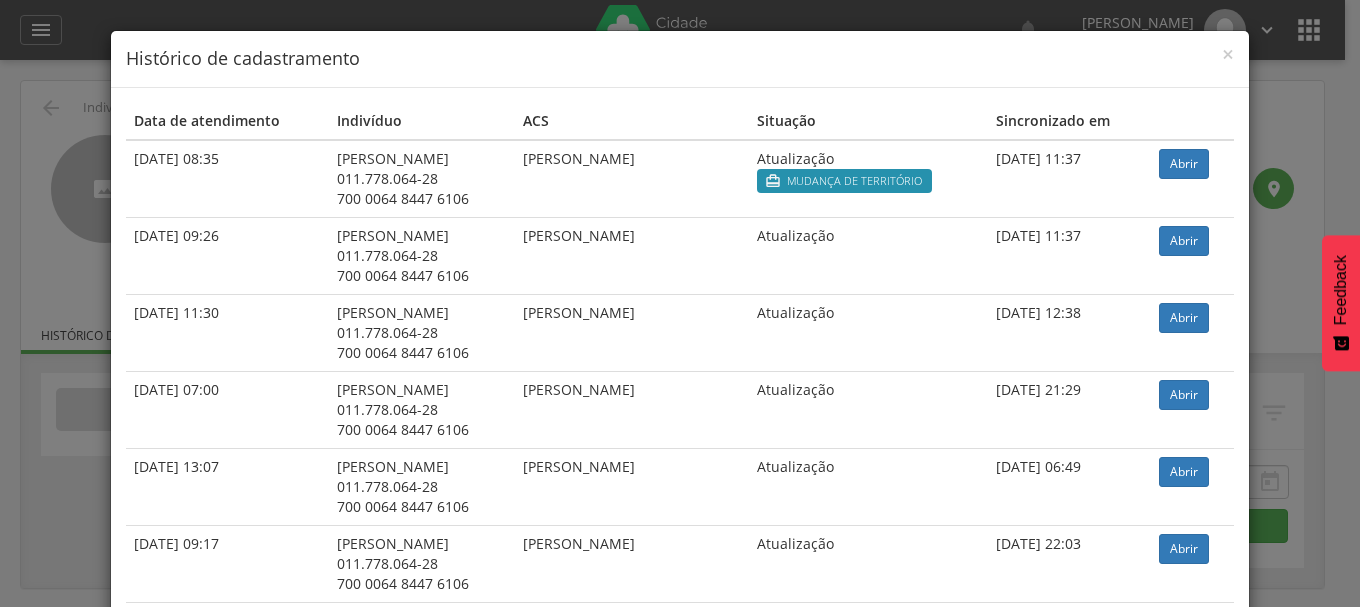 click on "×
Histórico de cadastramento
Data de atendimento
Indivíduo
ACS
Situação
Sincronizado em
20/05/2025 08:35
Edjaneide Cardoso Barbosa
011.778.064-28
700 0064 8447 6106
Ana Paula Silva
Atualização
   Mudança de território
03/06/2025 11:37
Abrir
28/04/2025 09:26
Edjaneide Cardoso Barbosa
011.778.064-28
700 0064 8447 6106
Erik Johns Silva
Atualização
03/06/2025 11:37
Abrir
26/12/2024 11:30
Edjaneide Cardoso Barbosa
011.778.064-28
700 0064 8447 6106
Ana Paula Silva
Atualização
26/12/2024 12:38
Abrir" at bounding box center [680, 303] 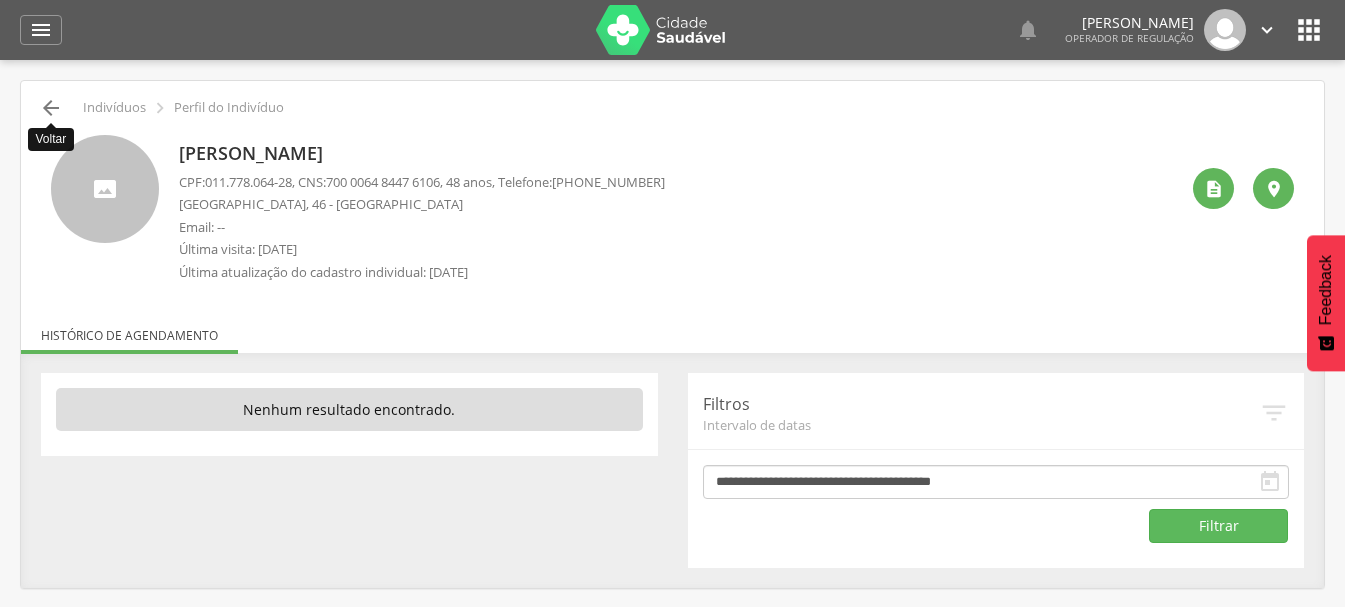 click on "" at bounding box center [51, 108] 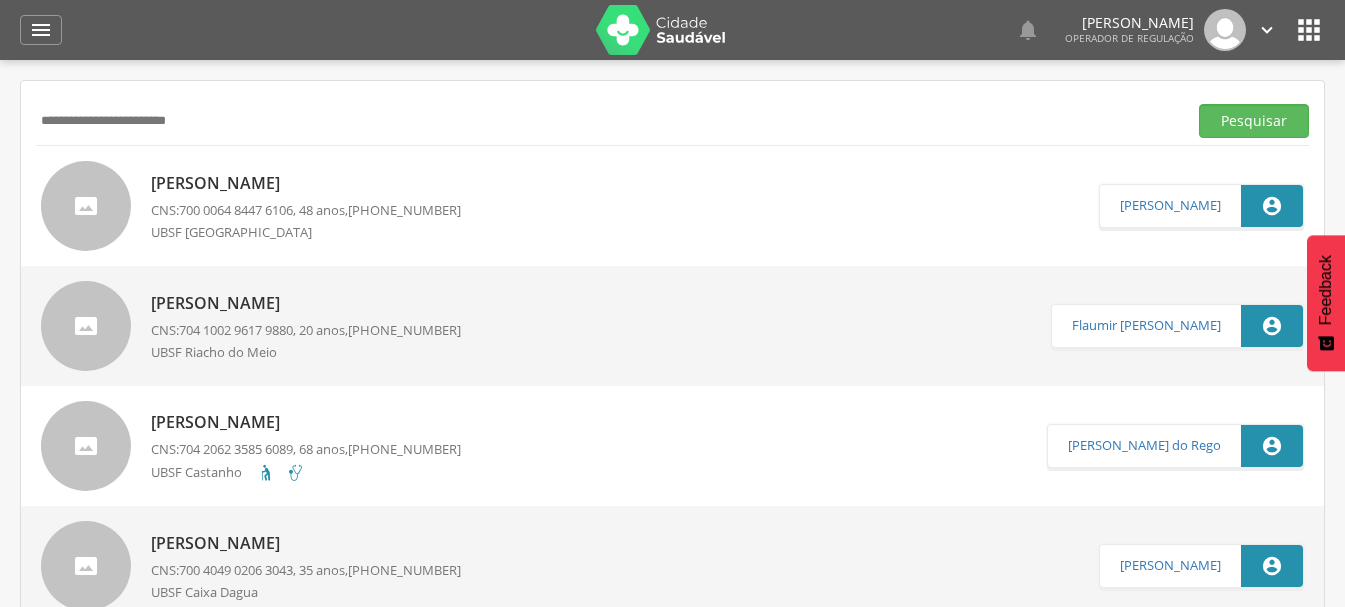 drag, startPoint x: 254, startPoint y: 132, endPoint x: 0, endPoint y: 194, distance: 261.45746 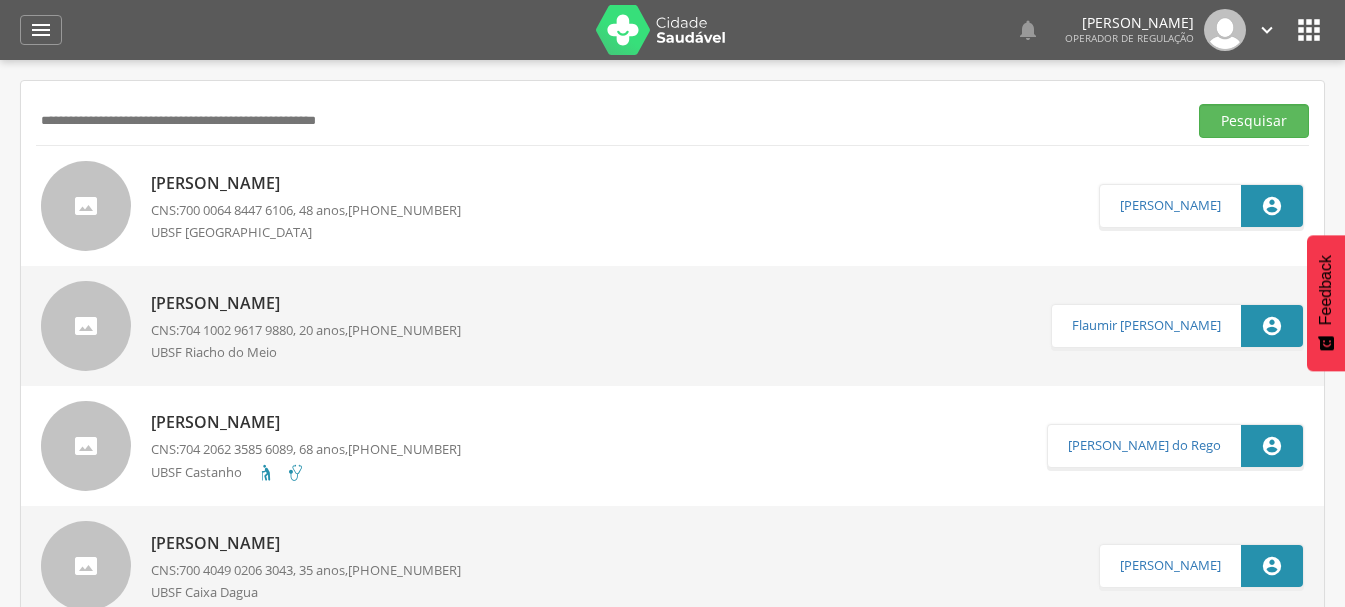 paste on "**********" 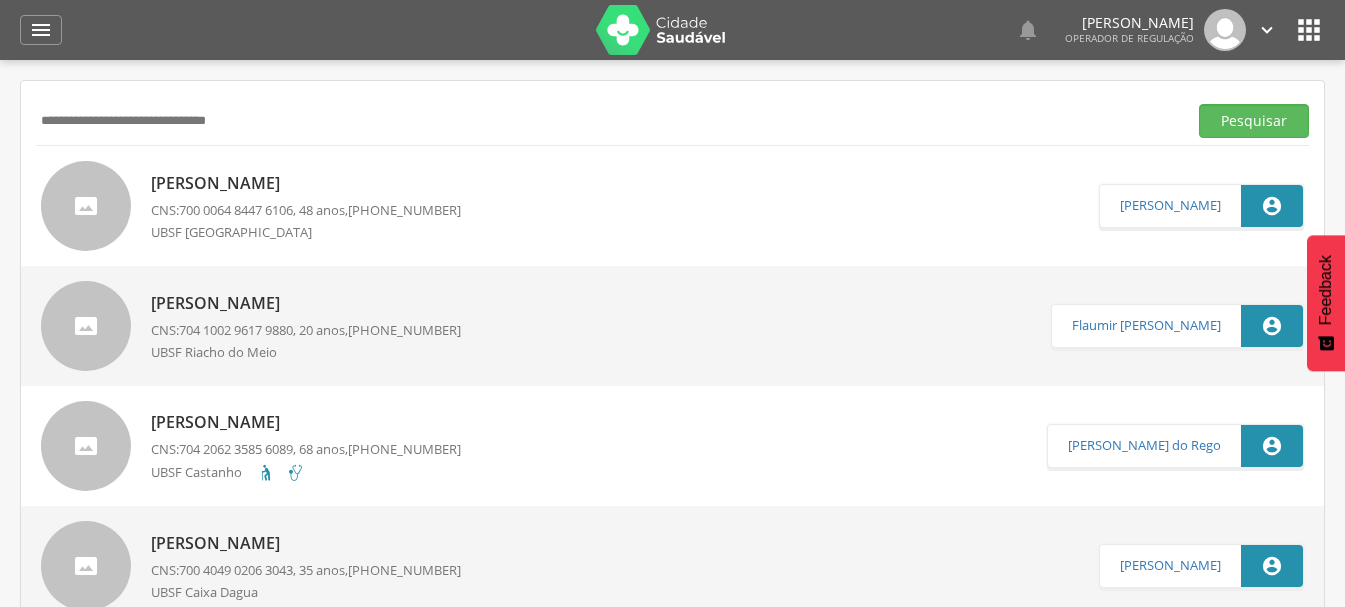 type on "**********" 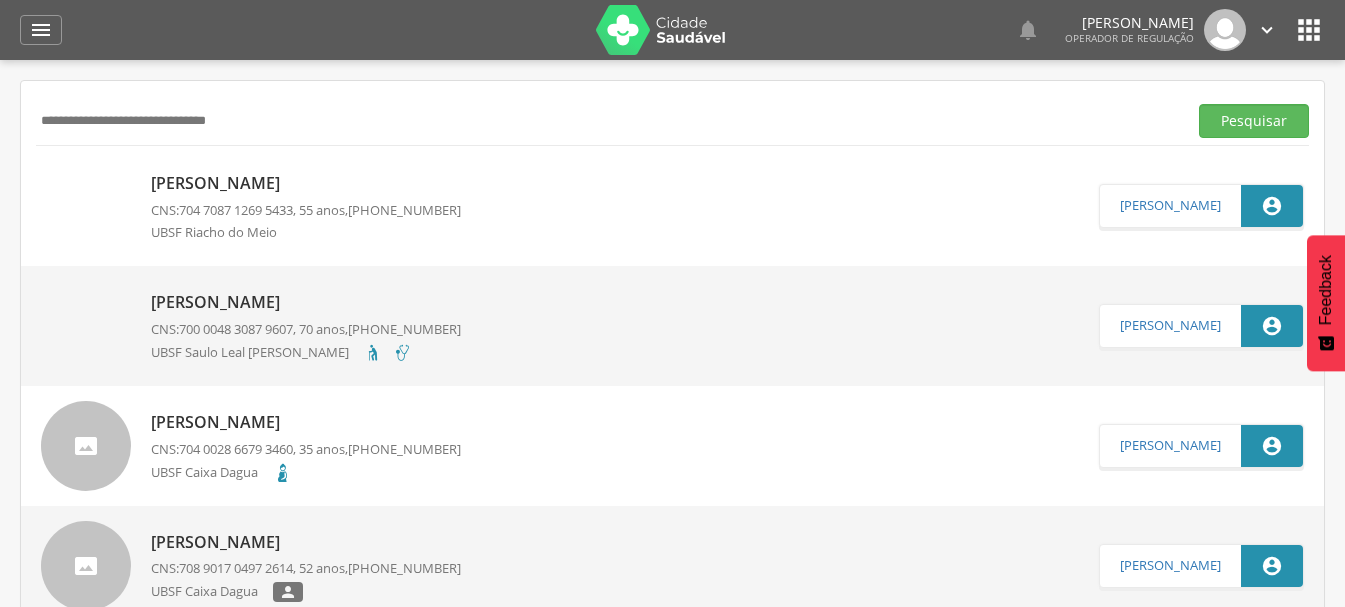 drag, startPoint x: 310, startPoint y: 129, endPoint x: 0, endPoint y: 191, distance: 316.13922 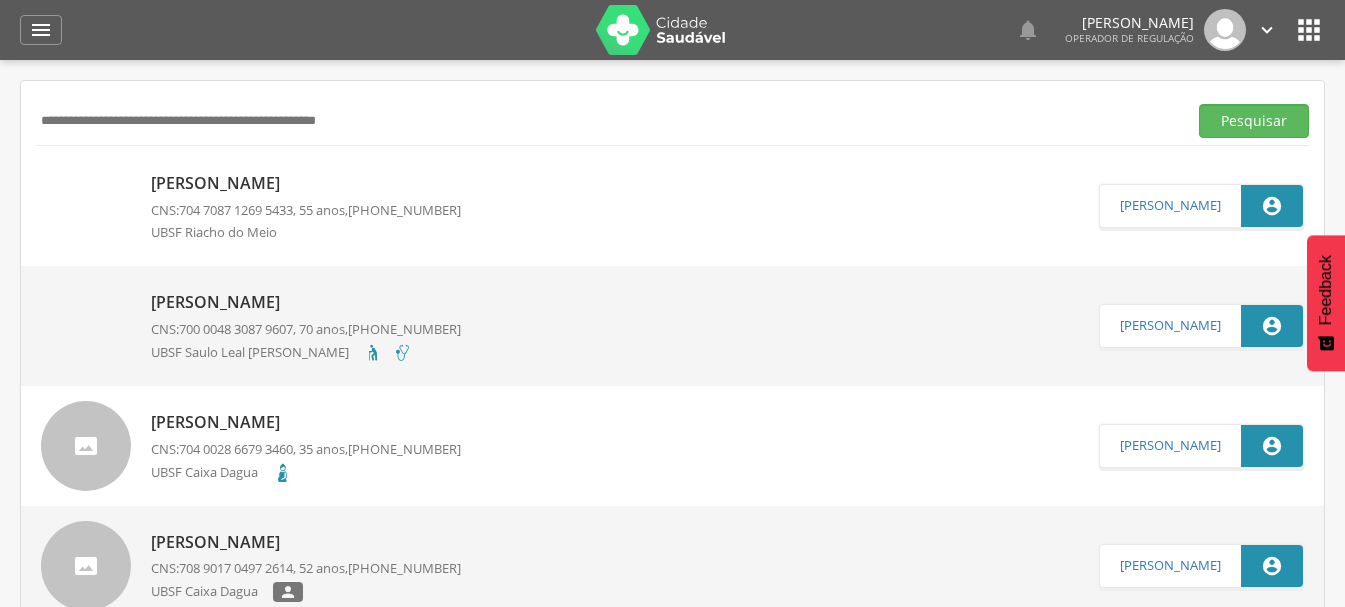 paste on "**********" 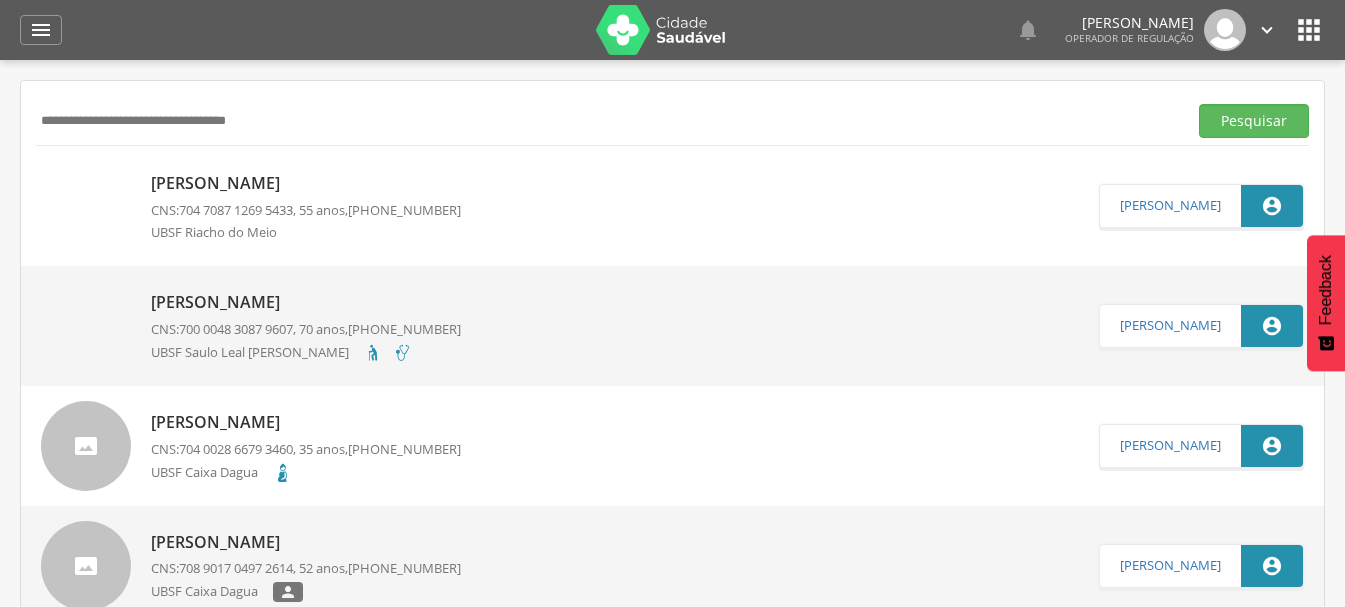 type on "**********" 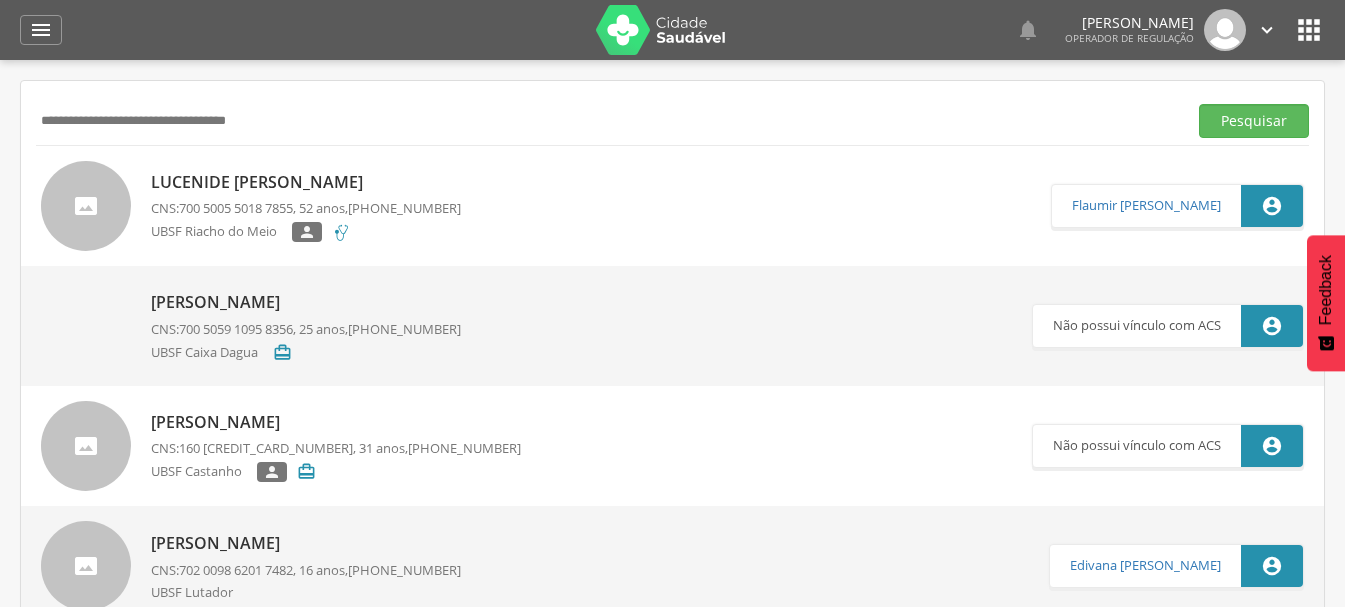 drag, startPoint x: 335, startPoint y: 113, endPoint x: 0, endPoint y: 157, distance: 337.8772 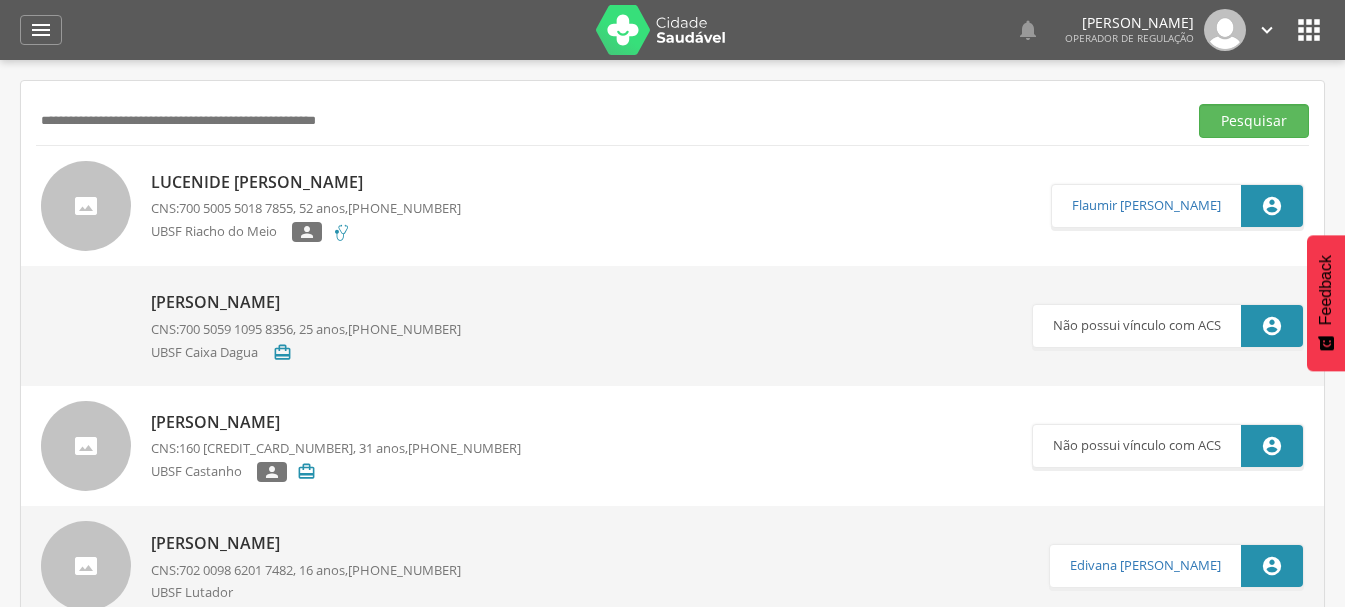 paste on "**********" 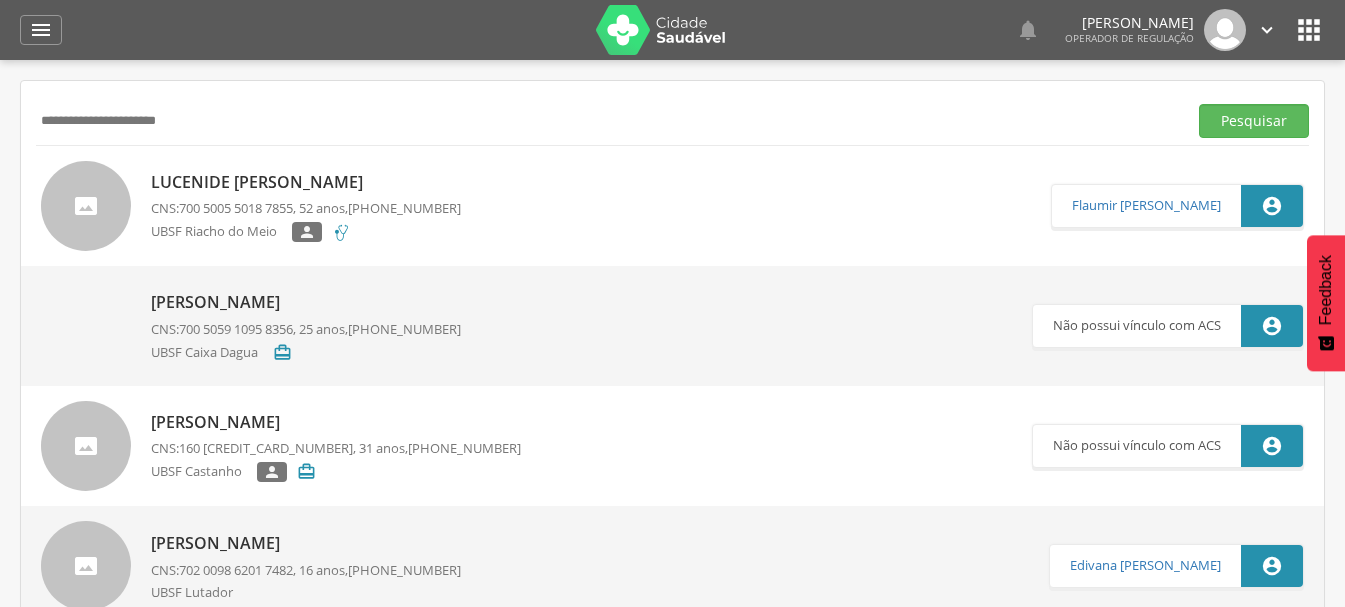 type on "**********" 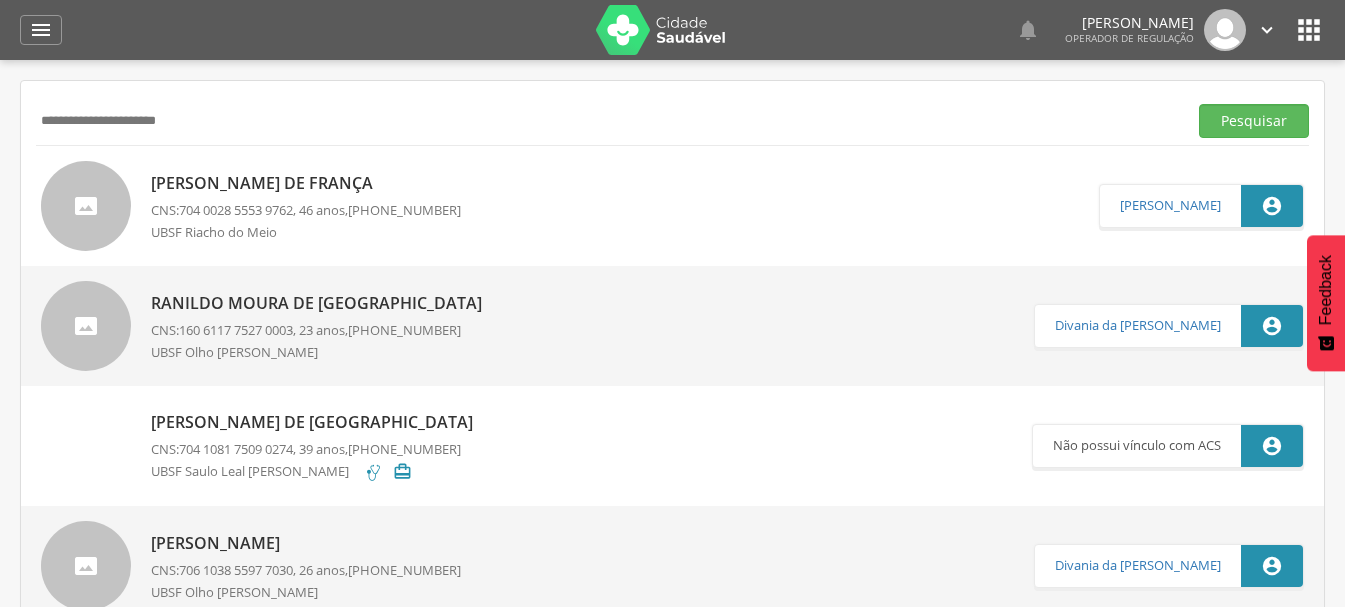 click on "Adriana Moura de França" at bounding box center [306, 183] 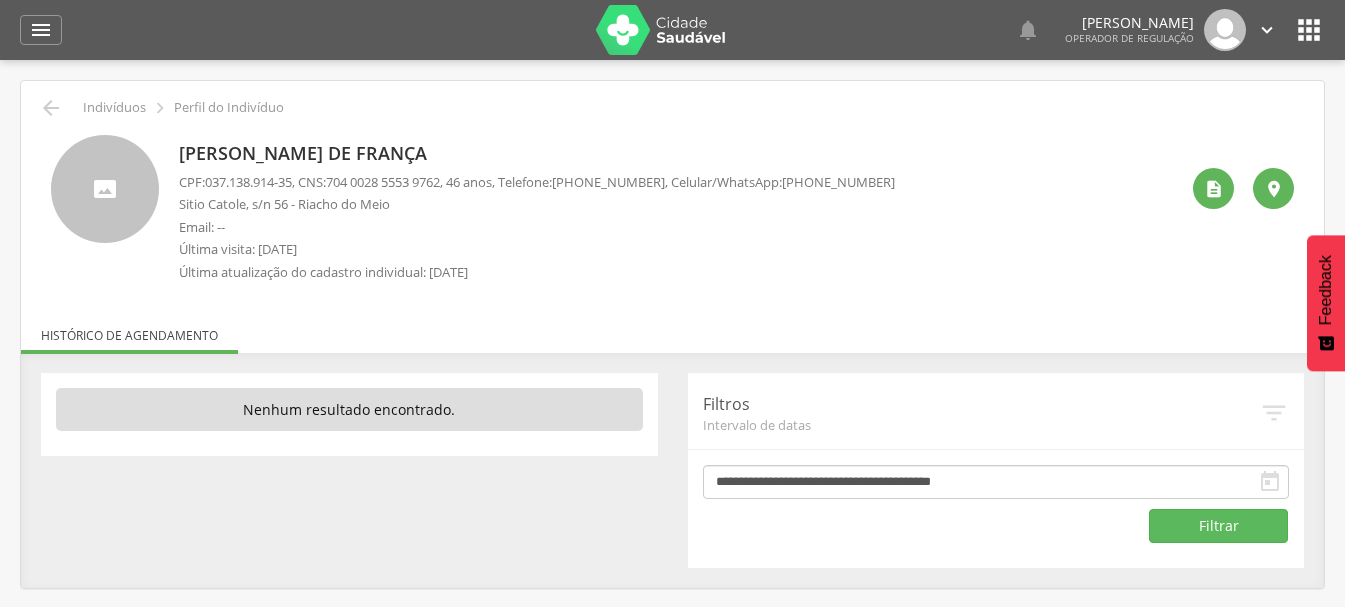 click on "Adriana Moura de França" at bounding box center (537, 154) 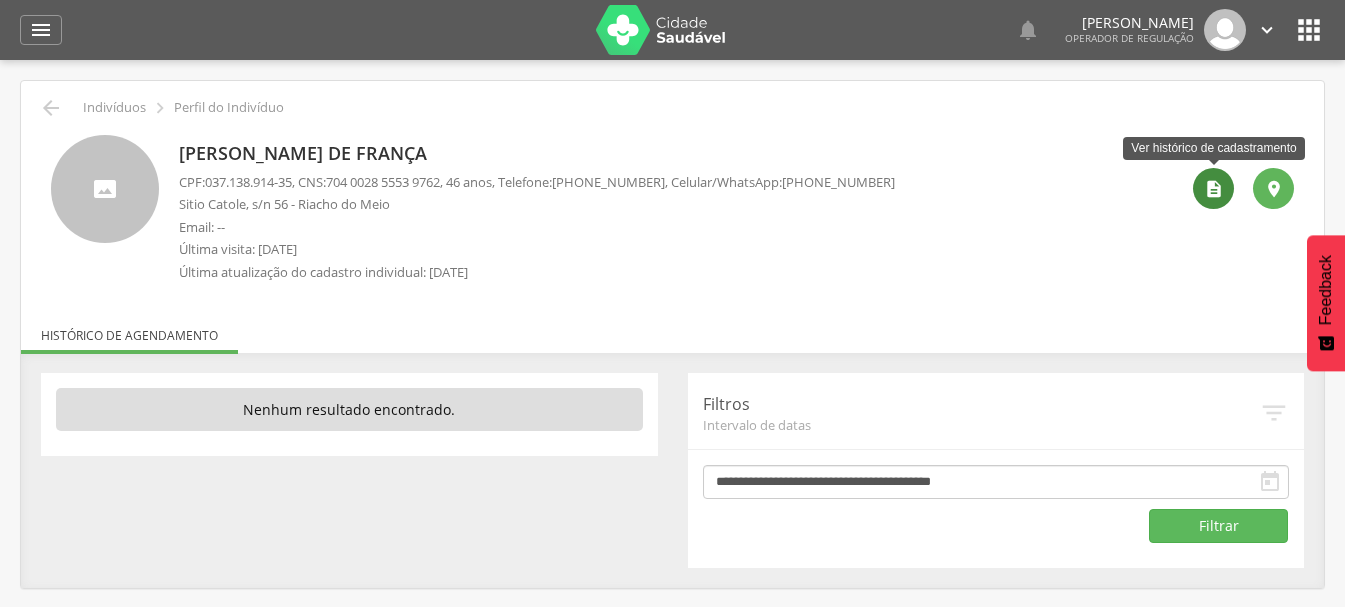 click on "" at bounding box center (1214, 189) 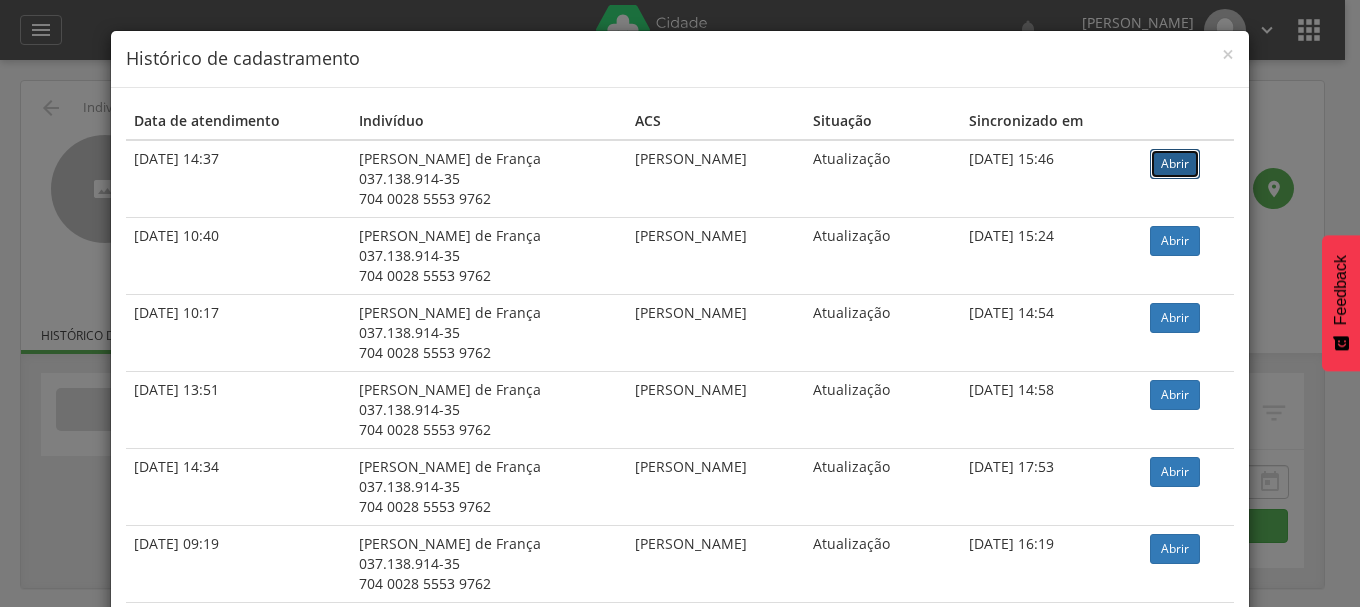 click on "Abrir" at bounding box center (1175, 164) 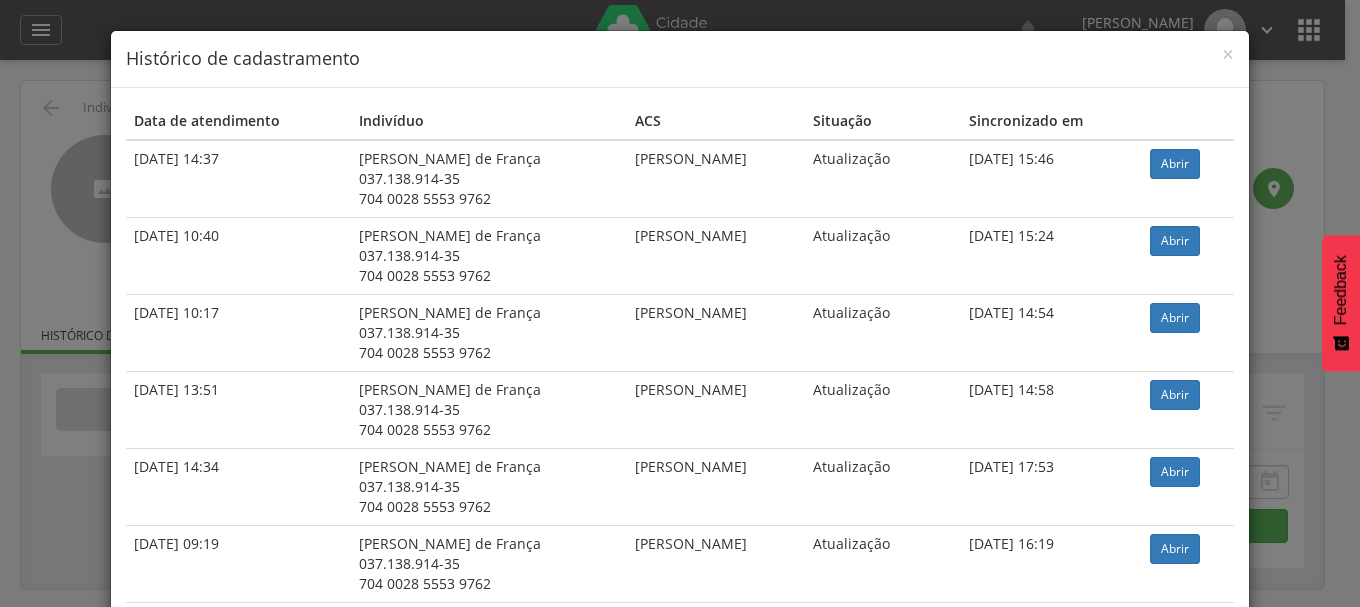click on "×
Histórico de cadastramento
Data de atendimento
Indivíduo
ACS
Situação
Sincronizado em
12/06/2025 14:37
Adriana Moura de França
037.138.914-35
704 0028 5553 9762
Lindaura Maria da Silva Oliveira
Atualização
12/06/2025 15:46
Abrir
06/03/2025 10:40
Adriana Moura de França
037.138.914-35
704 0028 5553 9762
Lindaura Maria da Silva Oliveira
Atualização
06/03/2025 15:24
Abrir
20/02/2025 10:17
Adriana Moura de França
037.138.914-35
704 0028 5553 9762
Lindaura Maria da Silva Oliveira
Atualização
20/02/2025 14:54
Abrir" at bounding box center (680, 303) 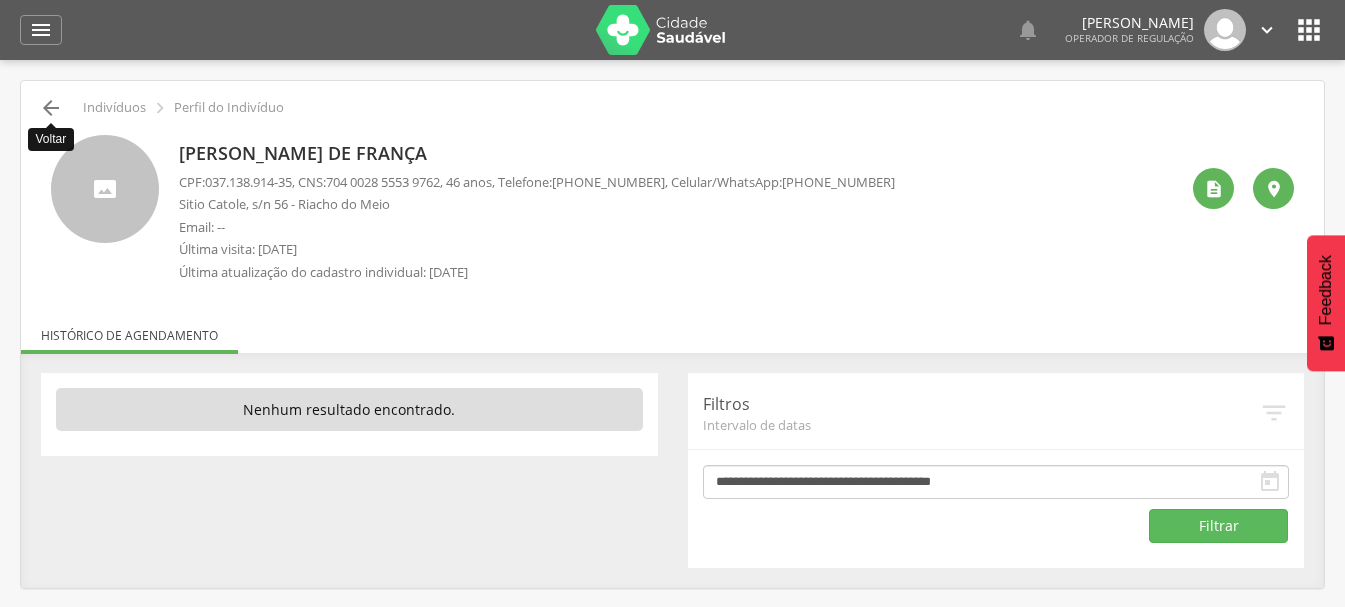 click on "" at bounding box center (51, 108) 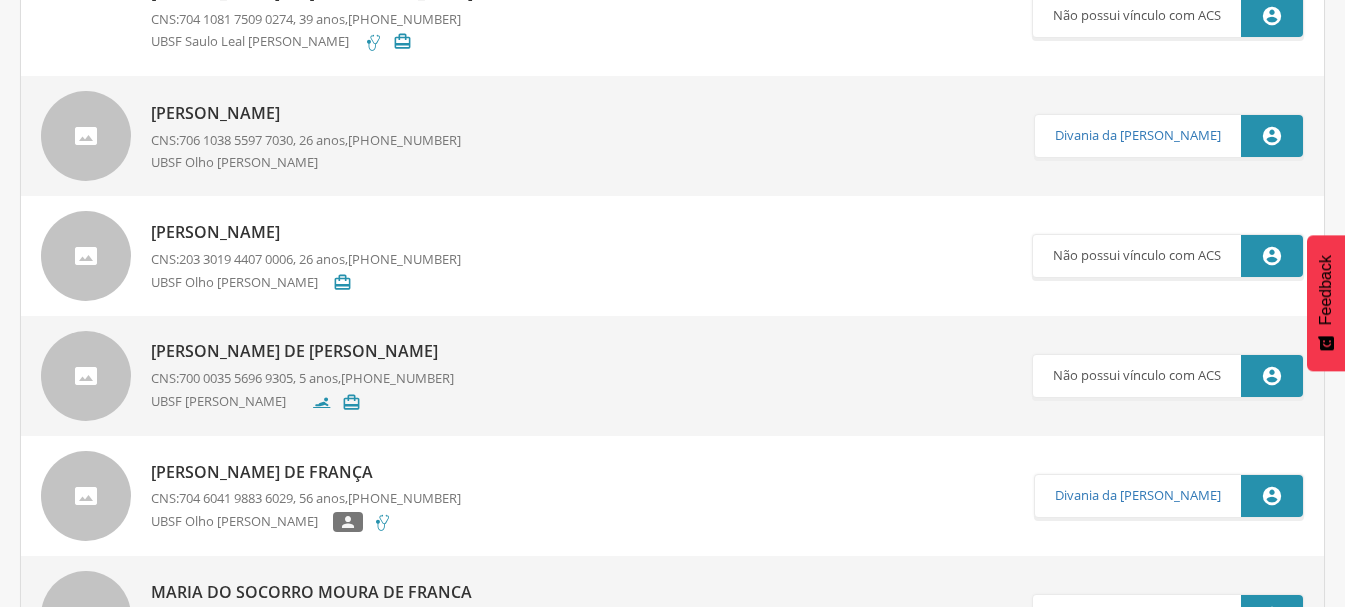 scroll, scrollTop: 0, scrollLeft: 0, axis: both 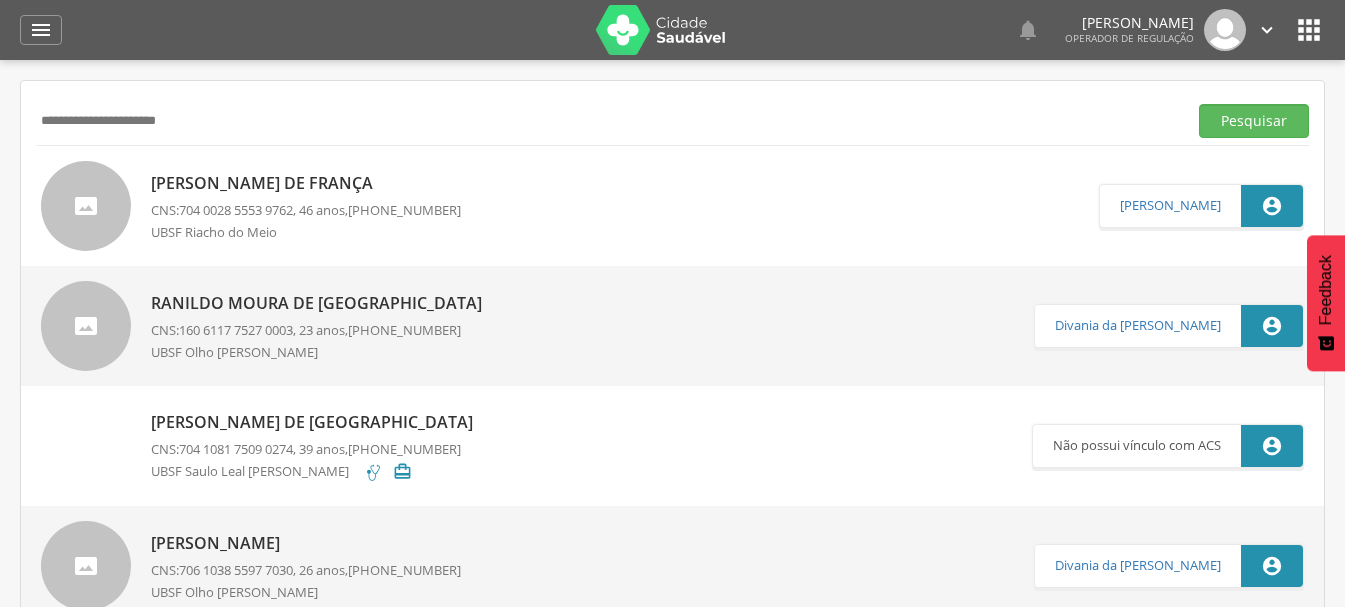 drag, startPoint x: 46, startPoint y: 185, endPoint x: 0, endPoint y: 267, distance: 94.02127 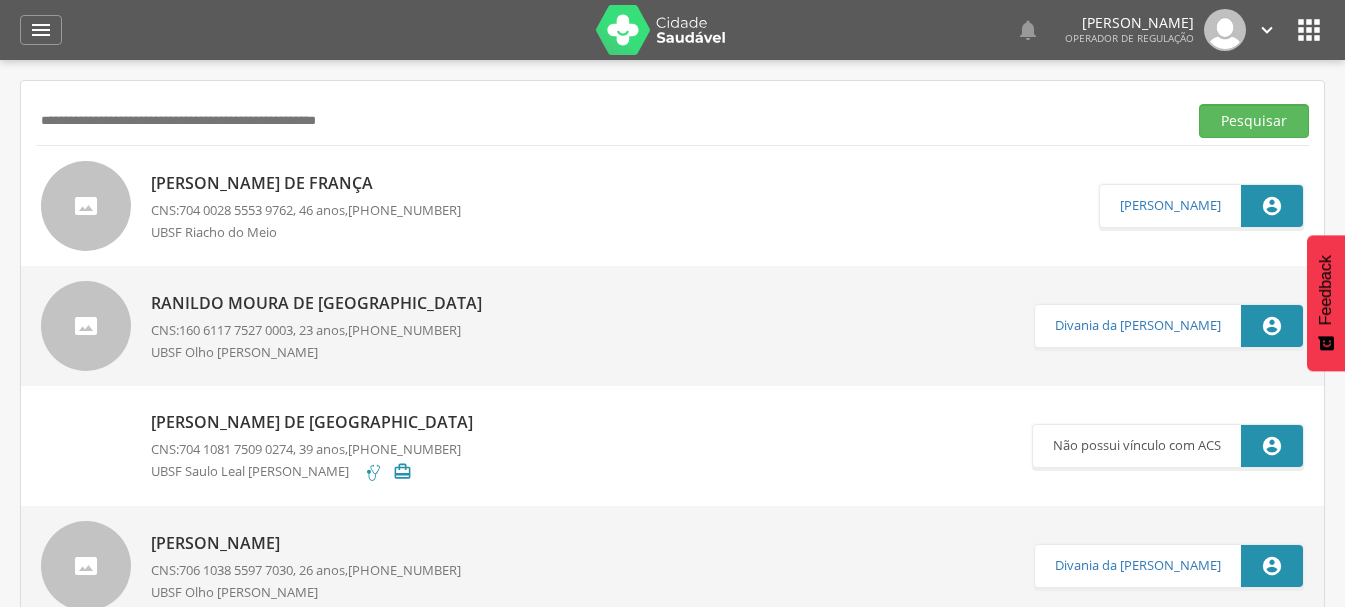 paste on "**********" 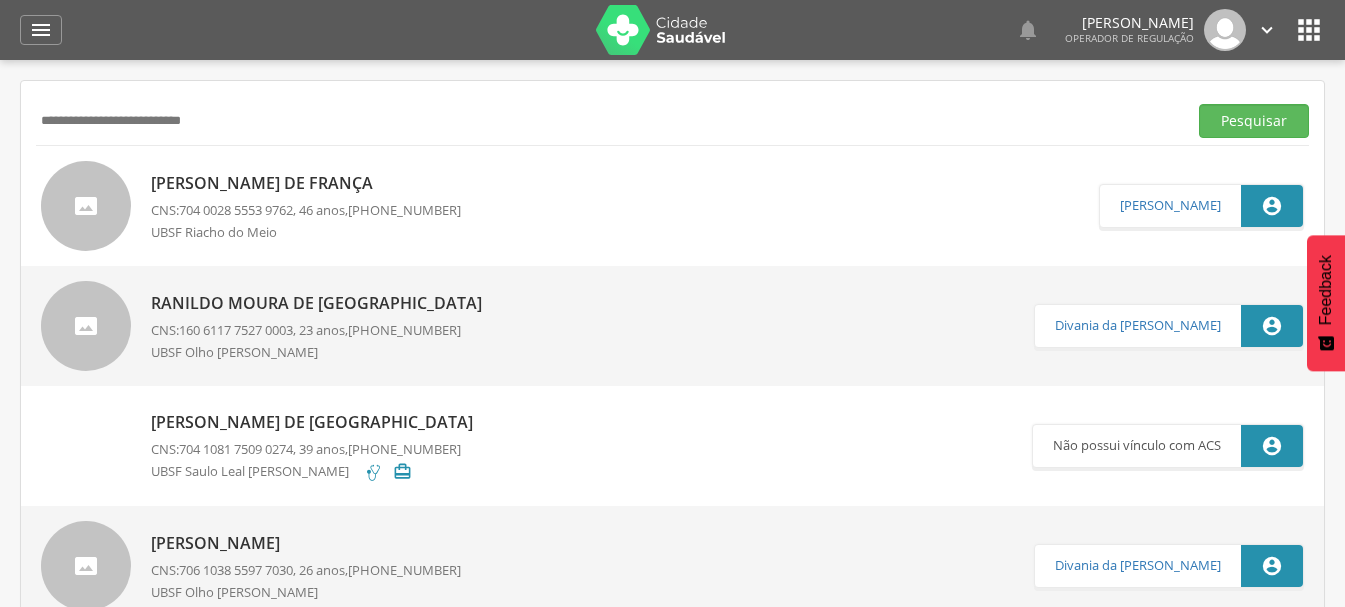 type on "**********" 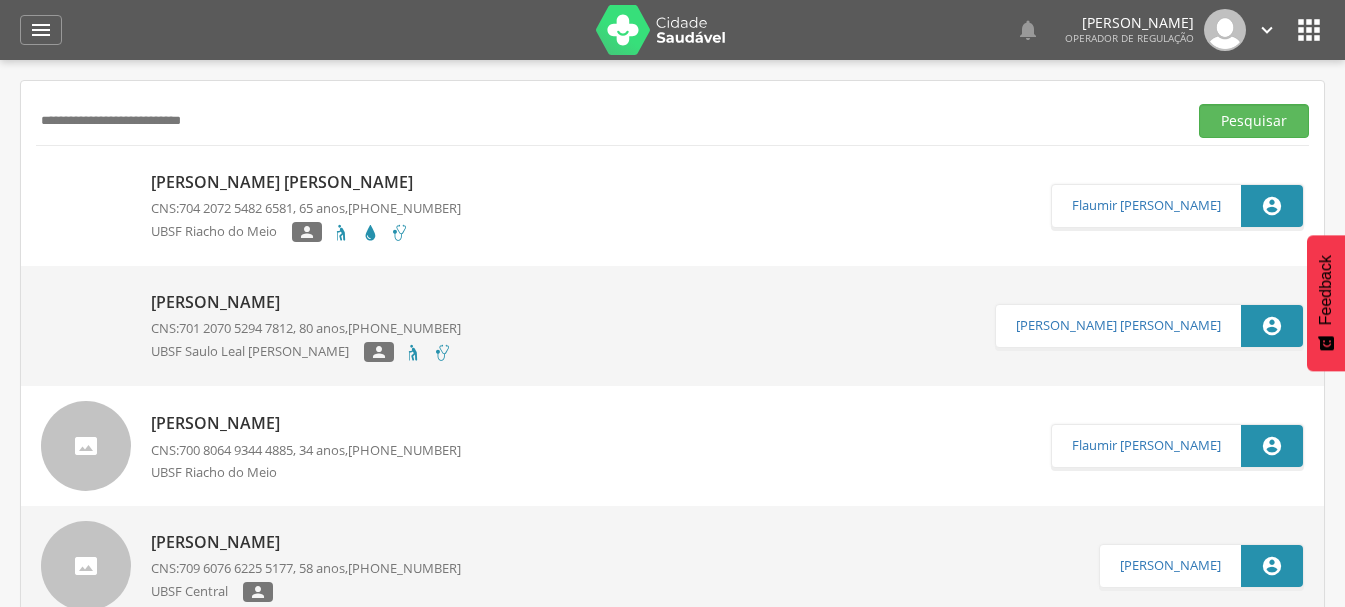 click on "Maria Alzenir Marques Mendes" at bounding box center [306, 182] 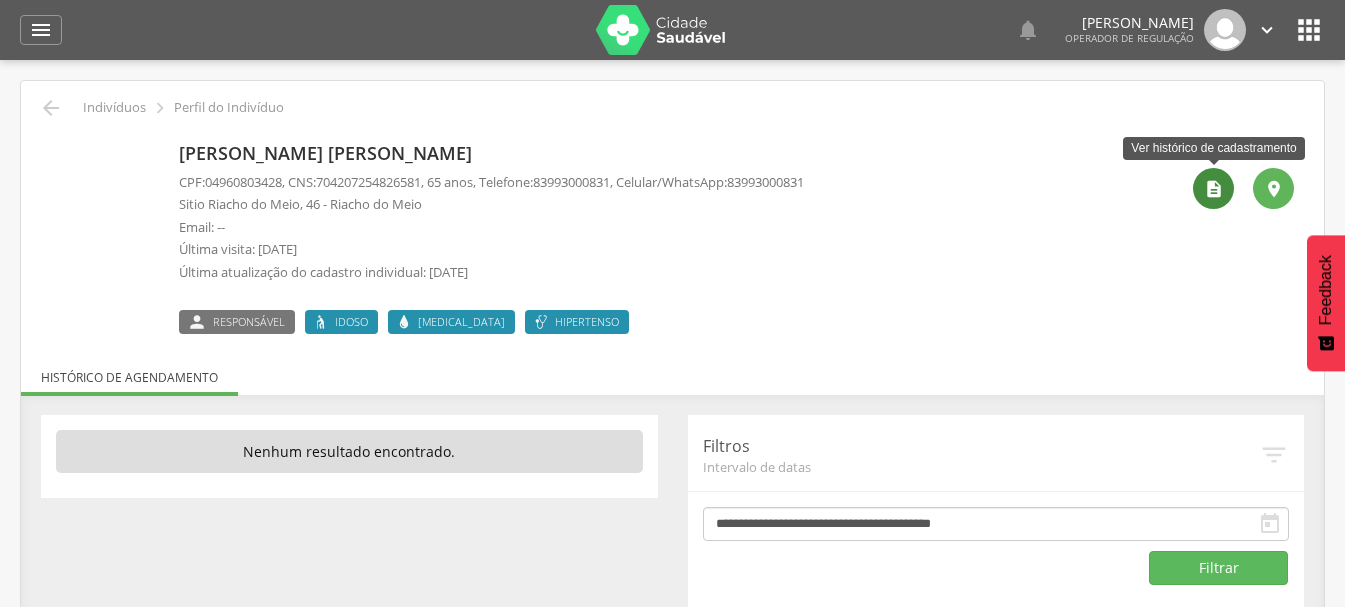 click on "" at bounding box center [1213, 188] 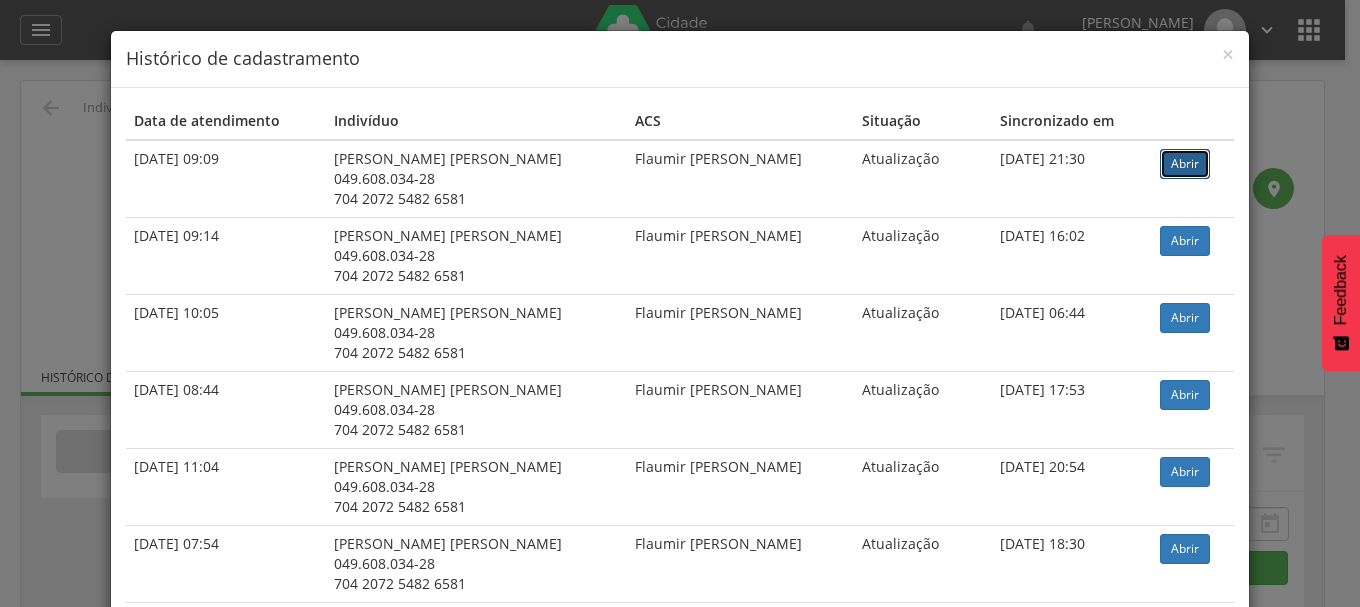 click on "Abrir" at bounding box center [1185, 164] 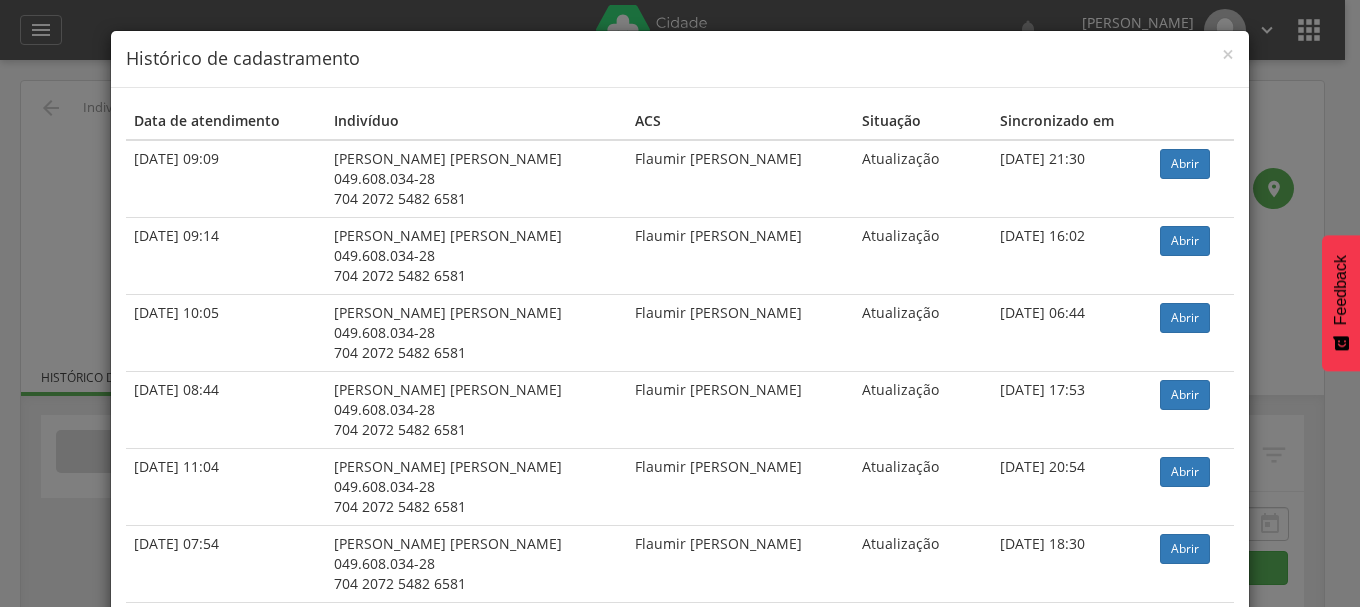 click on "×
Histórico de cadastramento
Data de atendimento
Indivíduo
ACS
Situação
Sincronizado em
07/07/2025 09:09
Maria Alzenir Marques Mendes
049.608.034-28
704 2072 5482 6581
Flaumir Jose da Silva
Atualização
07/07/2025 21:30
Abrir
10/03/2025 09:14
Maria Alzenir Marques Mendes
049.608.034-28
704 2072 5482 6581
Flaumir Jose da Silva
Atualização
10/03/2025 16:02
Abrir
04/02/2025 10:05
Maria Alzenir Marques Mendes
049.608.034-28
704 2072 5482 6581
Flaumir Jose da Silva
Atualização
05/02/2025 06:44
Abrir" at bounding box center (680, 303) 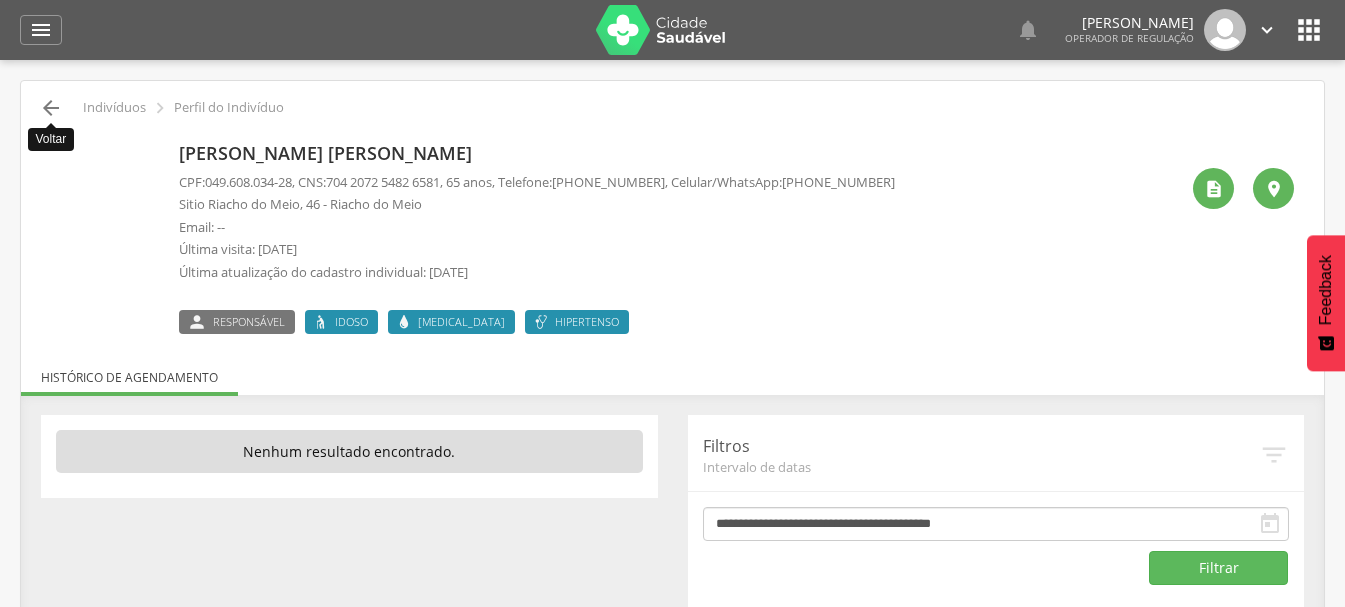 click on "" at bounding box center [51, 108] 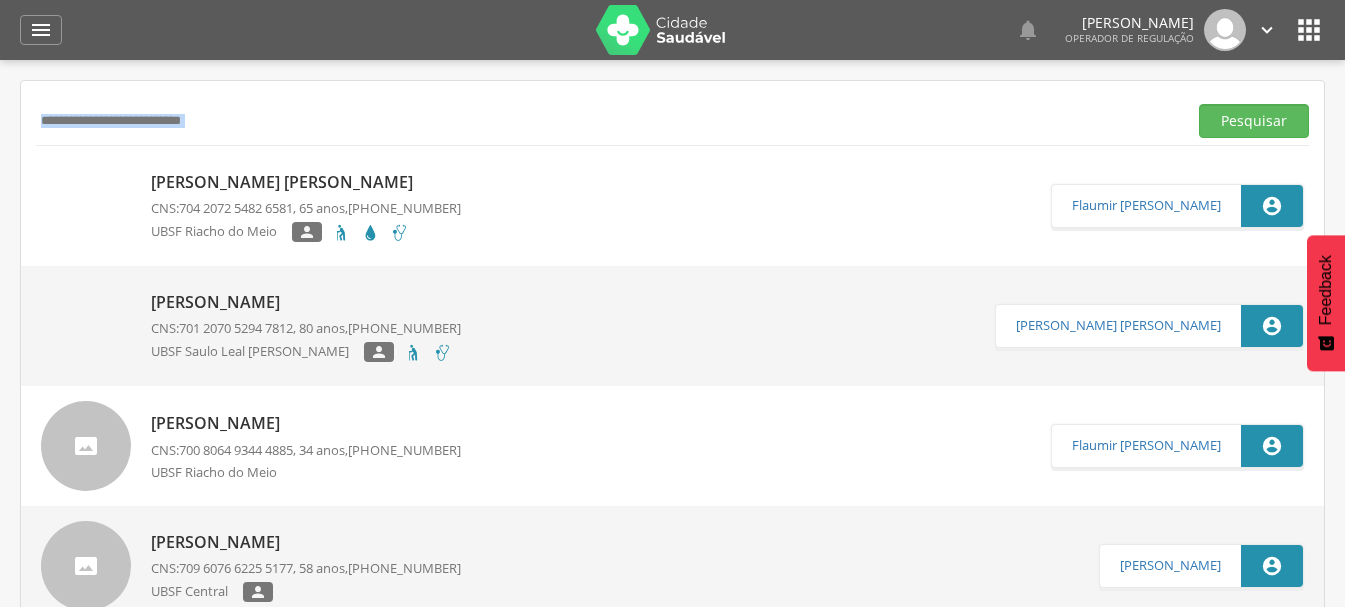 drag, startPoint x: 323, startPoint y: 98, endPoint x: 0, endPoint y: 163, distance: 329.47534 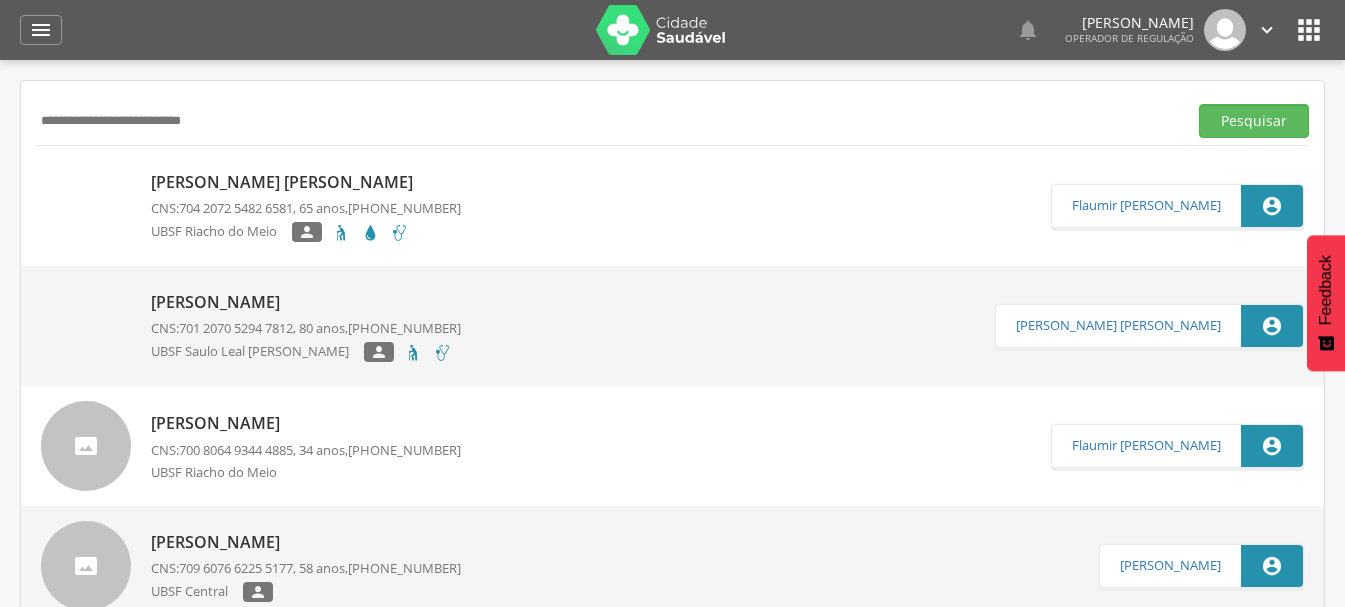 drag, startPoint x: 292, startPoint y: 126, endPoint x: 0, endPoint y: 198, distance: 300.74573 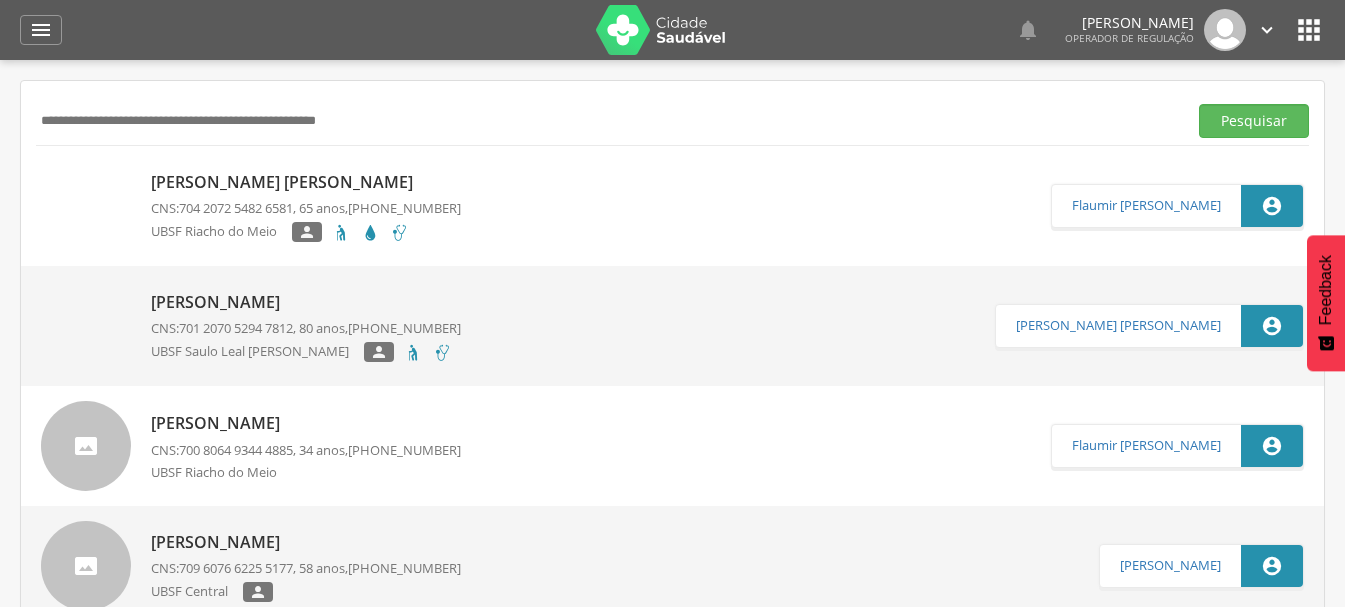 click at bounding box center (607, 121) 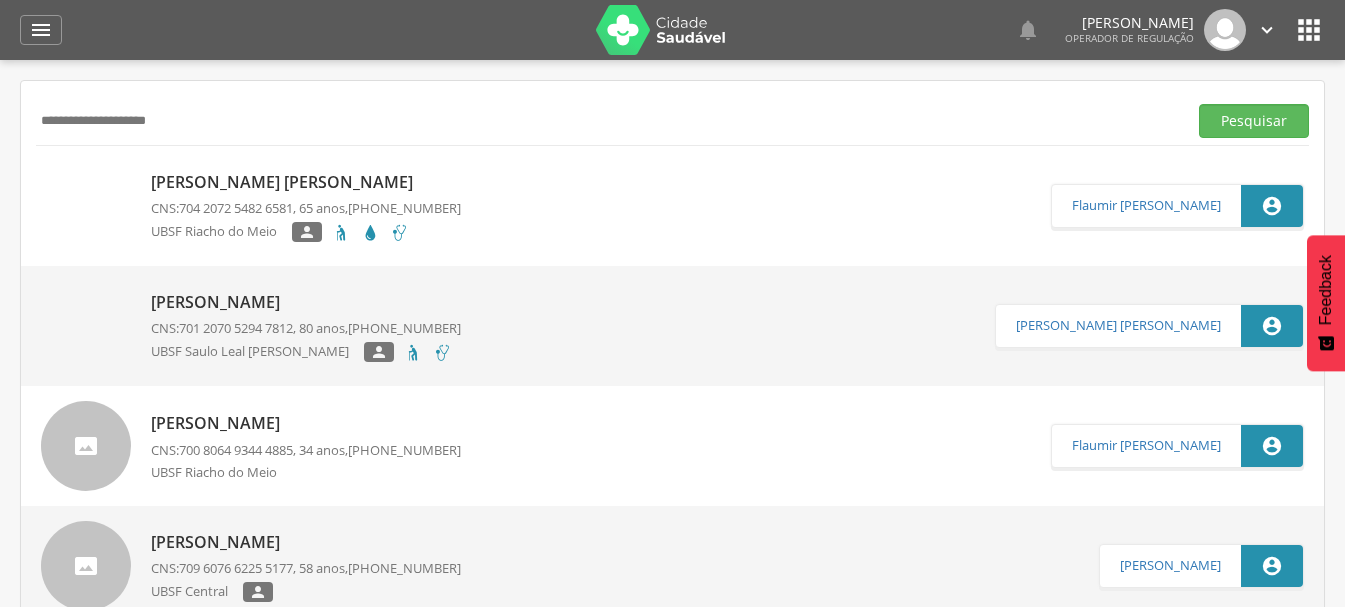 type on "**********" 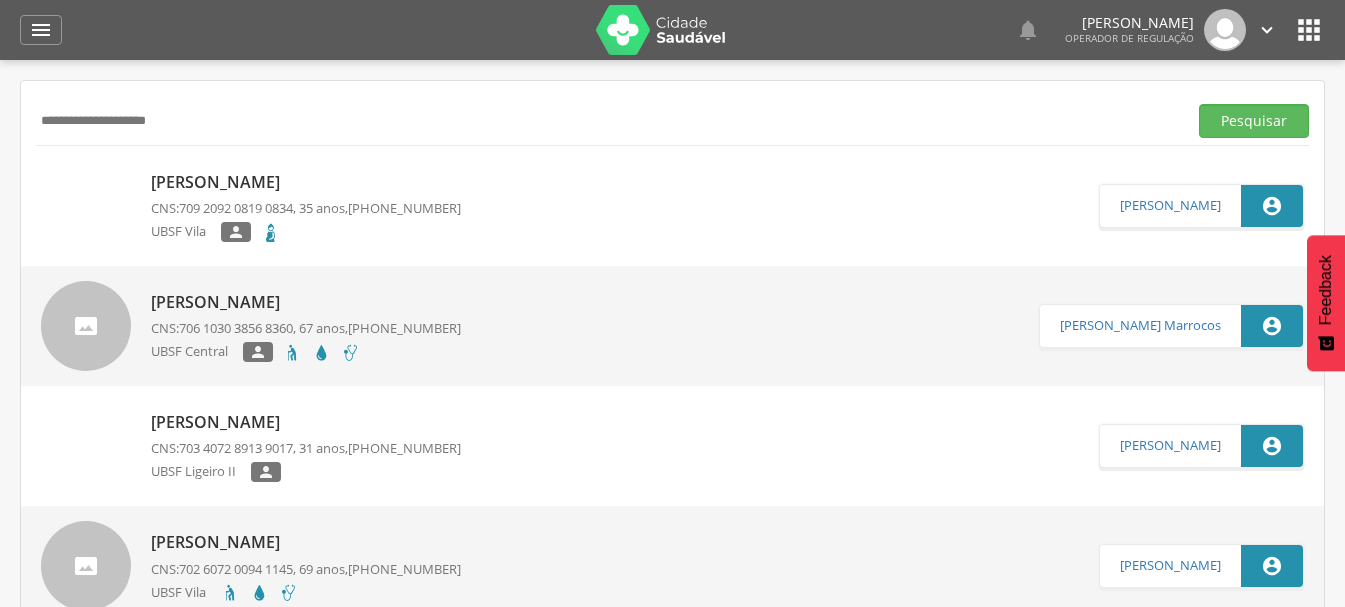 click on "[PERSON_NAME]" at bounding box center (306, 182) 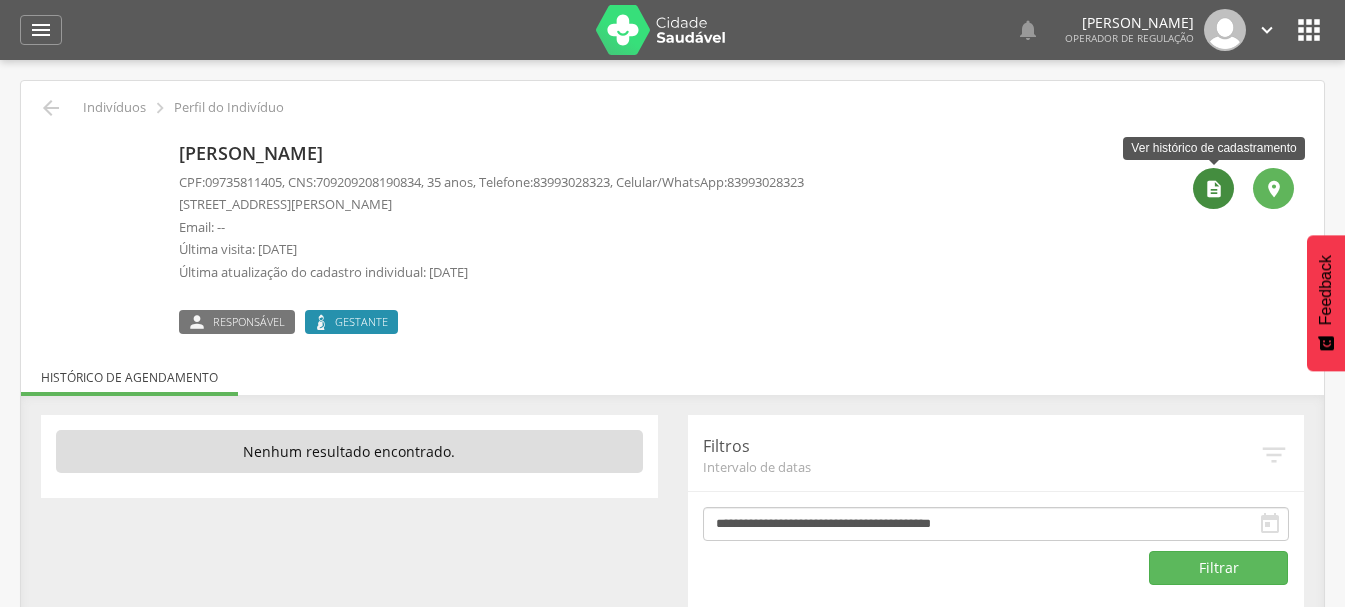 click on "" at bounding box center [1214, 189] 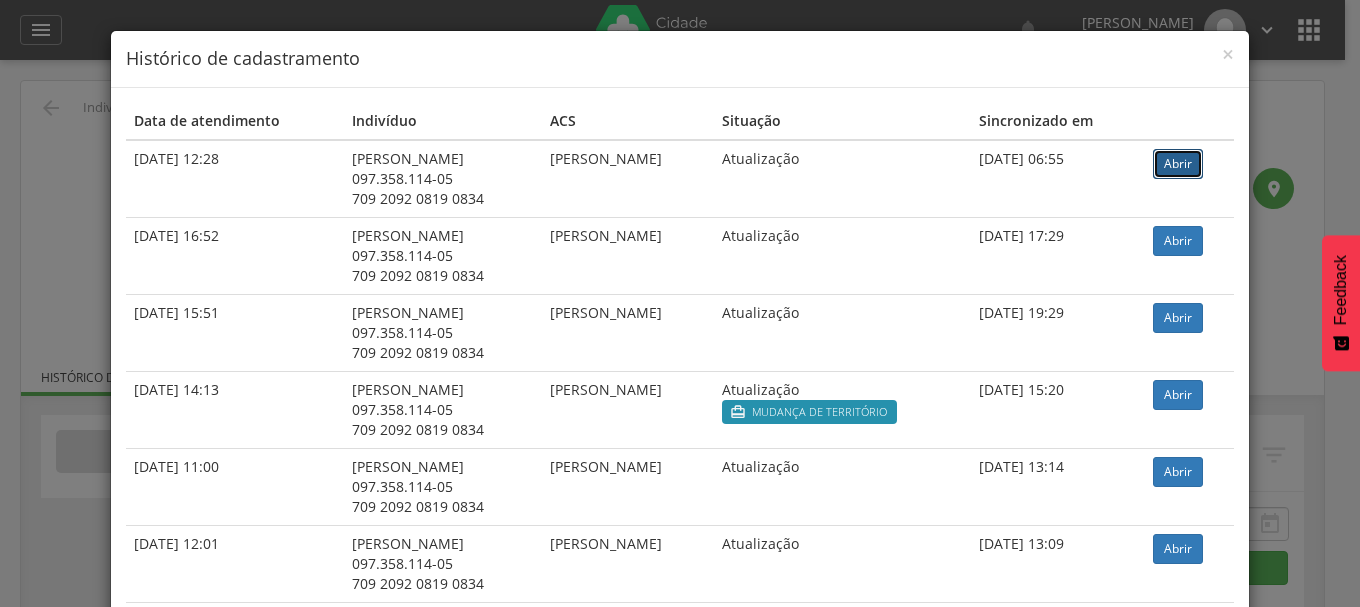 click on "Abrir" at bounding box center (1178, 164) 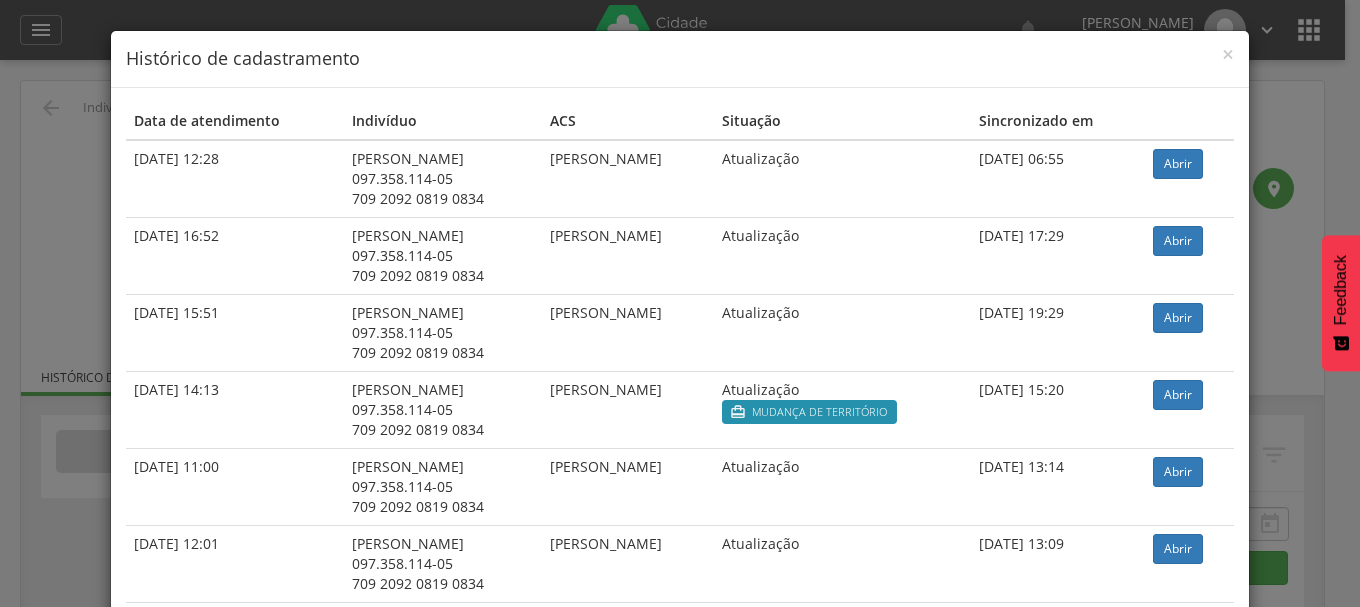 click on "×
Histórico de cadastramento
Data de atendimento
Indivíduo
ACS
Situação
Sincronizado em
03/06/2025 12:28
Maria de Fatima Silva de Macedo
097.358.114-05
709 2092 0819 0834
Maria da Penha Ezequiel da Silva
Atualização
04/06/2025 06:55
Abrir
02/05/2025 16:52
Maria de Fatima Silva de Macedo
097.358.114-05
709 2092 0819 0834
Maria da Penha Ezequiel da Silva
Atualização
02/05/2025 17:29
Abrir
26/03/2025 15:51
Maria de Fatima Silva de Macedo
097.358.114-05
709 2092 0819 0834
Maria da Penha Ezequiel da Silva
Atualização
26/03/2025 19:29" at bounding box center [680, 303] 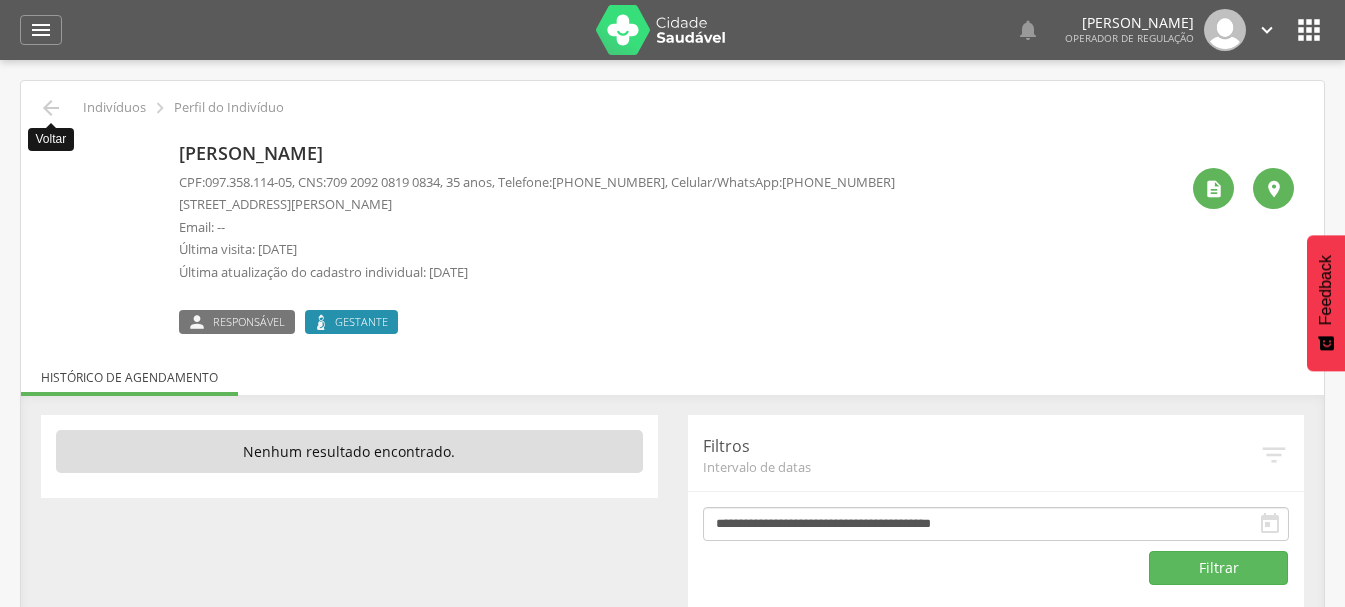 click on "" at bounding box center [51, 108] 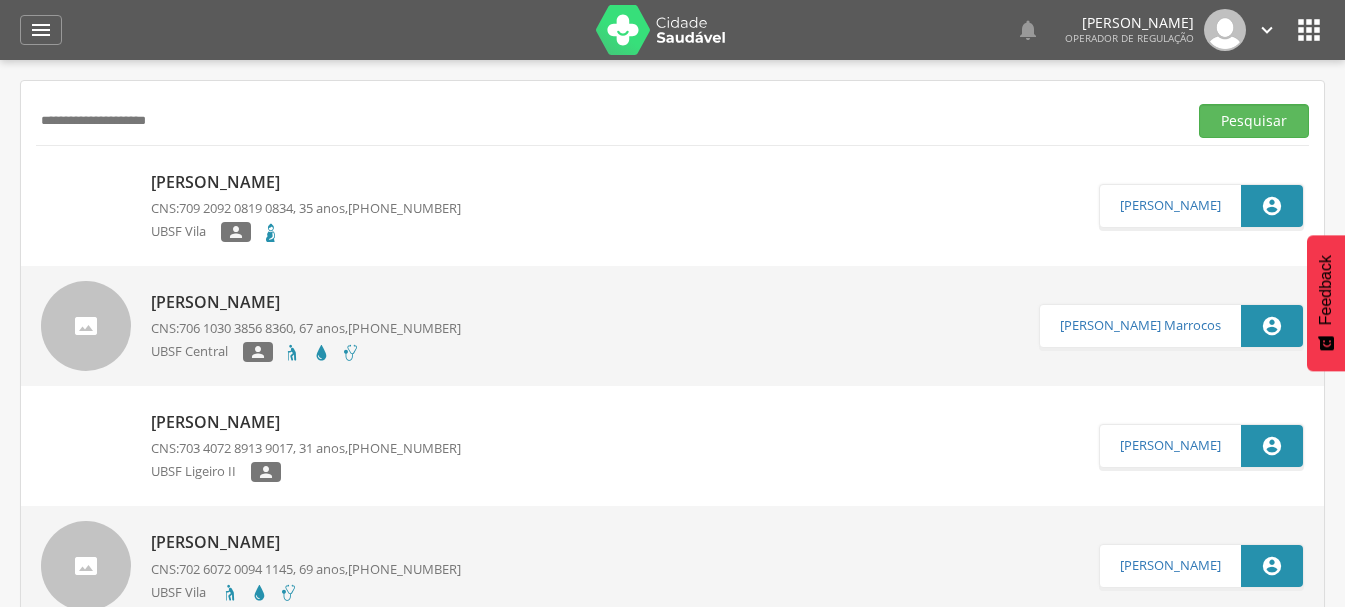 drag, startPoint x: 198, startPoint y: 141, endPoint x: 0, endPoint y: 243, distance: 222.72853 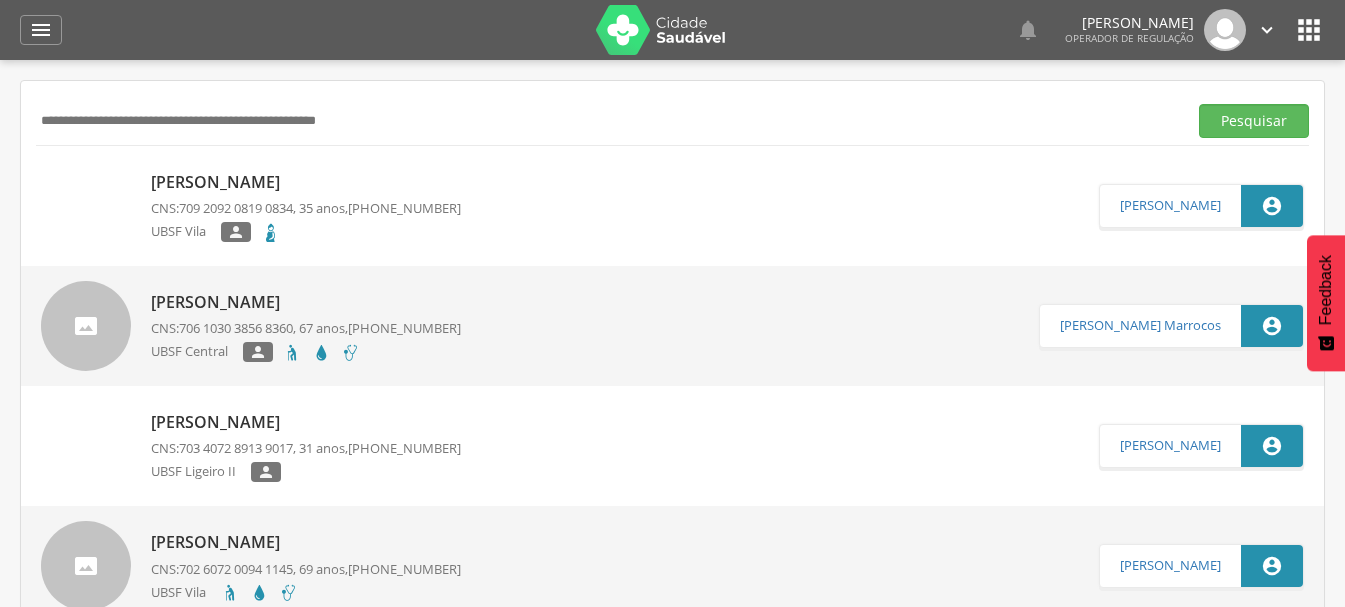 paste on "**********" 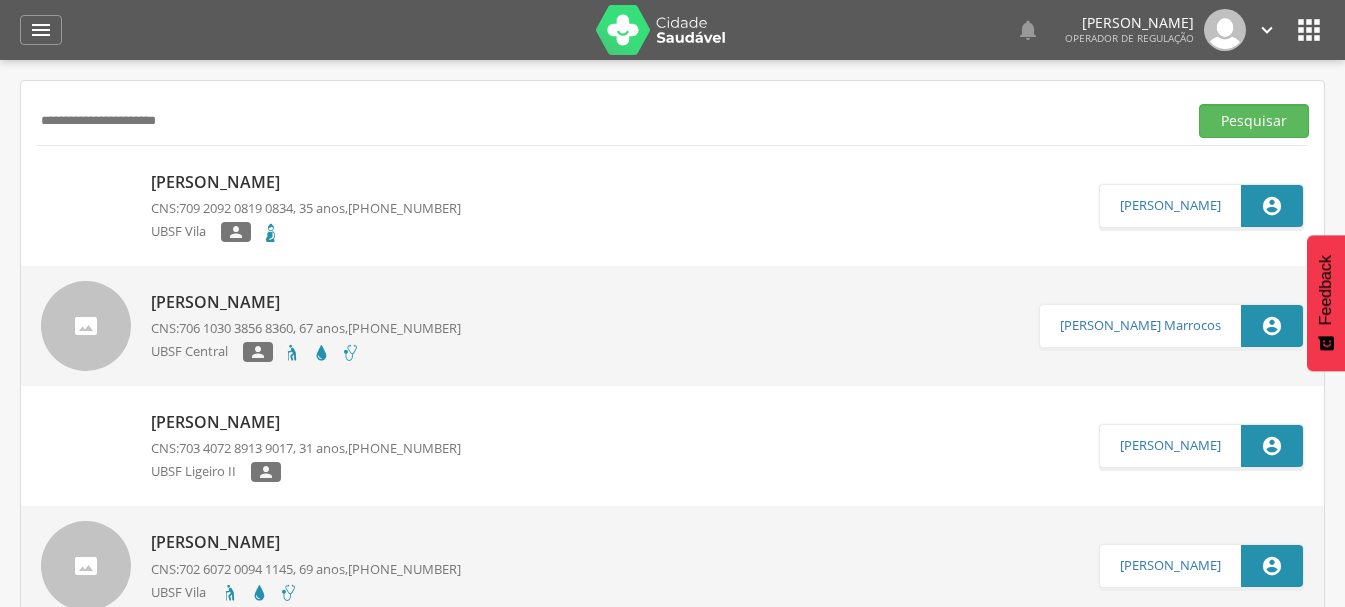 type on "**********" 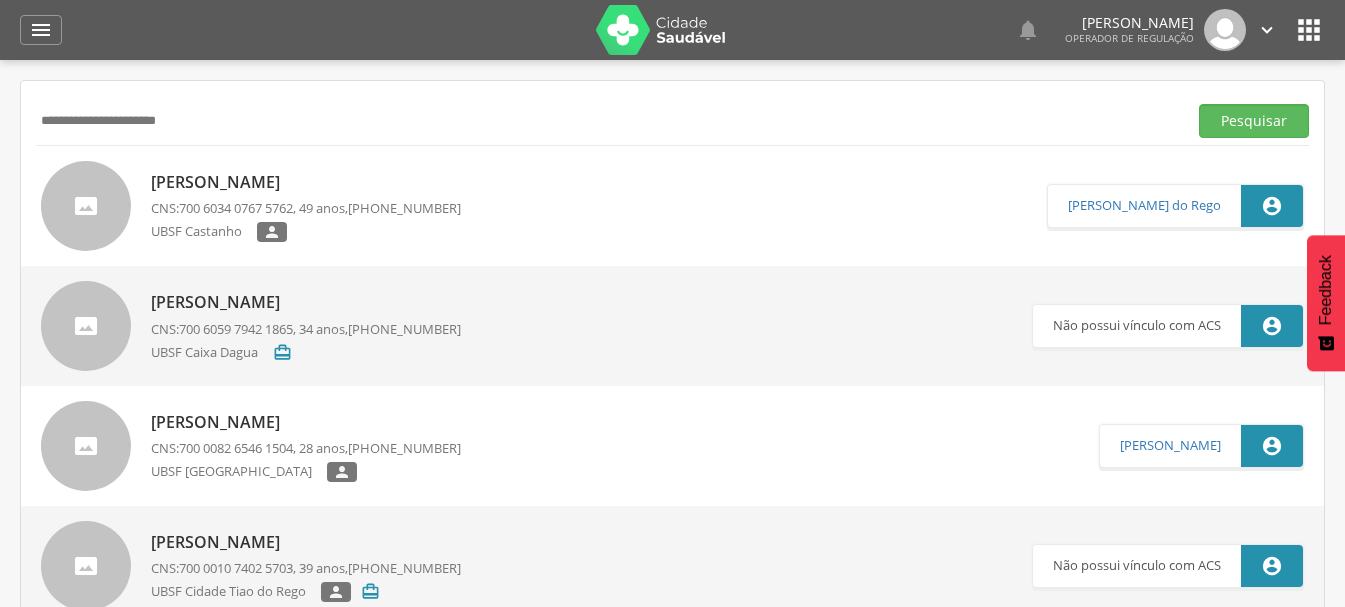 click on "Isalda Batista da Silva" at bounding box center [306, 182] 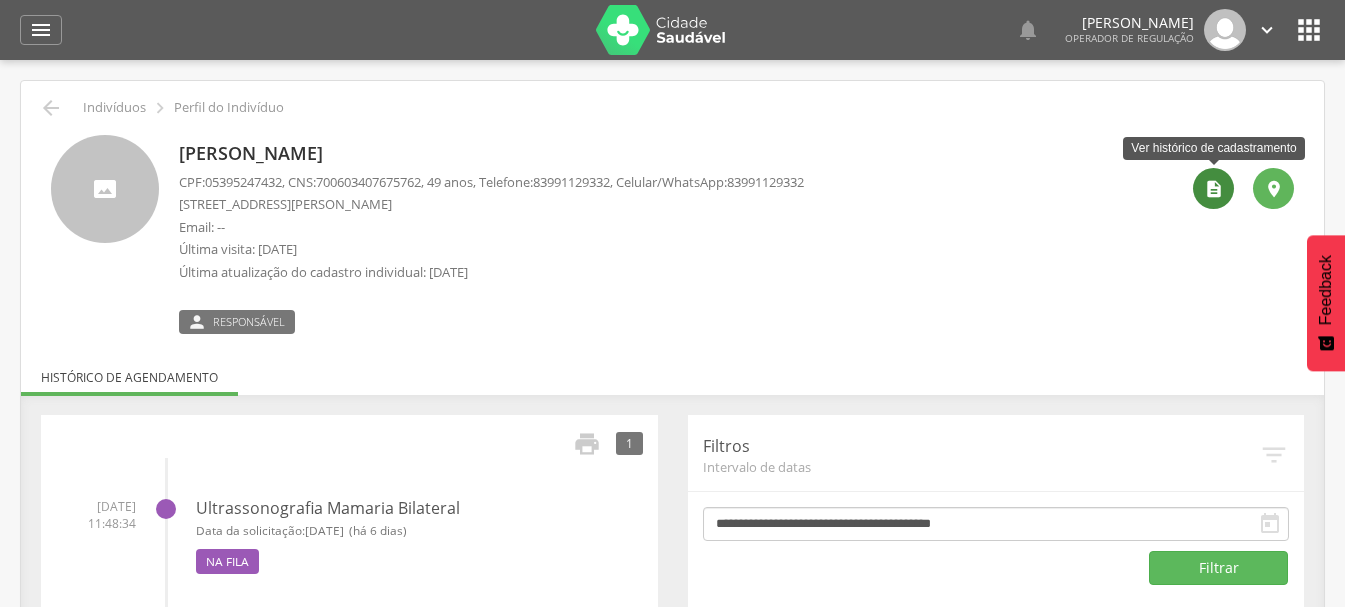 click on "" at bounding box center (1213, 188) 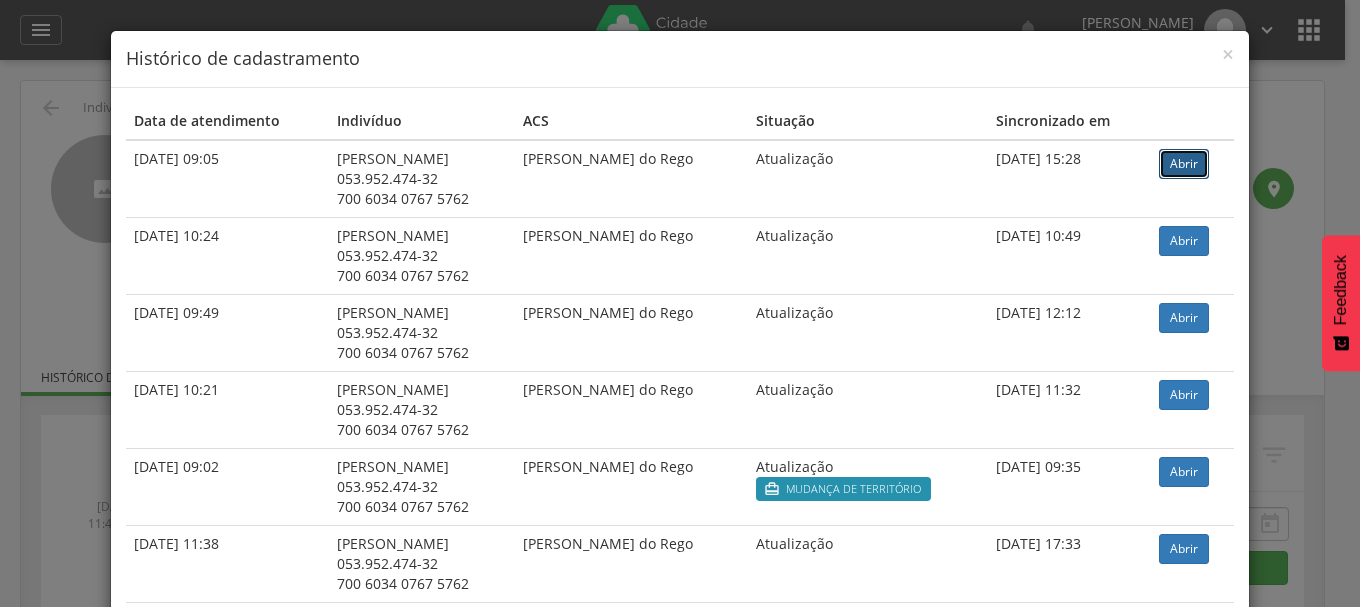 click on "Abrir" at bounding box center [1184, 164] 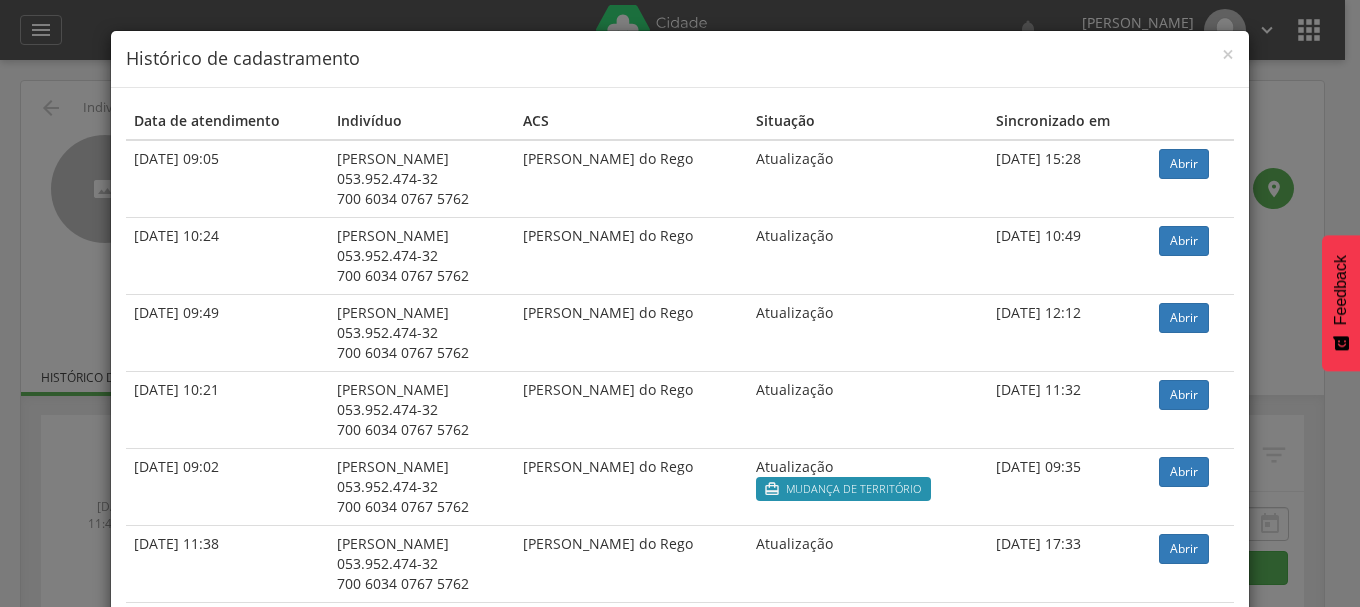click on "×
Histórico de cadastramento
Data de atendimento
Indivíduo
ACS
Situação
Sincronizado em
20/03/2025 09:05
Isalda Batista da Silva
053.952.474-32
700 6034 0767 5762
Danielle Tavares do Rego
Atualização
20/03/2025 15:28
Abrir
21/11/2024 10:24
Isalda Batista da Silva
053.952.474-32
700 6034 0767 5762
Danielle Tavares do Rego
Atualização
21/11/2024 10:49
Abrir
03/09/2024 09:49
Isalda Batista da Silva
053.952.474-32
700 6034 0767 5762
Danielle Tavares do Rego
Atualização
10/09/2024 12:12
Abrir" at bounding box center (680, 303) 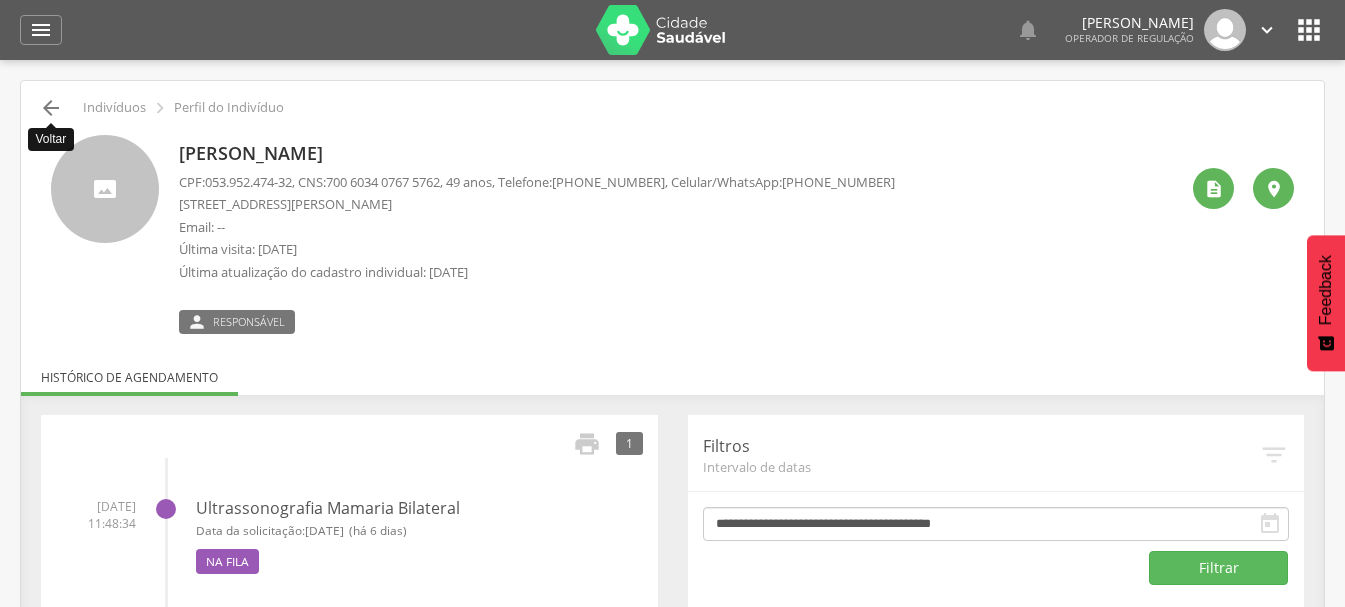 click on "" at bounding box center (51, 108) 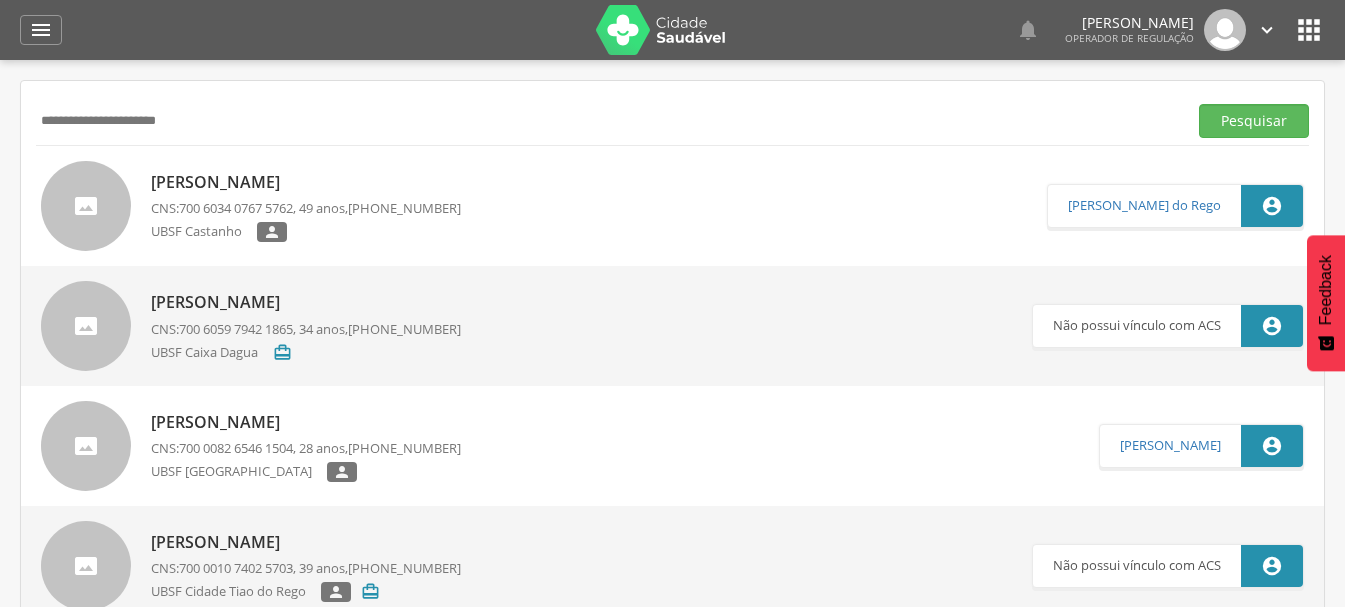 drag, startPoint x: 126, startPoint y: 161, endPoint x: 0, endPoint y: 230, distance: 143.65584 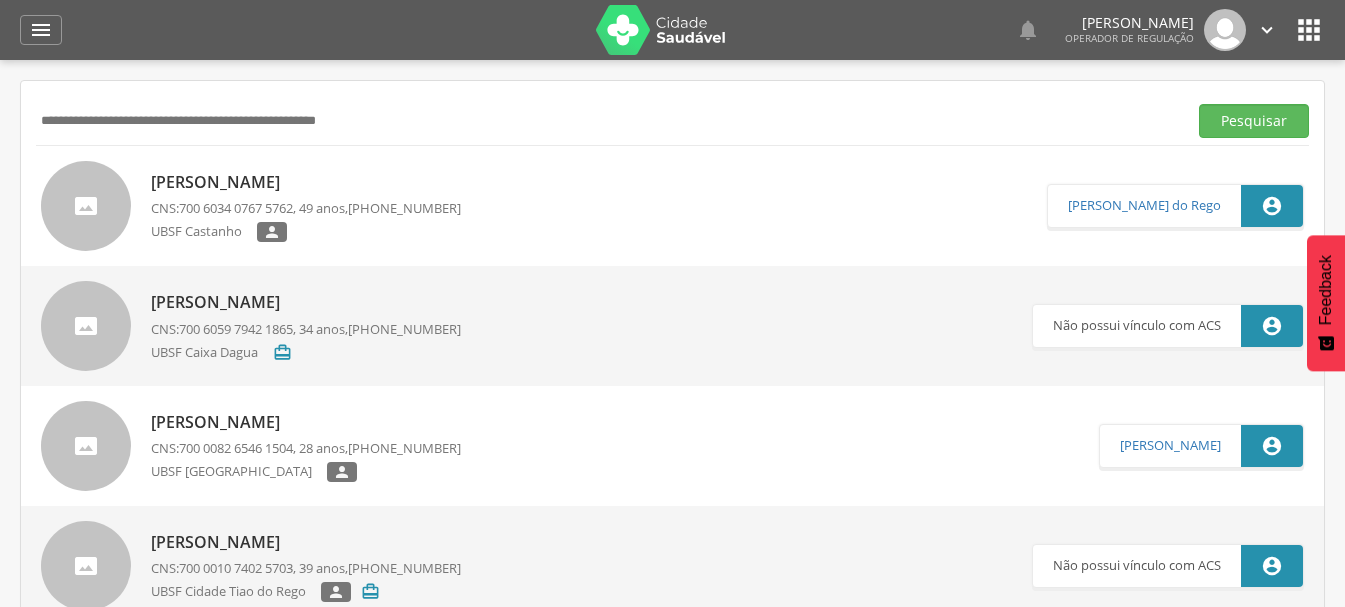 paste on "**********" 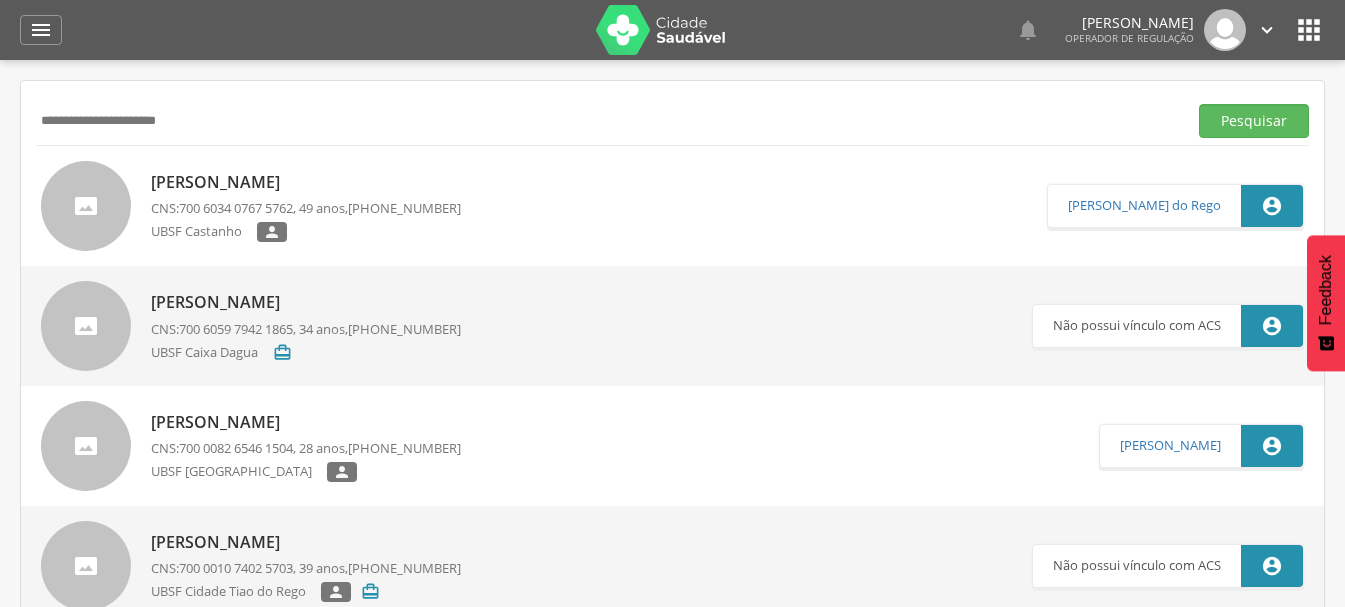 type on "**********" 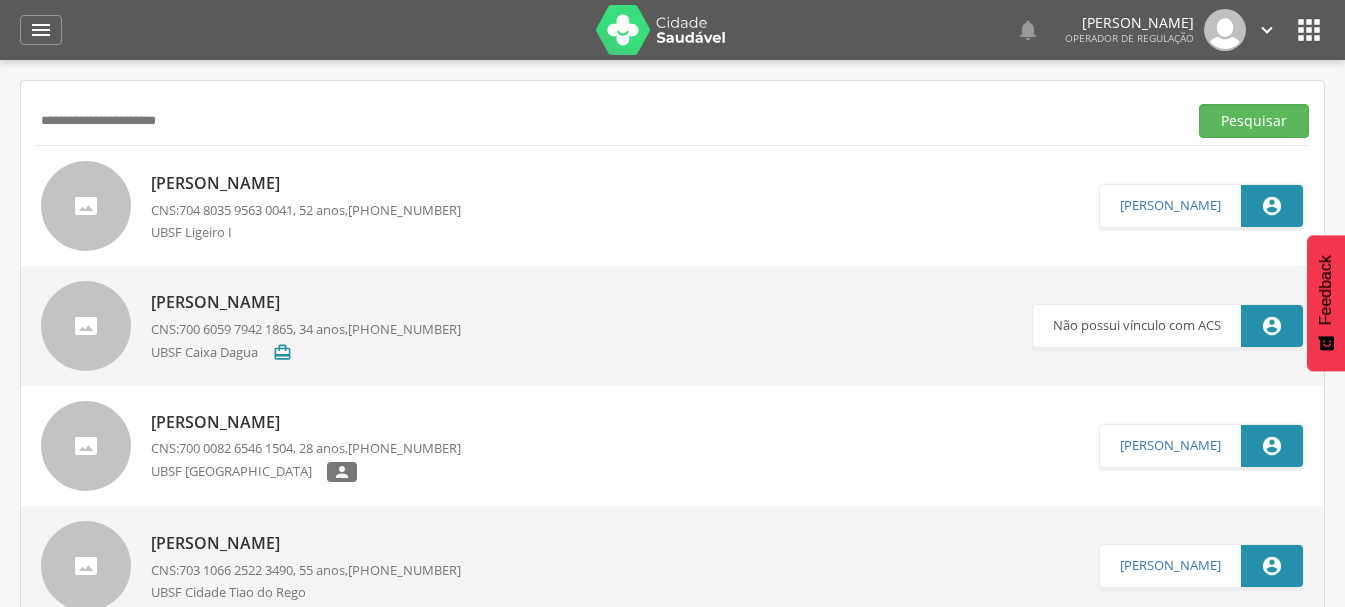 click on "Rozimar da Silva Araujo CNS:  704 8035 9563 0041 , 52 anos,  (83) 8809-2997 UBSF Ligeiro I" at bounding box center [306, 206] 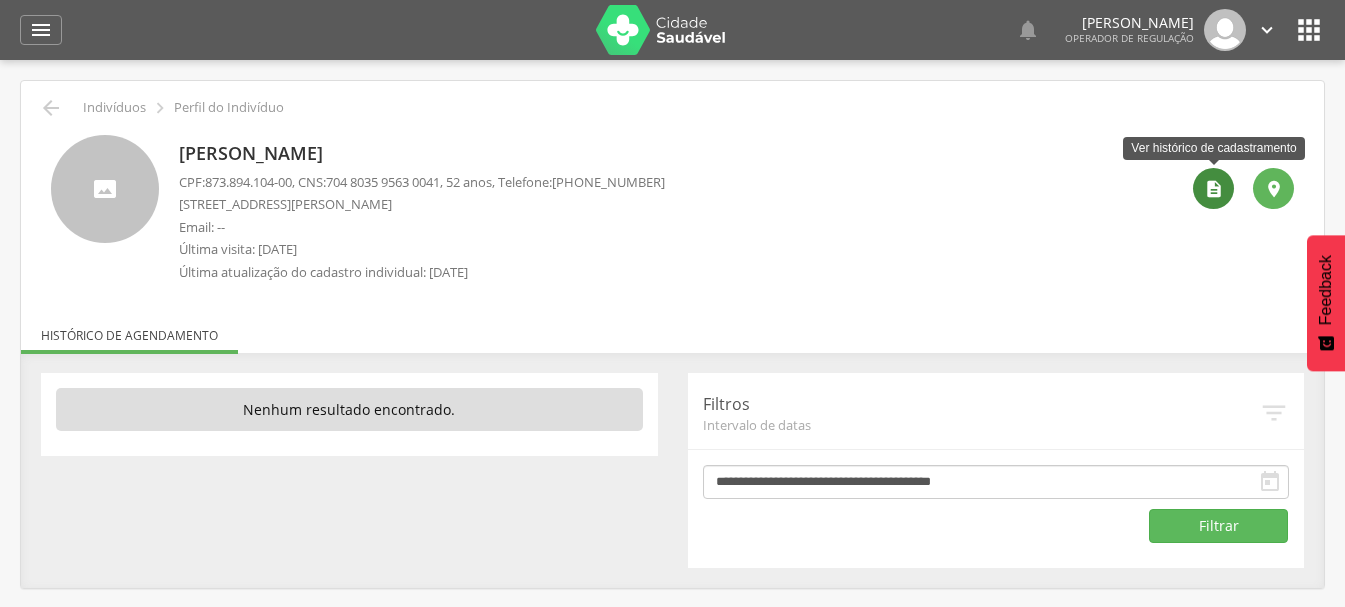 click on "" at bounding box center (1214, 189) 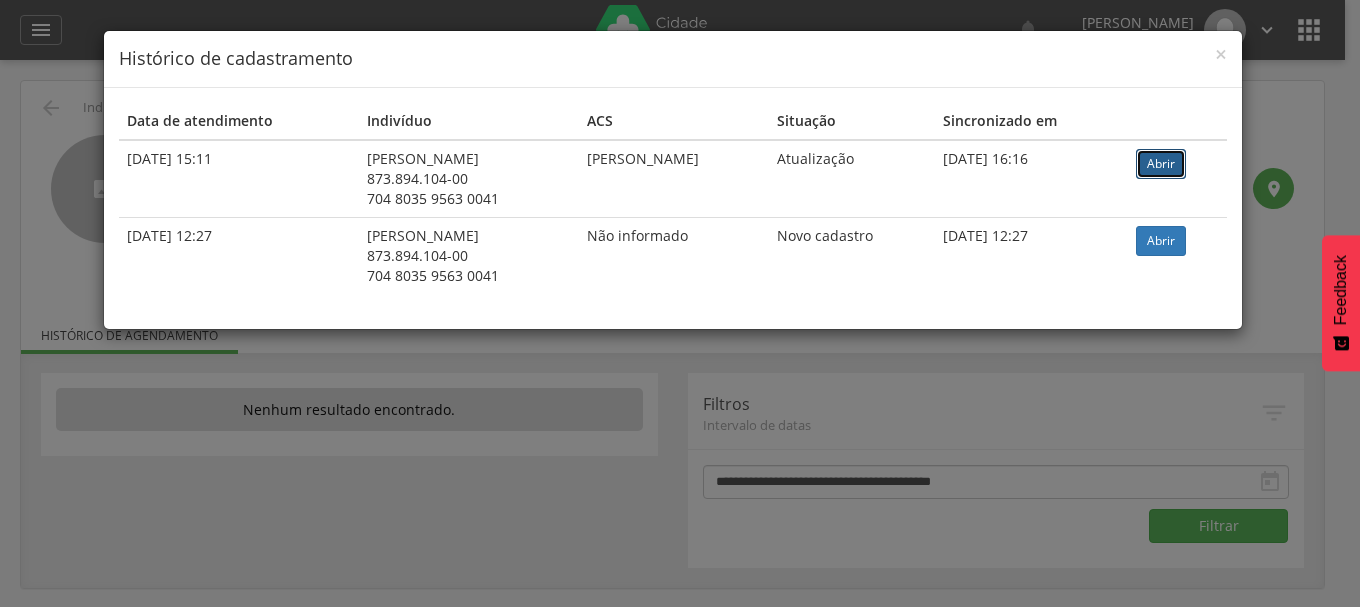 click on "Abrir" at bounding box center (1161, 164) 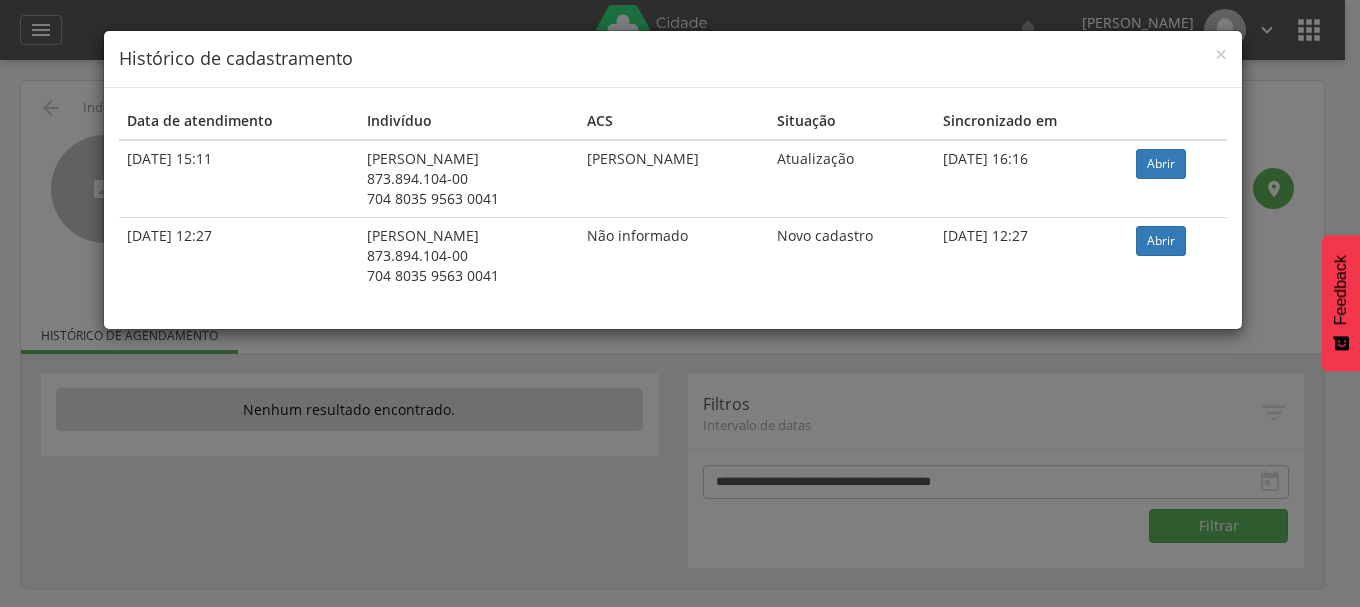 click on "×
Histórico de cadastramento
Data de atendimento
Indivíduo
ACS
Situação
Sincronizado em
27/06/2025 15:11
Rozimar da Silva Araujo
873.894.104-00
704 8035 9563 0041
Rute Cade Santos Lopes
Atualização
27/06/2025 16:16
Abrir
30/05/2025 12:27
Rozimar da Silva Araujo
873.894.104-00
704 8035 9563 0041
Não informado
Novo cadastro
30/05/2025 12:27
Abrir" at bounding box center [680, 303] 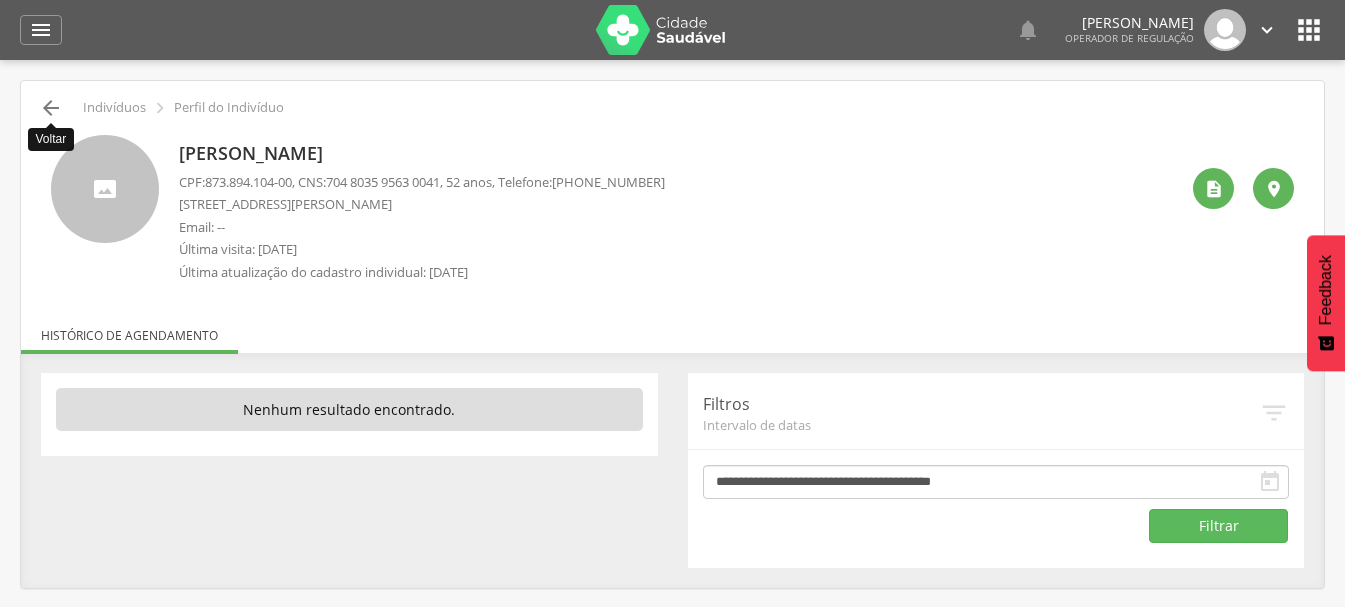 click on "" at bounding box center (51, 108) 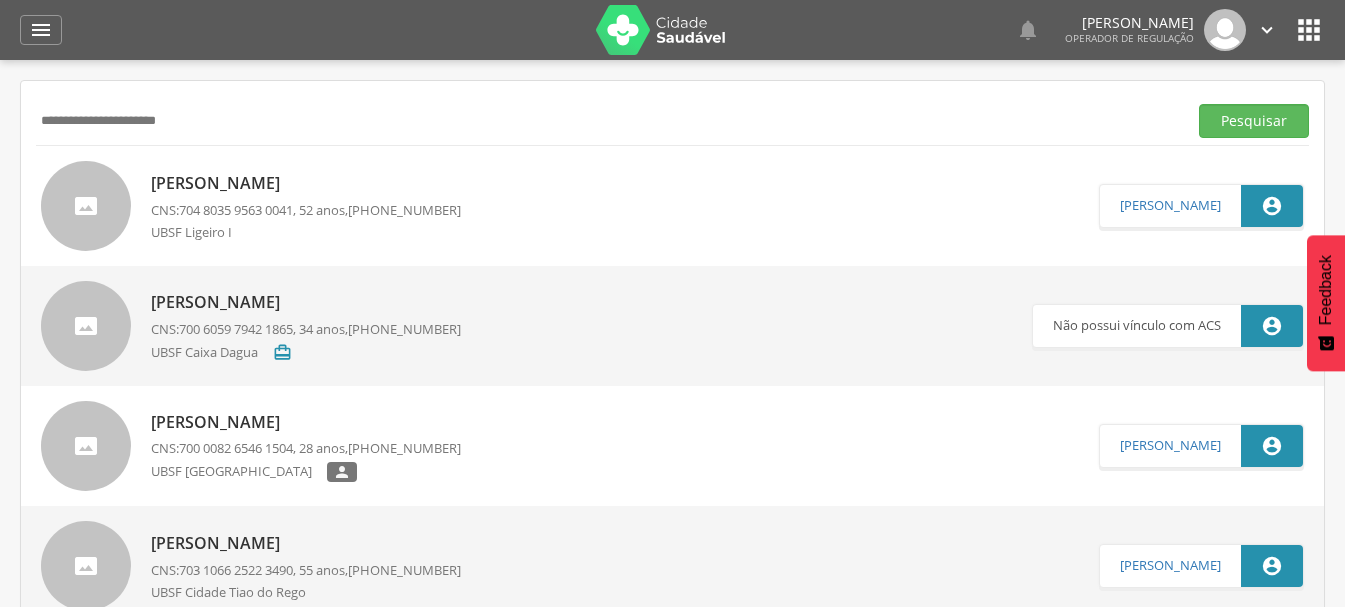 drag, startPoint x: 250, startPoint y: 119, endPoint x: 0, endPoint y: 187, distance: 259.083 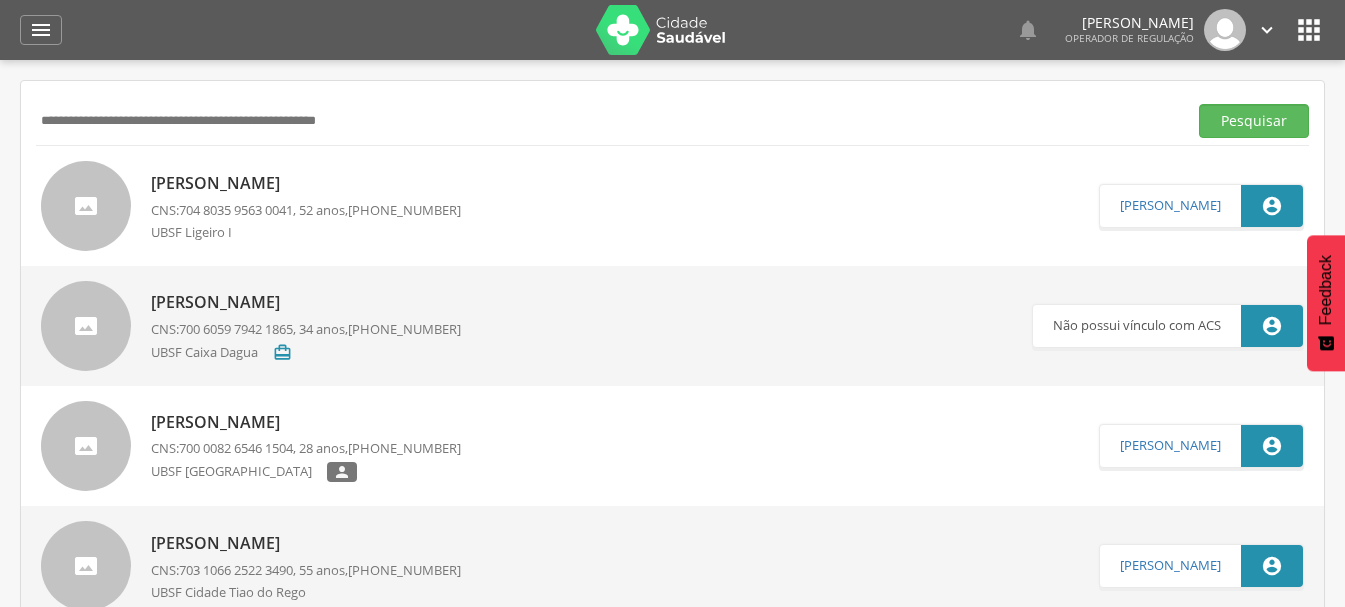 paste on "**********" 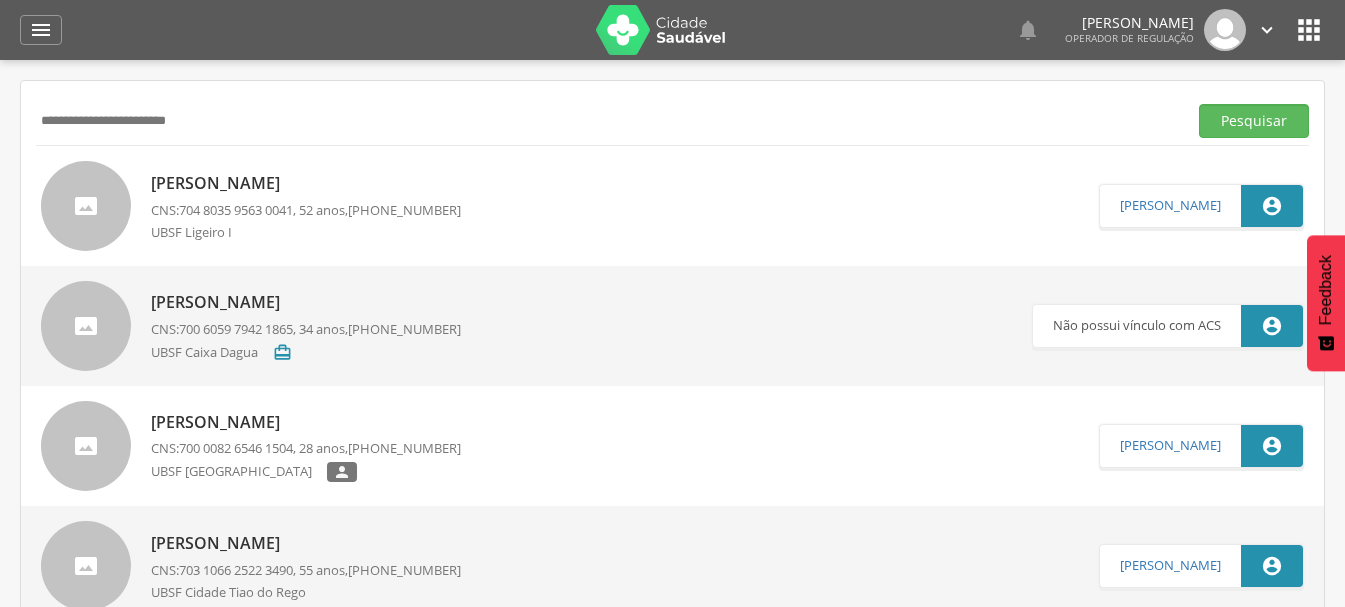 type on "**********" 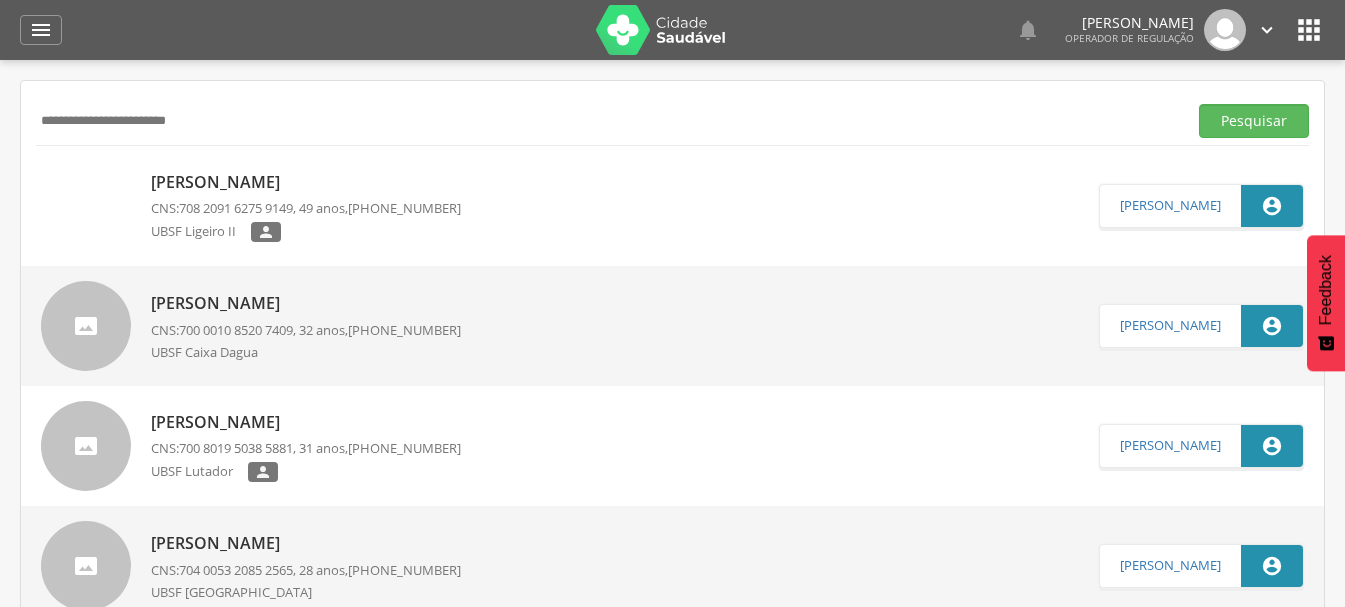 click on "Linda Célia Gomes Pereira" at bounding box center [306, 182] 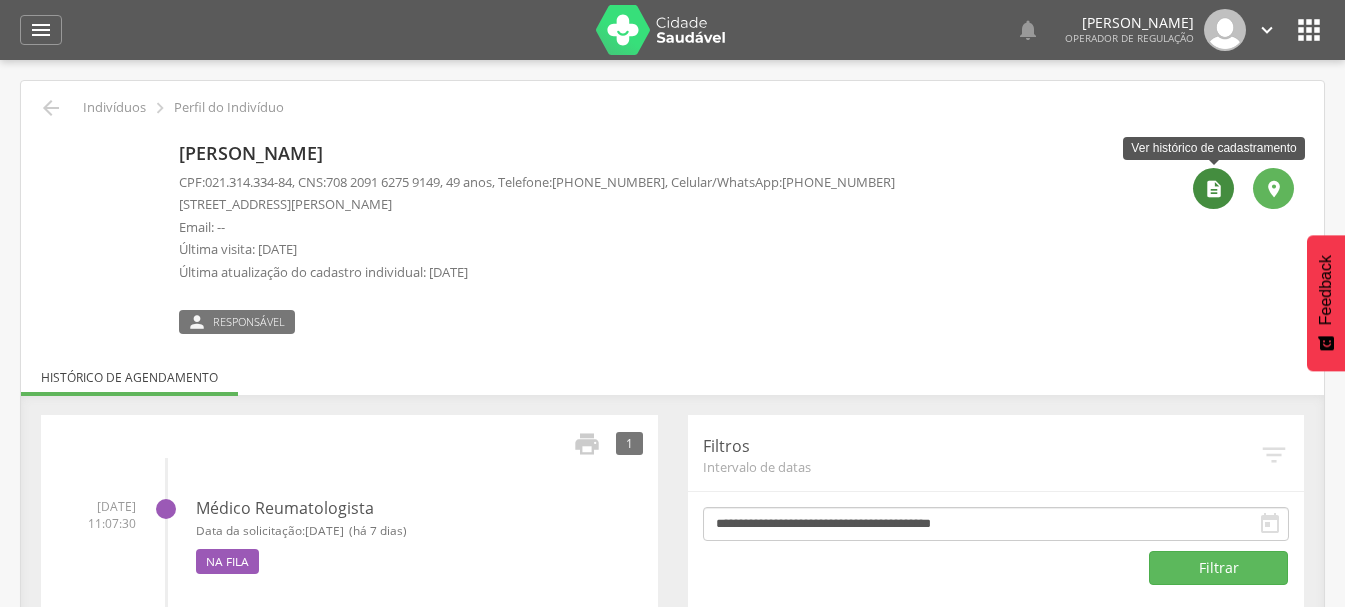 click on "" at bounding box center [1213, 188] 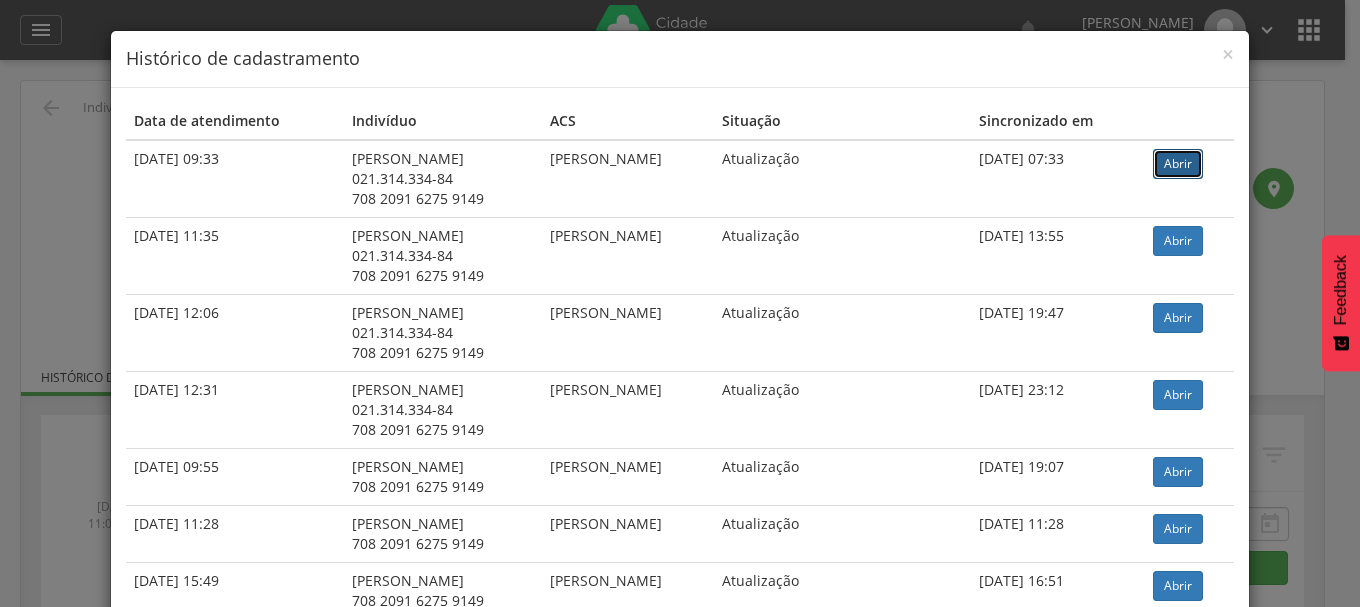 click on "Abrir" at bounding box center [1178, 164] 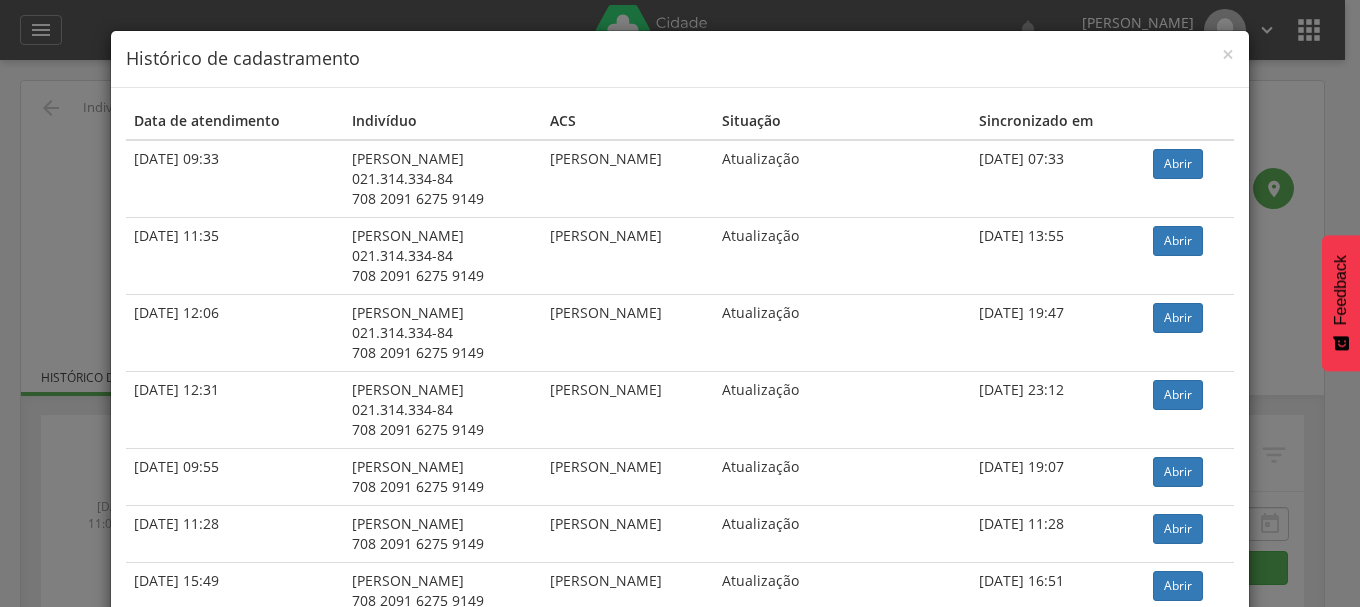 click on "×
Histórico de cadastramento
Data de atendimento
Indivíduo
ACS
Situação
Sincronizado em
12/03/2025 09:33
Linda Célia Gomes Pereira
021.314.334-84
708 2091 6275 9149
Carmen Mercia Siqueira da Costa
Atualização
17/03/2025 07:33
Abrir
16/08/2024 11:35
Linda Célia Gomes Pereira
021.314.334-84
708 2091 6275 9149
Carmen Mercia Siqueira da Costa
Atualização
16/08/2024 13:55
Abrir
26/03/2024 12:06
Linda Célia Gomes Pereira
021.314.334-84
708 2091 6275 9149
Carmen Mercia Siqueira da Costa
Atualização
26/03/2024 19:47
Abrir" at bounding box center [680, 303] 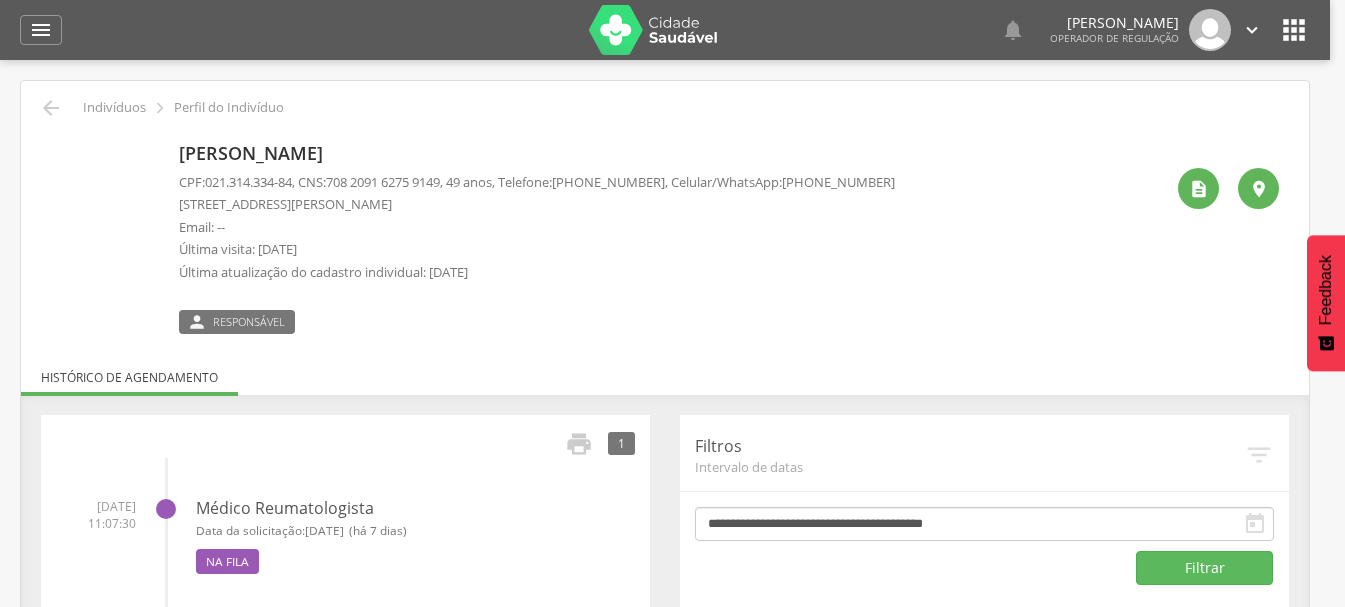 click on "" at bounding box center [51, 108] 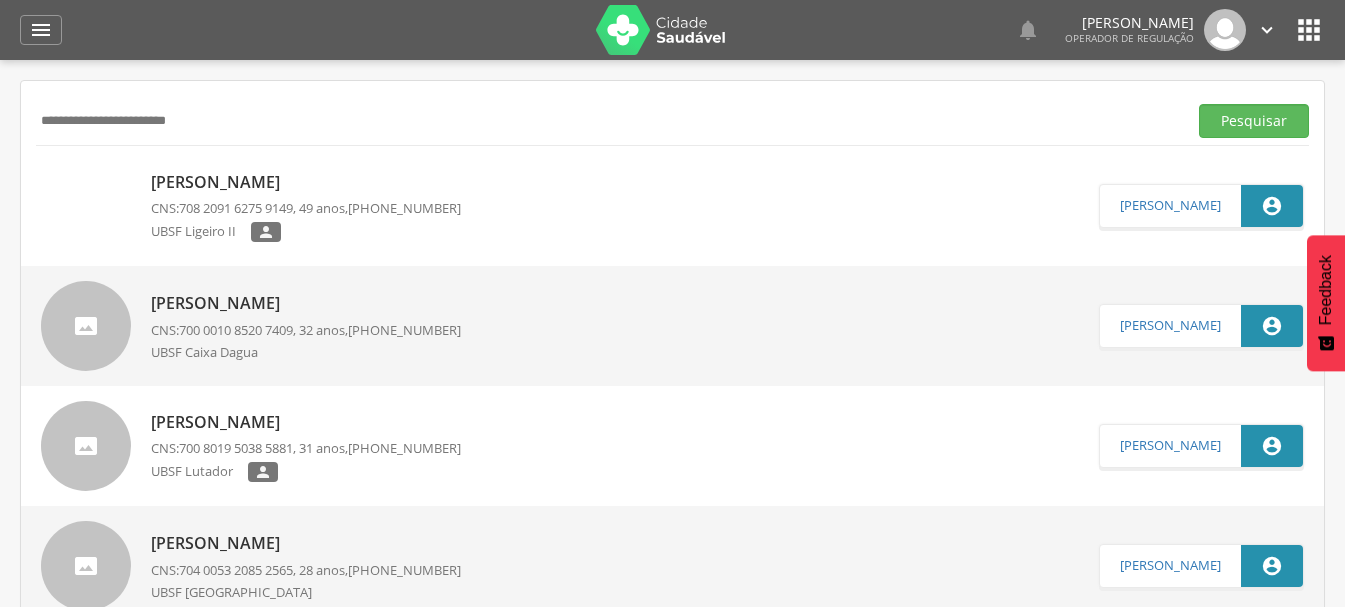 drag, startPoint x: 281, startPoint y: 117, endPoint x: 0, endPoint y: 176, distance: 287.12714 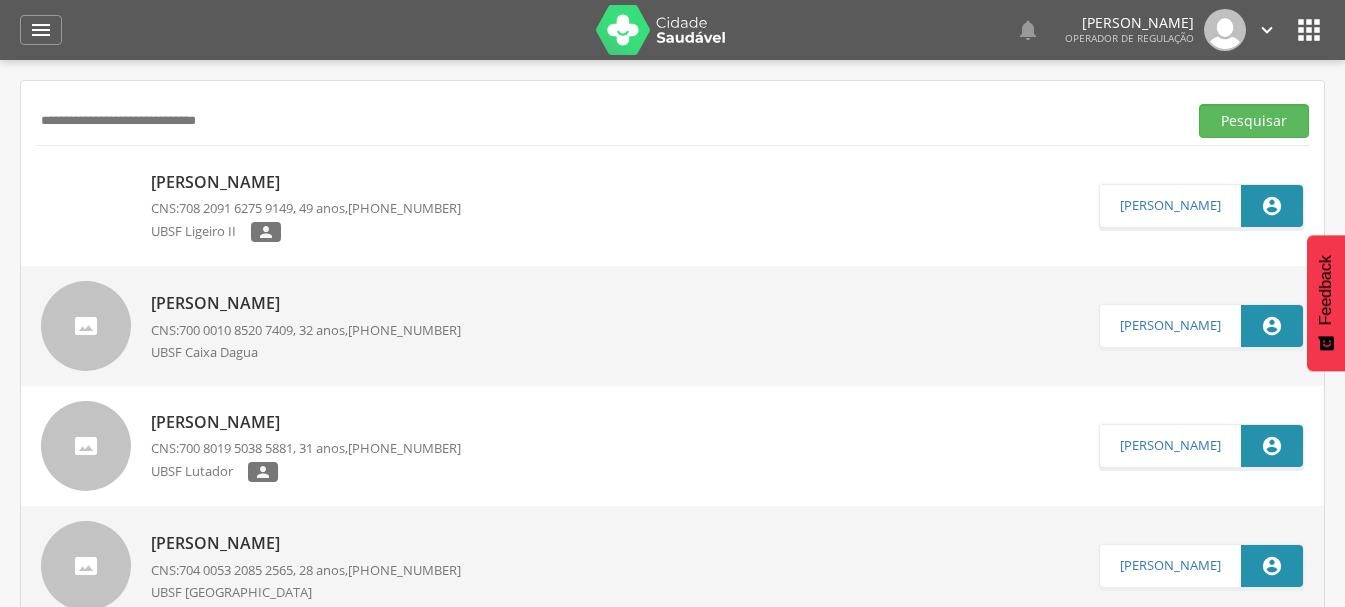 type on "**********" 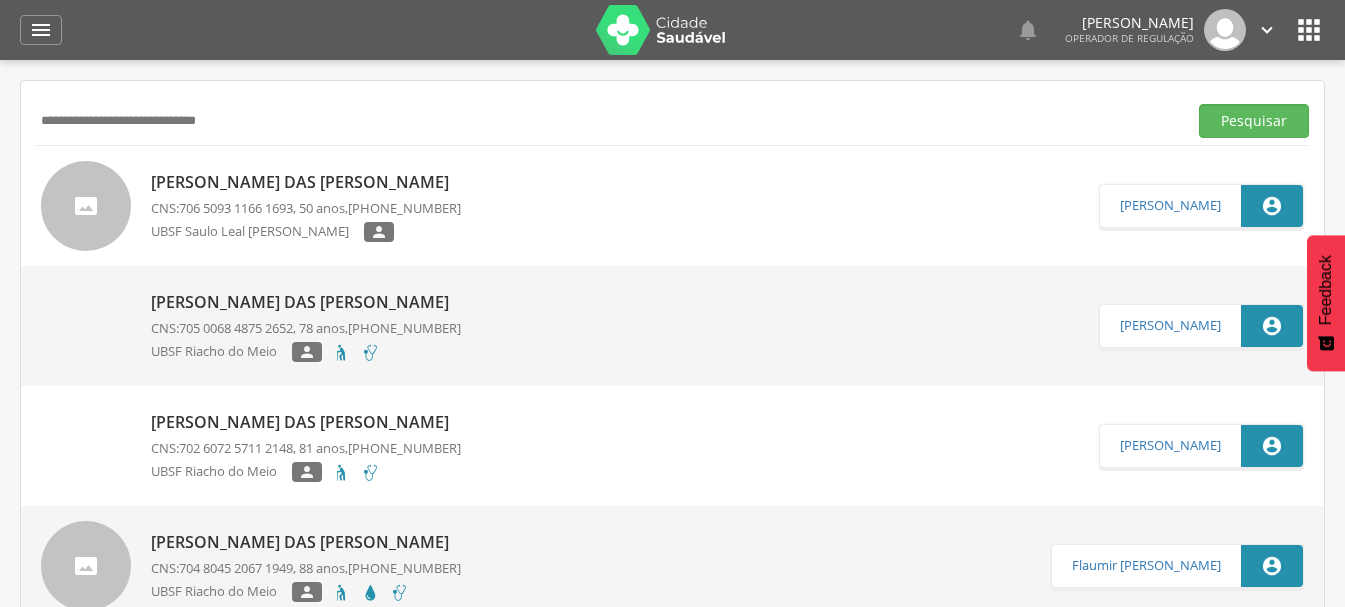 click on "Maria das Dores da Silva Albino" at bounding box center (306, 182) 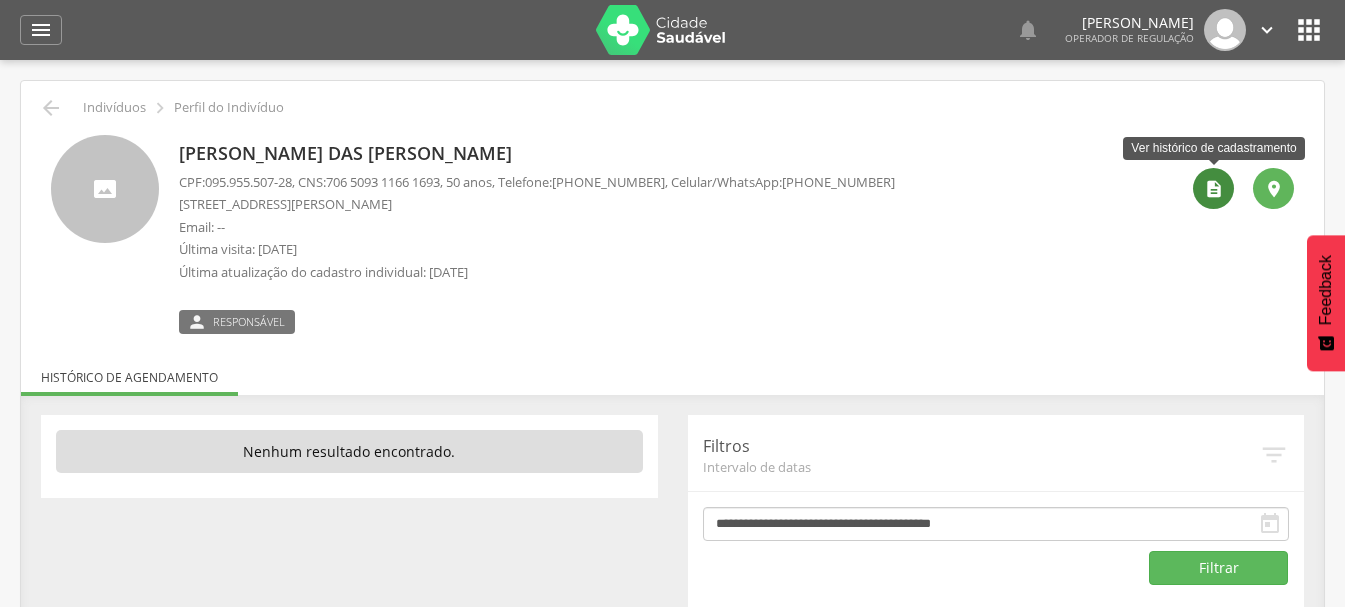 click on "" at bounding box center [1214, 189] 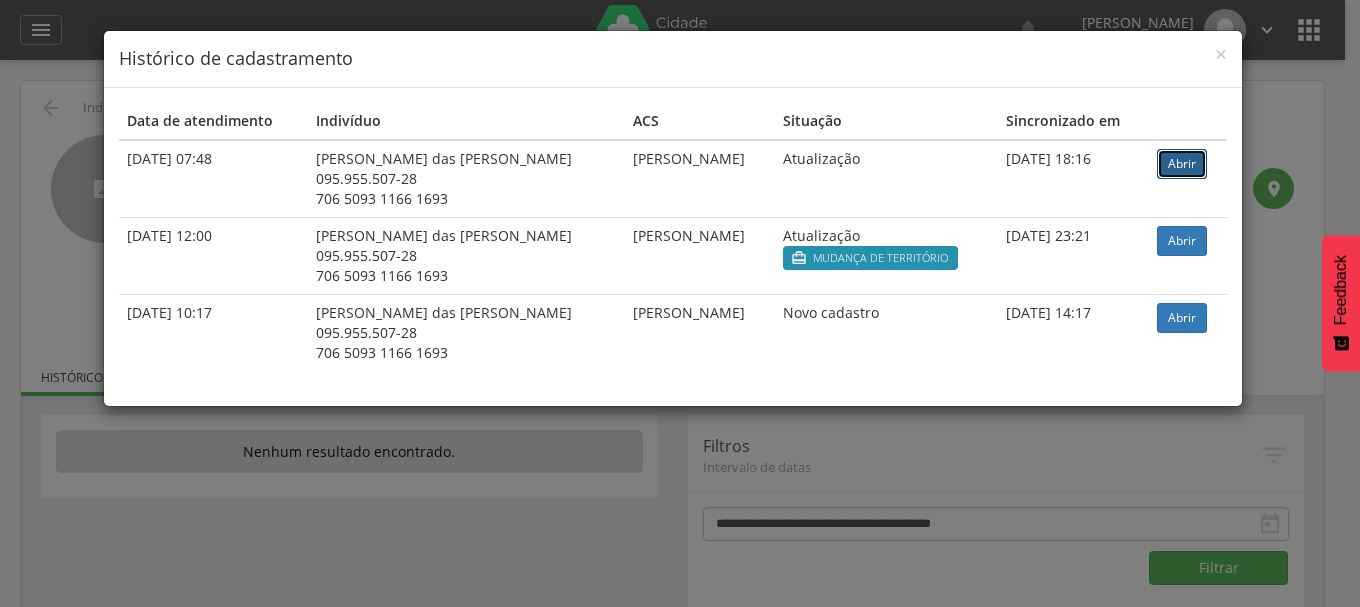 click on "Abrir" at bounding box center [1182, 164] 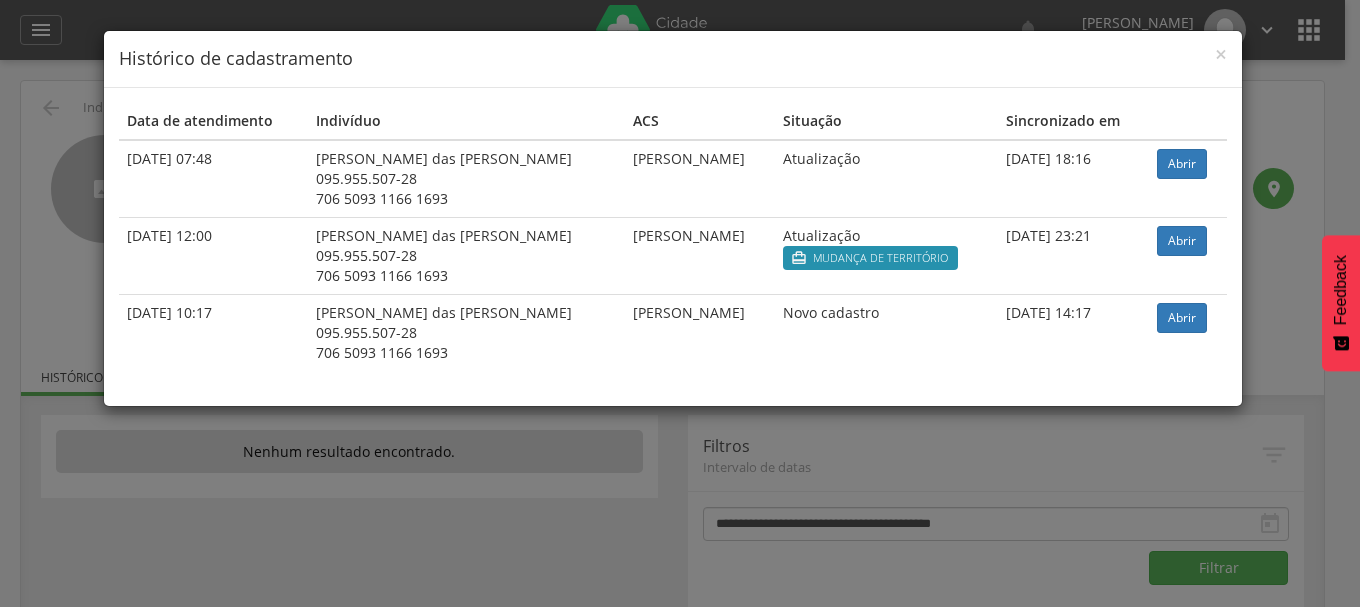 click on "×
Histórico de cadastramento
Data de atendimento
Indivíduo
ACS
Situação
Sincronizado em
12/03/2025 07:48
Maria das Dores da Silva Albino
095.955.507-28
706 5093 1166 1693
Gabriela Mariana Xavier Pereira
Atualização
12/03/2025 18:16
Abrir
18/11/2024 12:00
Maria das Dores da Silva Albino
095.955.507-28
706 5093 1166 1693
Gabriela Mariana Xavier Pereira
Atualização
   Mudança de território
18/11/2024 23:21
Abrir
09/05/2024 10:17
Maria das Dores da Silva Albino
095.955.507-28
706 5093 1166 1693
Gabriela Mariana Xavier Pereira
Novo cadastro" at bounding box center [680, 303] 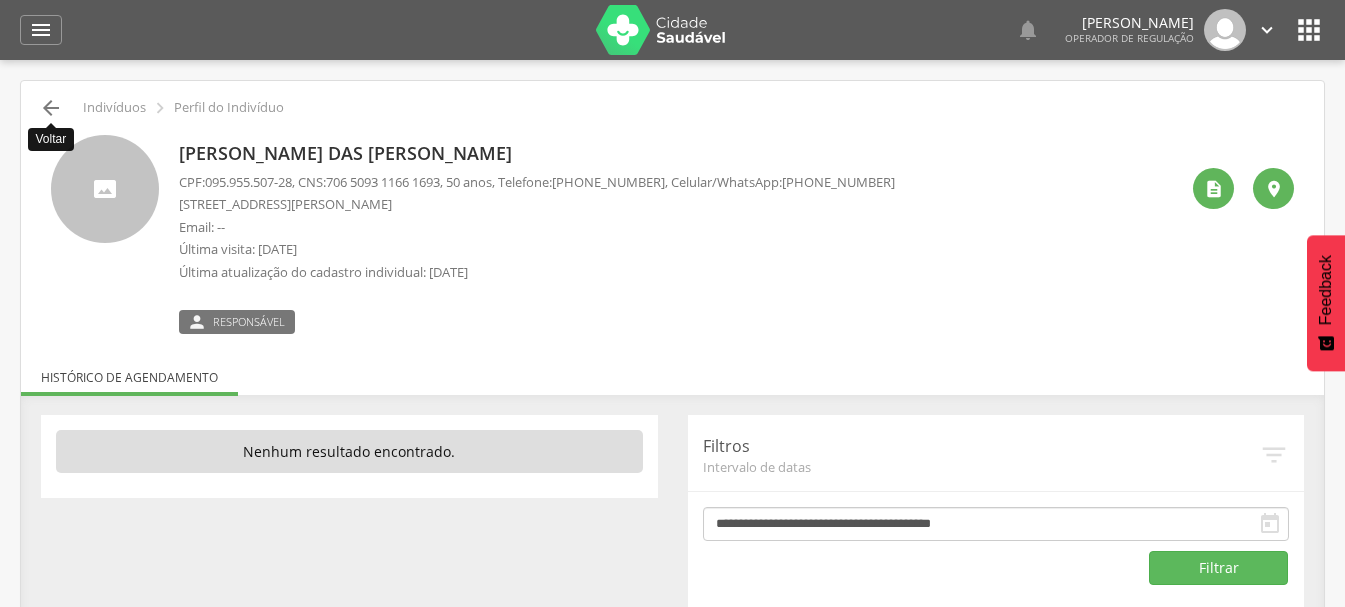 click on "" at bounding box center (51, 108) 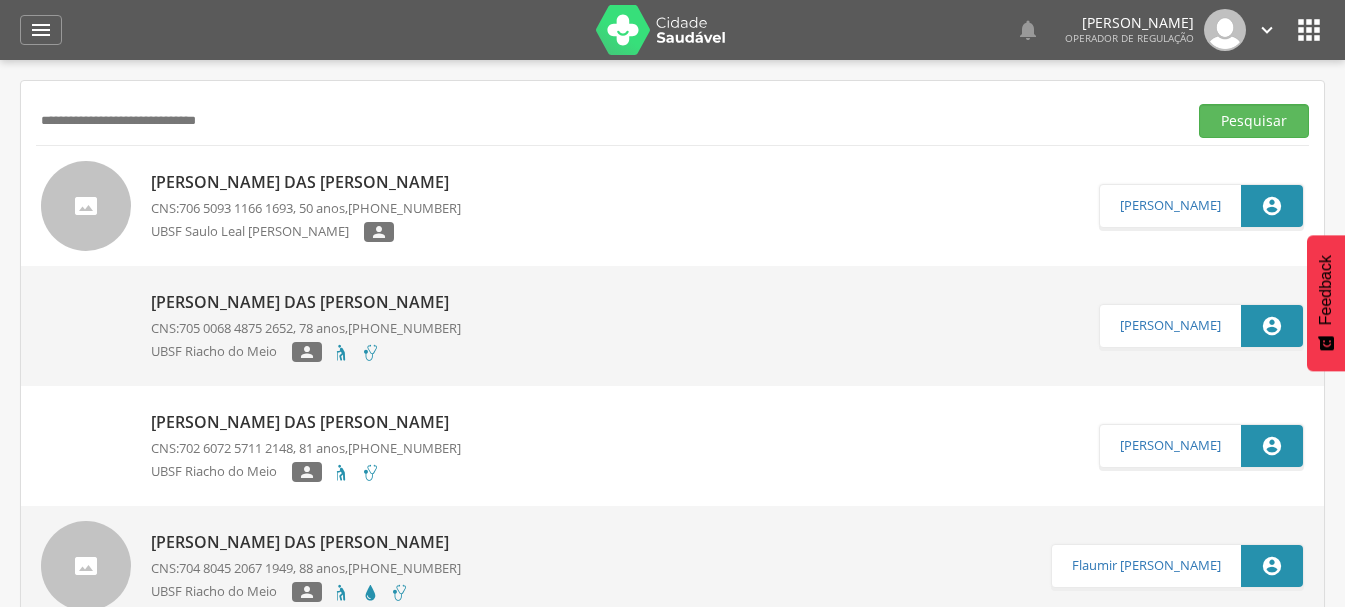 drag, startPoint x: 277, startPoint y: 121, endPoint x: 0, endPoint y: 312, distance: 336.46695 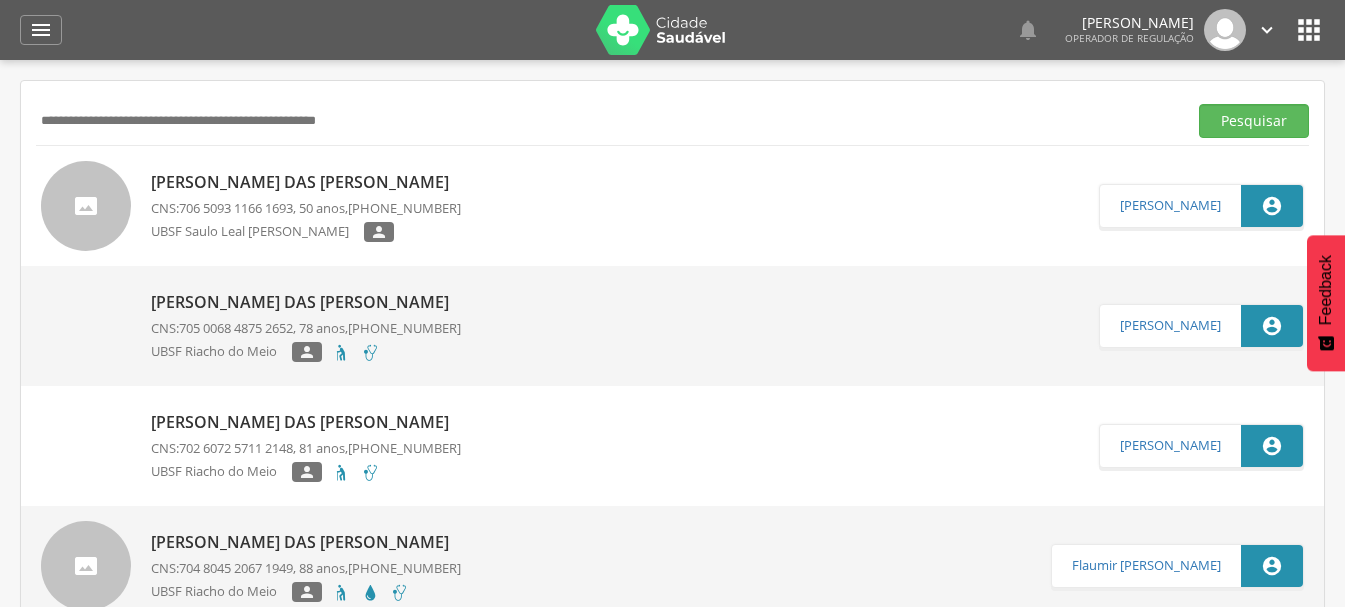 paste on "**********" 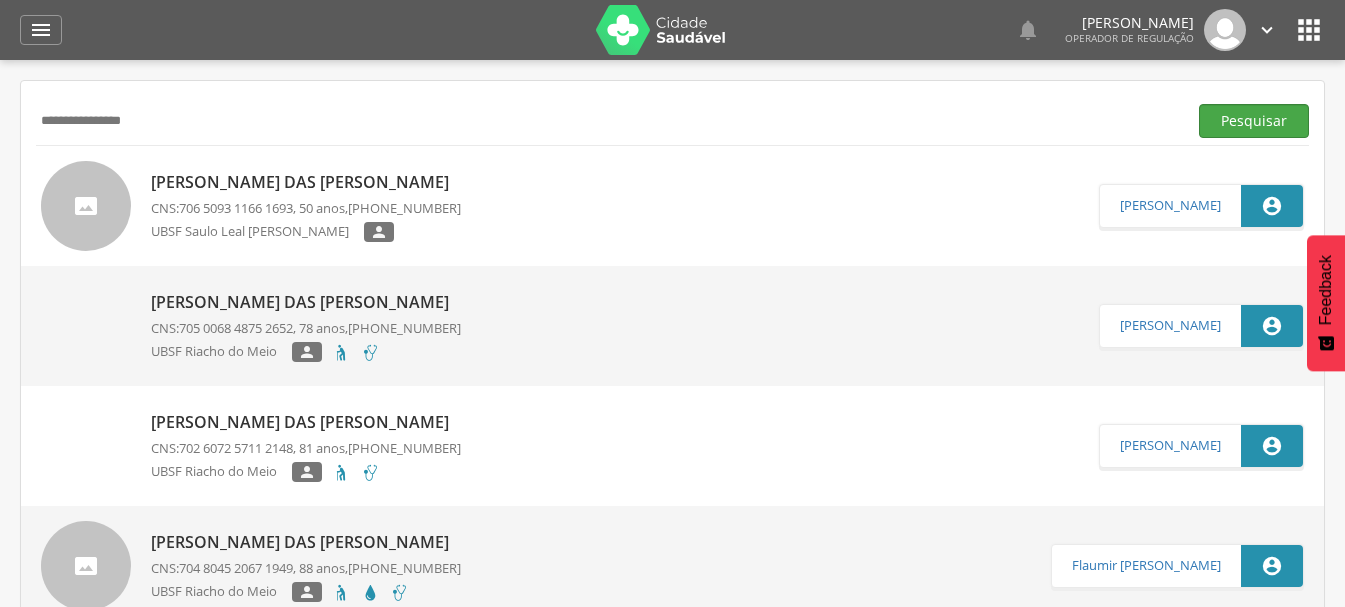 type on "**********" 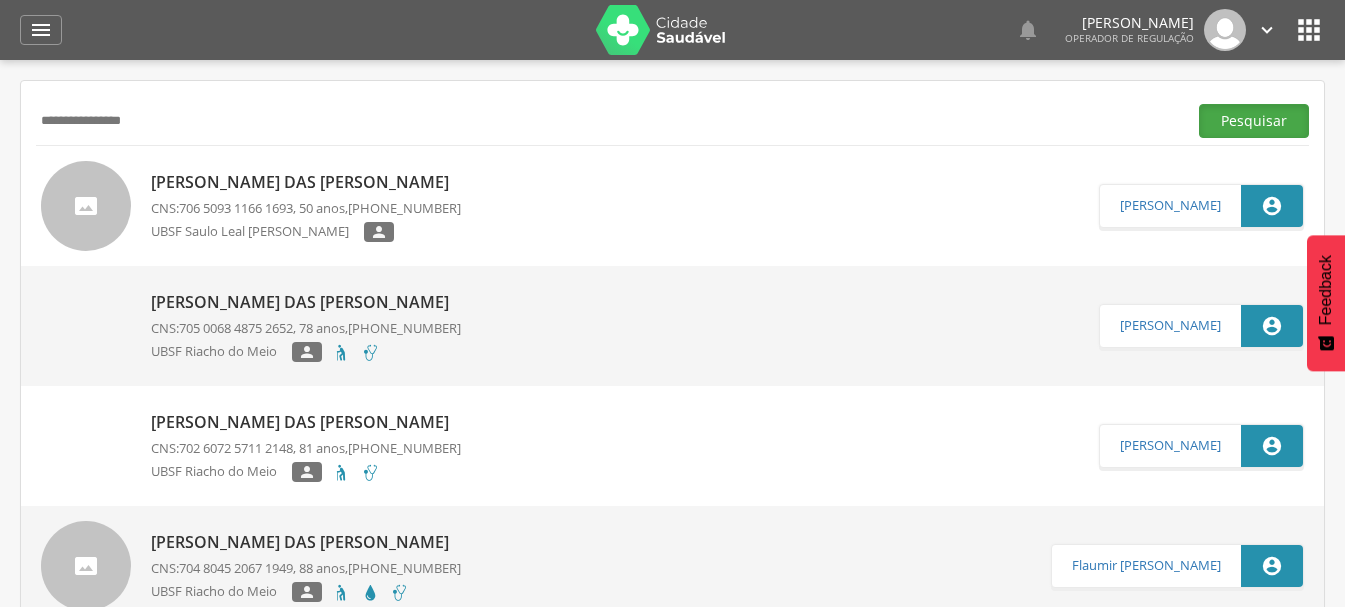 click on "Pesquisar" at bounding box center [1254, 121] 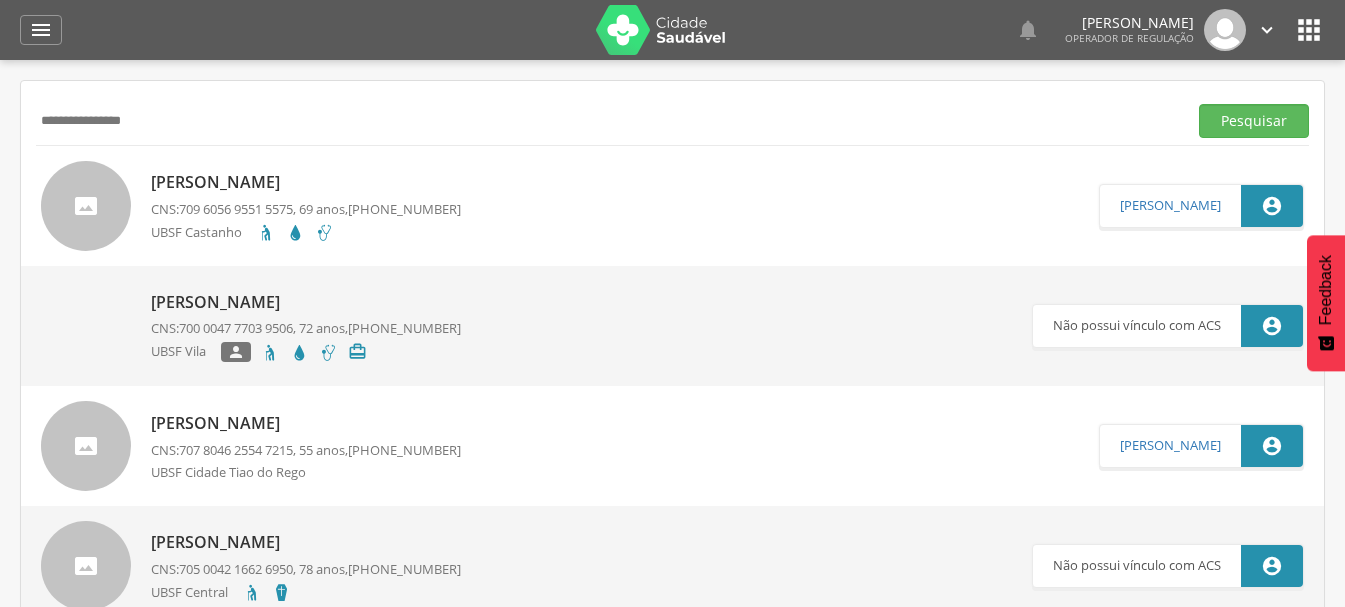 click on "Maria Jose Leite" at bounding box center (306, 182) 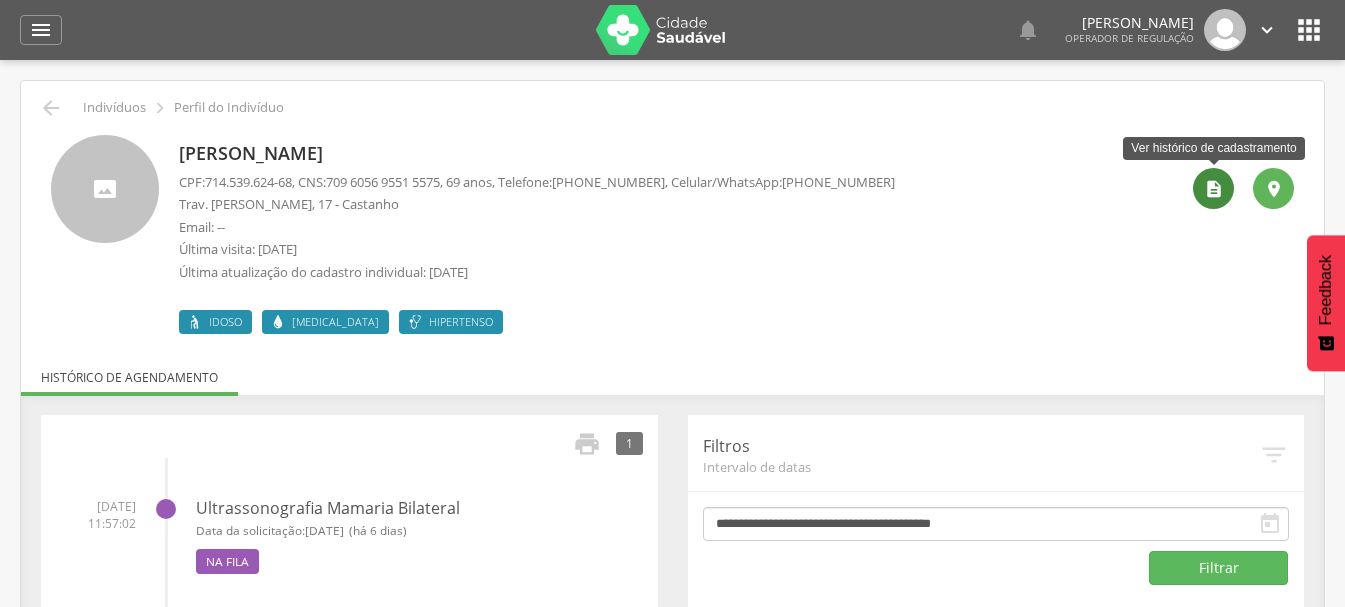 click on "" at bounding box center [1213, 188] 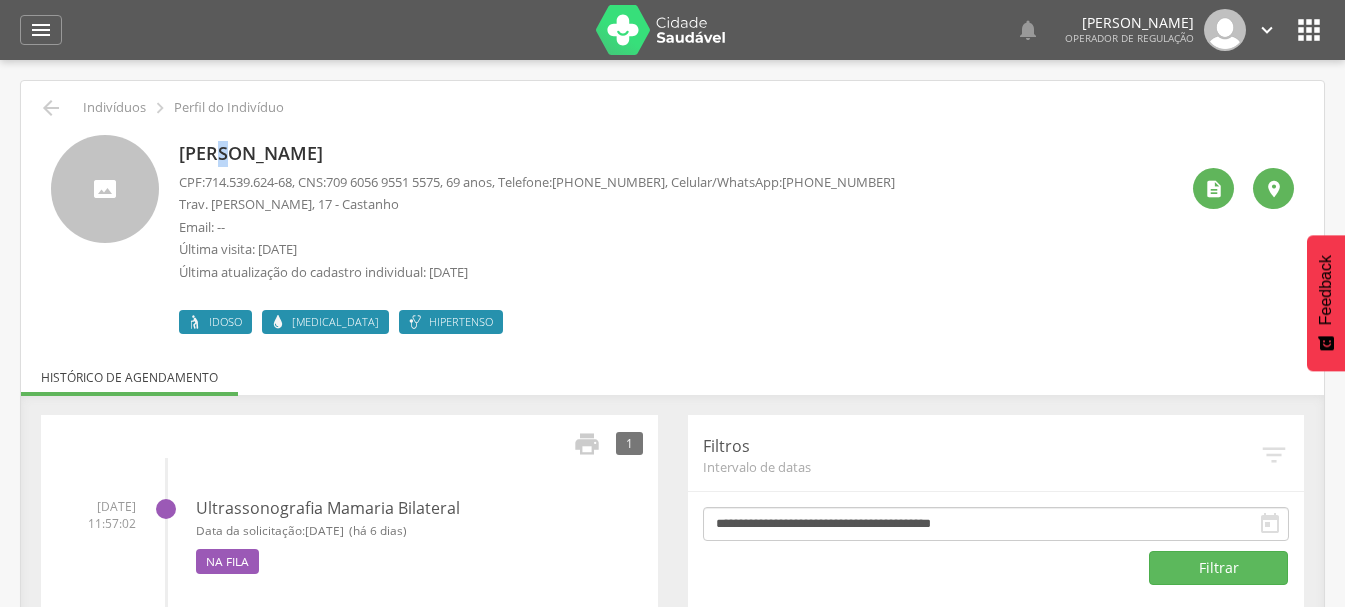 drag, startPoint x: 232, startPoint y: 145, endPoint x: 233, endPoint y: 159, distance: 14.035668 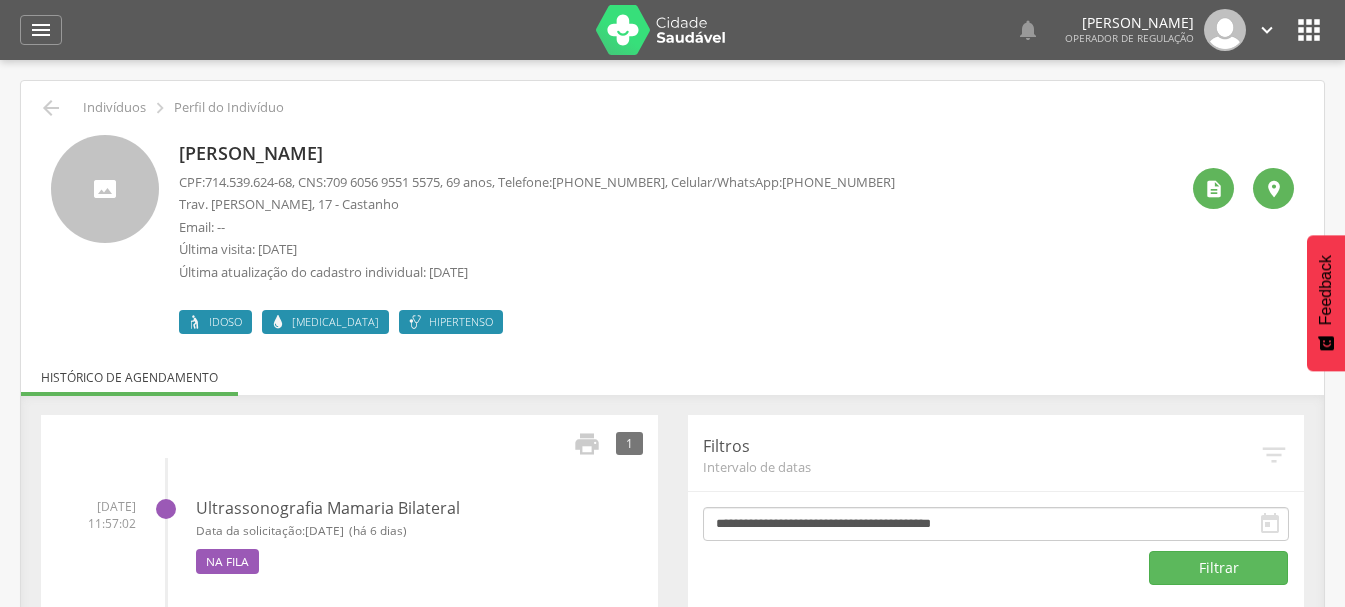 click on "Maria Jose Leite" at bounding box center (537, 154) 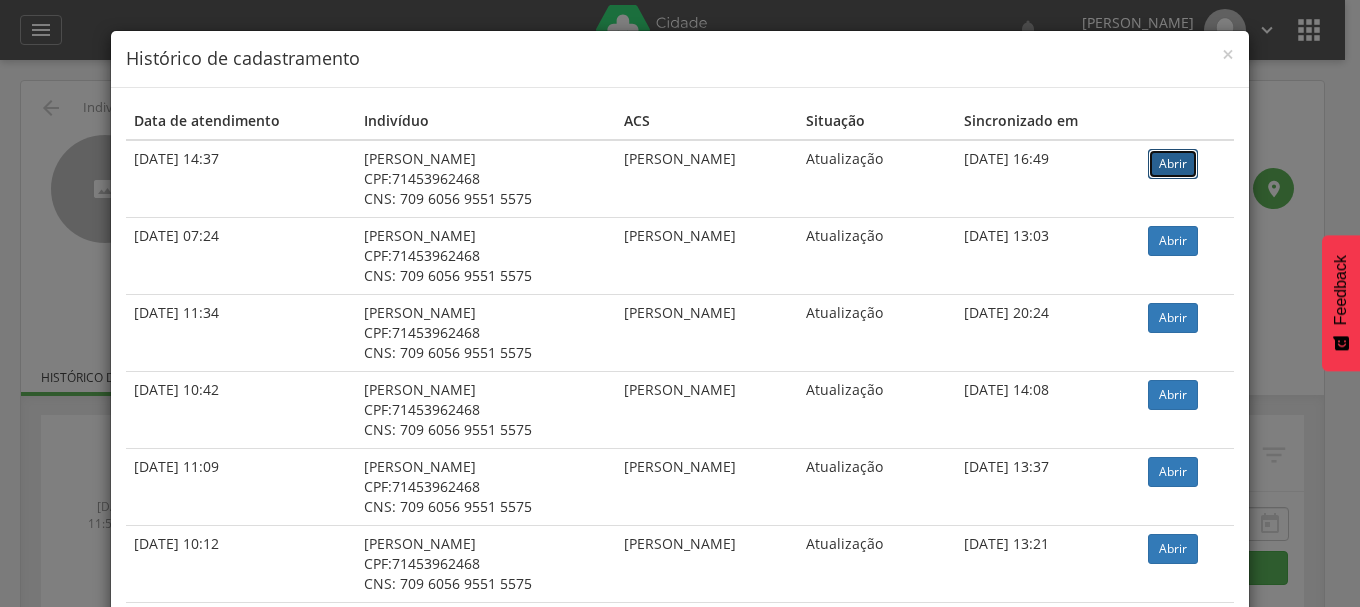 click on "Abrir" at bounding box center (1173, 164) 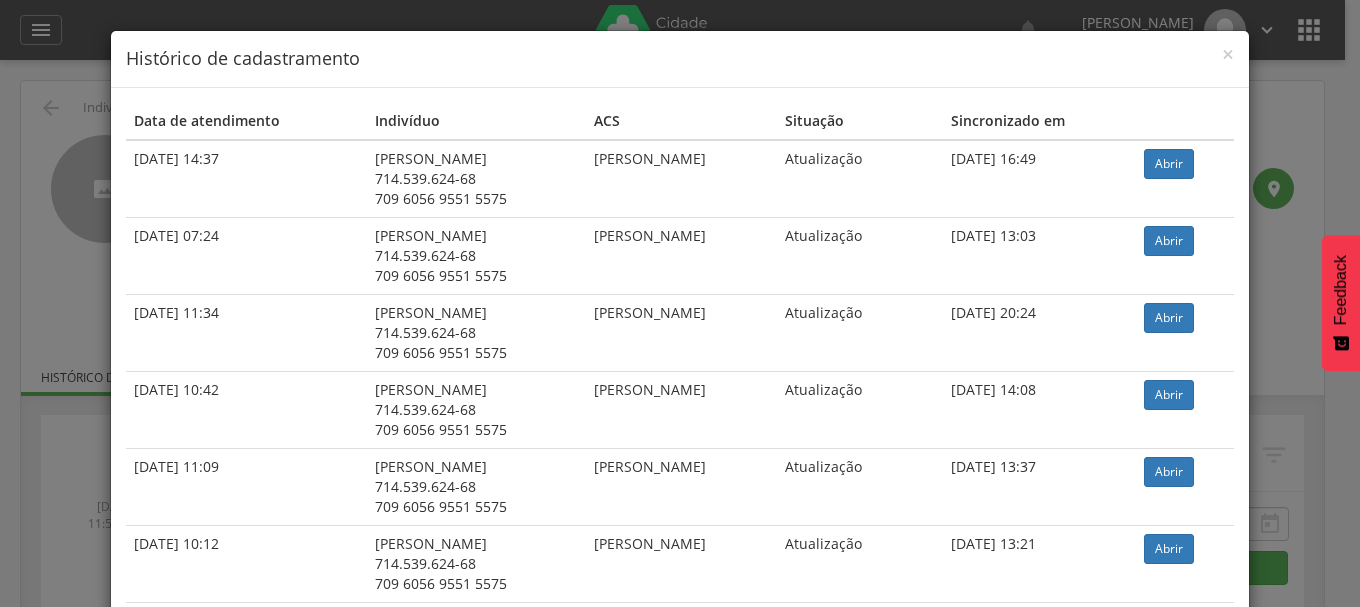 click on "Data de atendimento
Indivíduo
ACS
Situação
Sincronizado em
18/03/2025 14:37
Maria Jose Leite
714.539.624-68
709 6056 9551 5575
Jose Pereira Pachu
Atualização
18/03/2025 16:49
Abrir
08/08/2024 07:24
Maria Jose Leite
714.539.624-68
709 6056 9551 5575
Jose Pereira Pachu
Atualização
08/08/2024 13:03
Abrir
02/04/2024 11:34
Maria Jose Leite
714.539.624-68
709 6056 9551 5575
Jose Pereira Pachu
Atualização
02/04/2024 20:24
Abrir
06/03/2024 10:42
Maria Jose Leite
714.539.624-68
709 6056 9551 5575" at bounding box center (680, 1427) 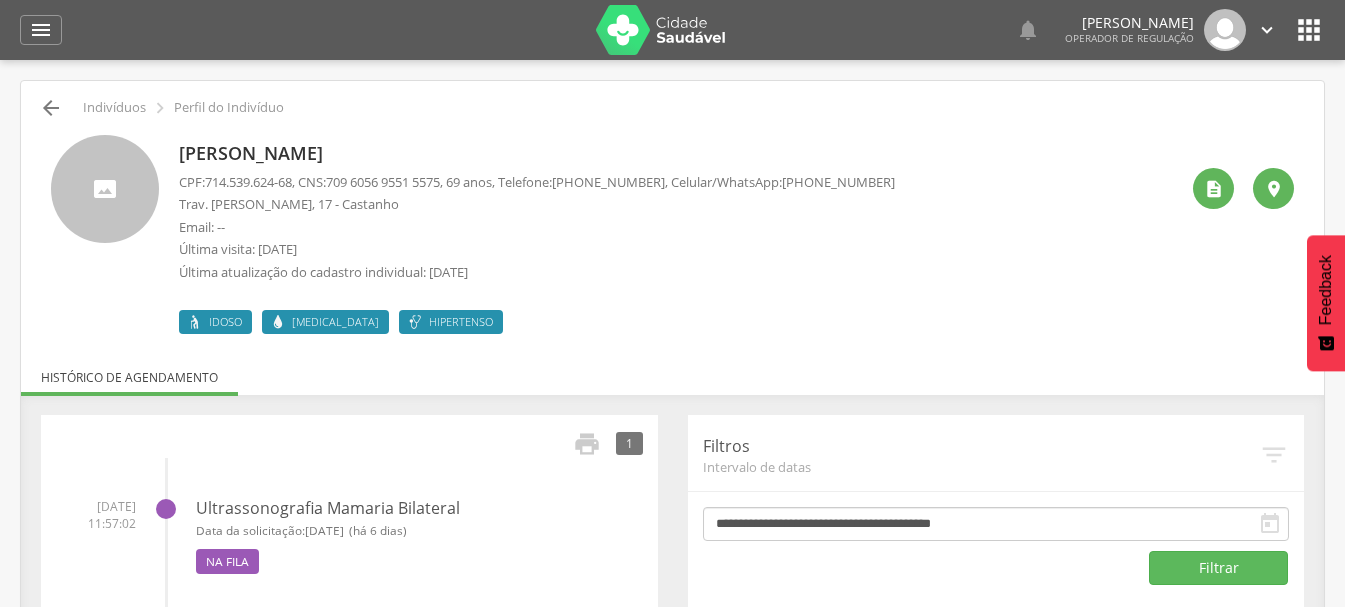 click on "
Indivíduos

Perfil do Indivíduo" at bounding box center (672, 108) 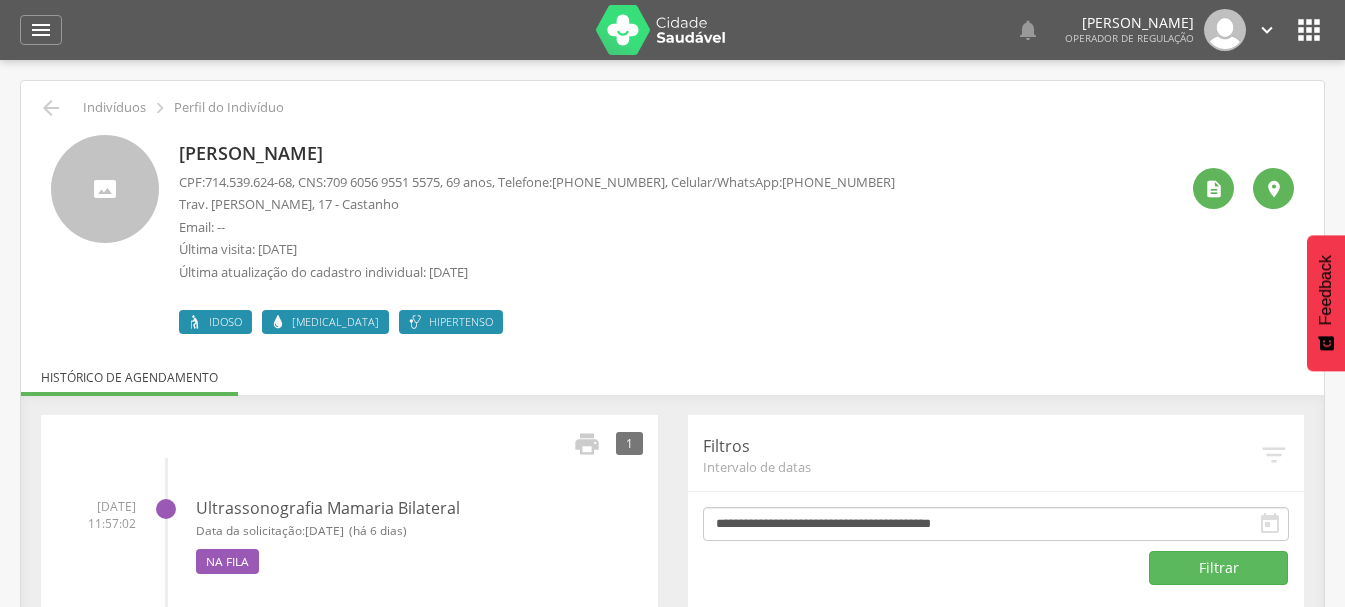 click on "
Indivíduos

Perfil do Indivíduo
Maria Jose Leite
CPF:  714.539.624-68 , CNS:  709 6056 9551 5575 , 69 anos, Telefone:  (83) 99144-9871 , Celular/WhatsApp:  (83) 99144-9871 Trav. Felix Xavier, 17 - Castanho Email: -- Última visita: 17/06/2025 Última atualização do cadastro individual: 18/03/2025
Idoso   Diabetes   Hipertenso


Histórico de agendamento
4
Nenhum outro membro da família cadastrado.
Iraci Gomes dos Santos CNS:  706 5073 3143 1195 , 44 anos  Eduarda Yasmin Gomes Leite CNS:  705 0060 3393 9757 , 14 anos Fernanda Gabrielli Gomes Leite CNS:  700 0060 9910 9204 , 21 anos Francisco Leite dos Santos CNS:  700 3049 4690 1932 , 49 anos" at bounding box center (672, 362) 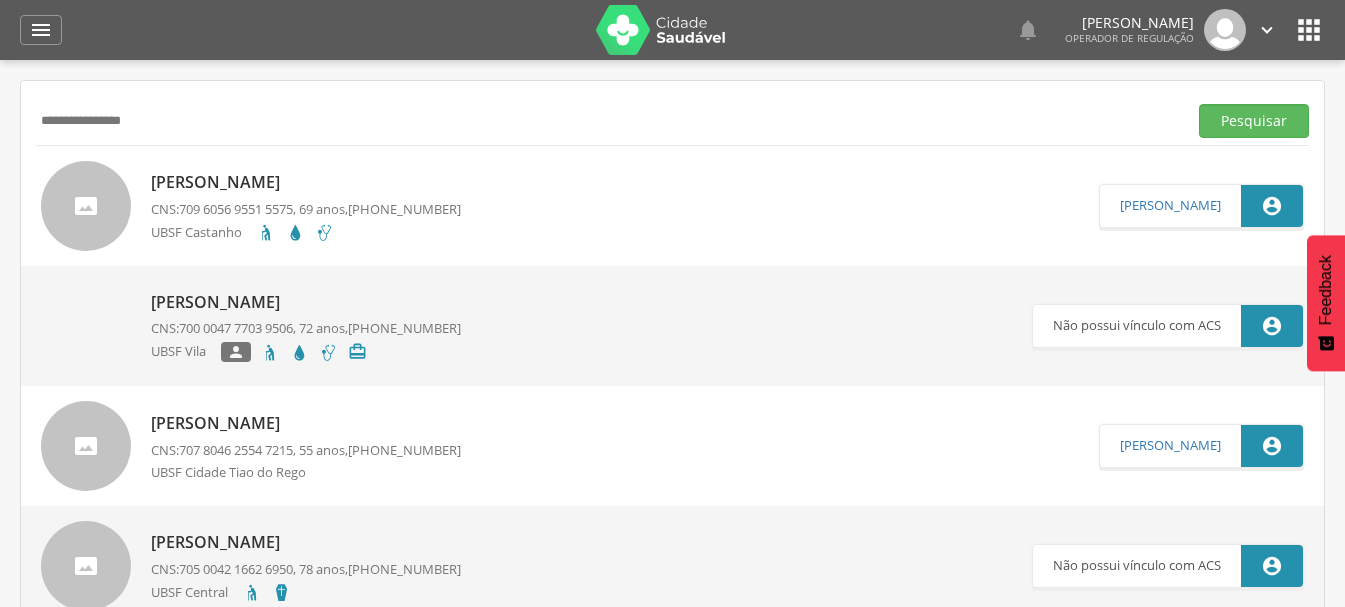click on "
Indivíduos

Fichas


Cadastro individual
Informações do Cadastro
Data e horário da sincronização
--
Atualização de cadastro?
Saída do cadastro
--
Identificação do profissional
Profissional
--
CNS:
UBS
--
CNES:  --
Equipe
--
INE:  --
Data e horário de atendimento
--
Identificação do usuário / cidadão
Nome completo
Exemplo
CNS:  000
CPF
000
Data de nascimento
000
Exemplo" at bounding box center [672, 363] 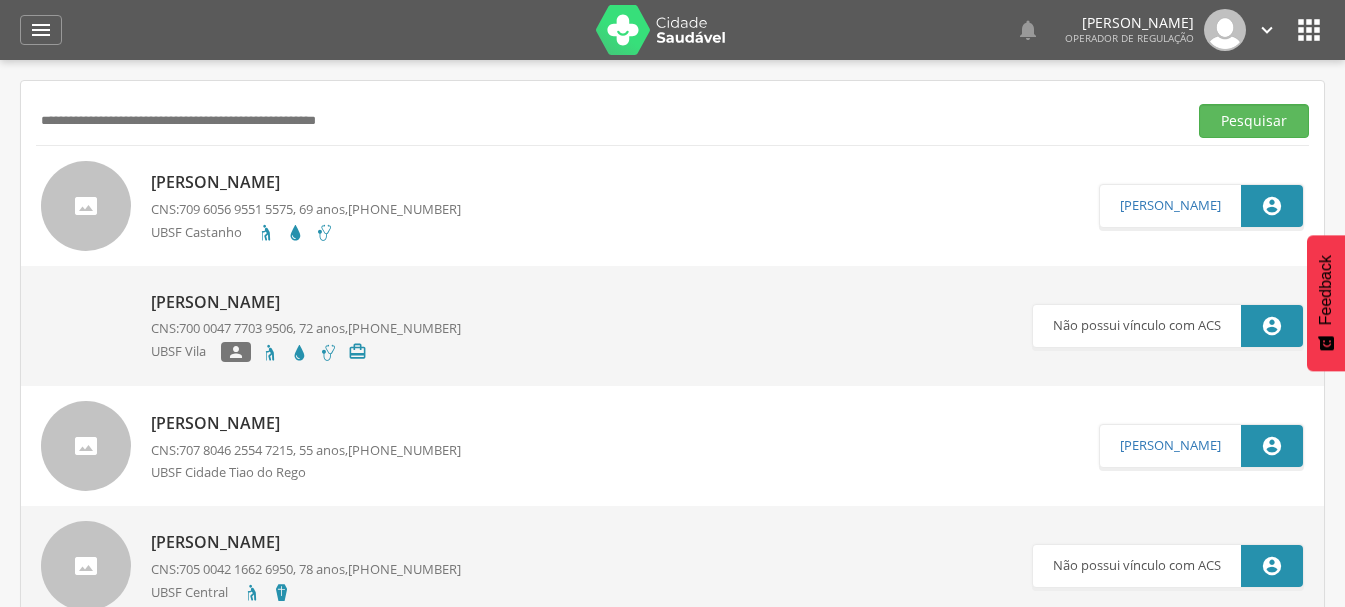 paste on "**********" 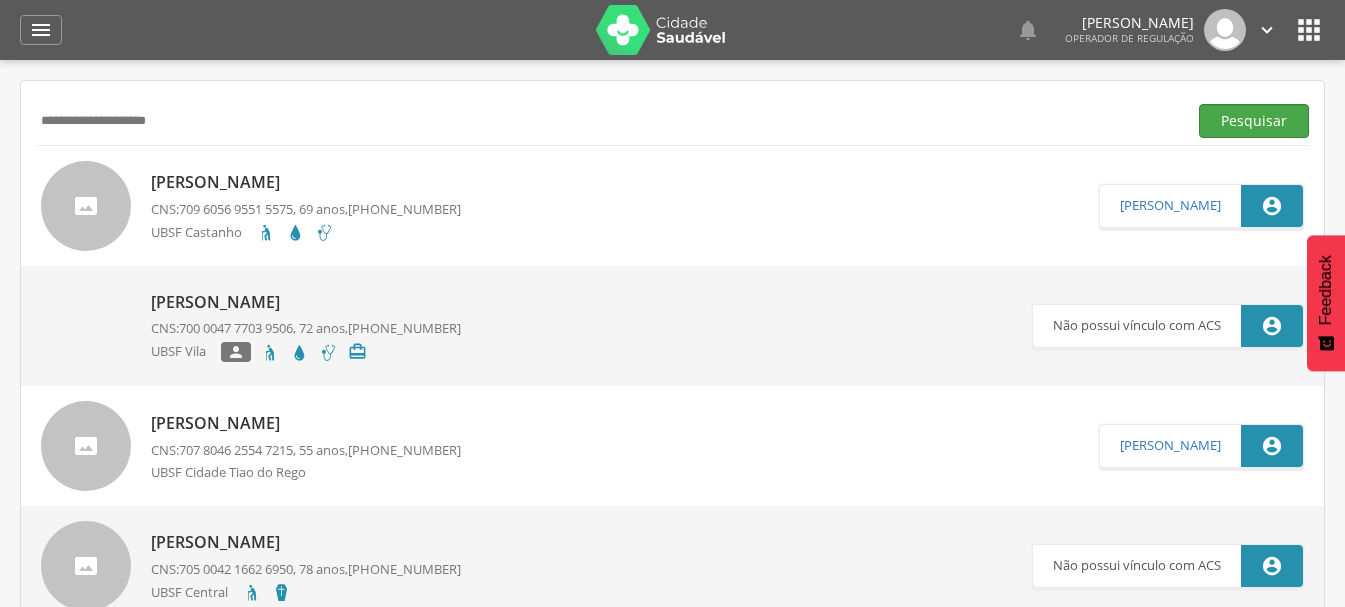 type on "**********" 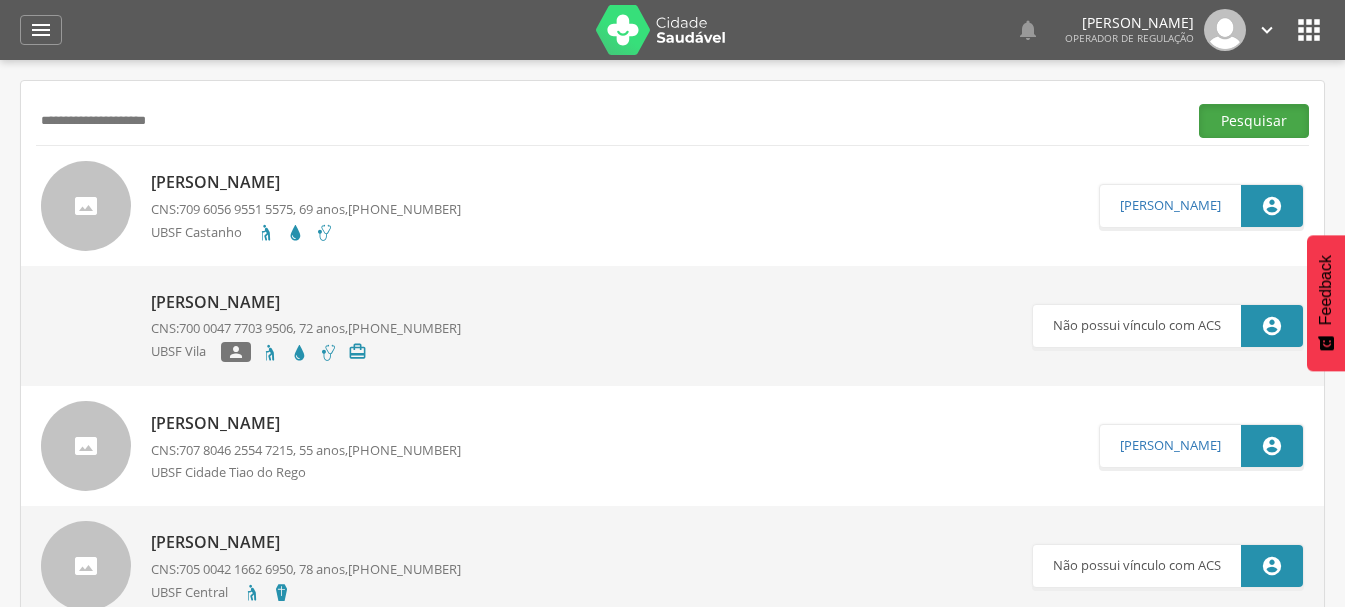 click on "Pesquisar" at bounding box center (1254, 121) 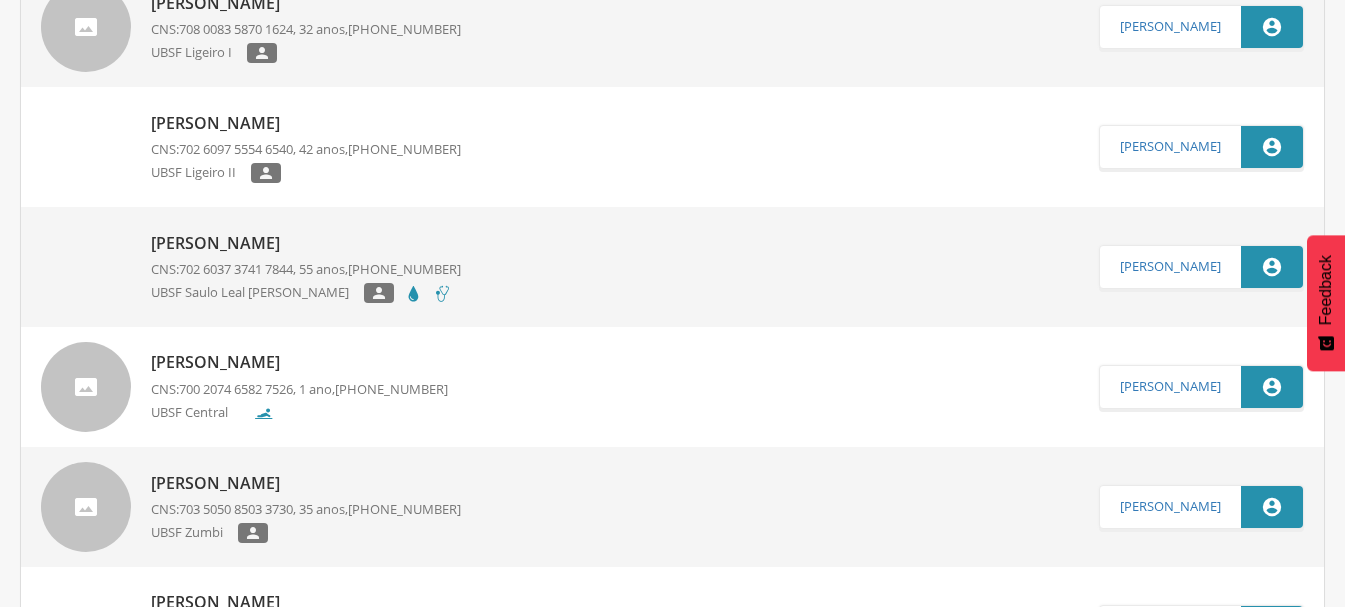 scroll, scrollTop: 300, scrollLeft: 0, axis: vertical 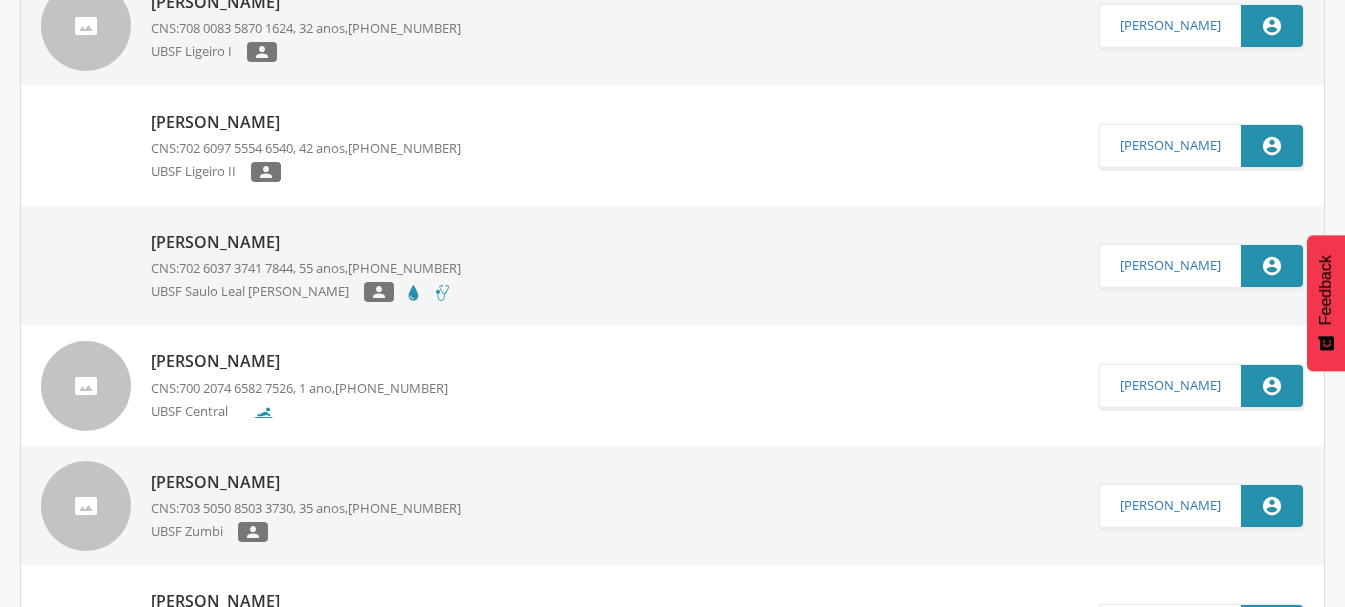 click on "Silvana Régis Pereira" at bounding box center [306, 242] 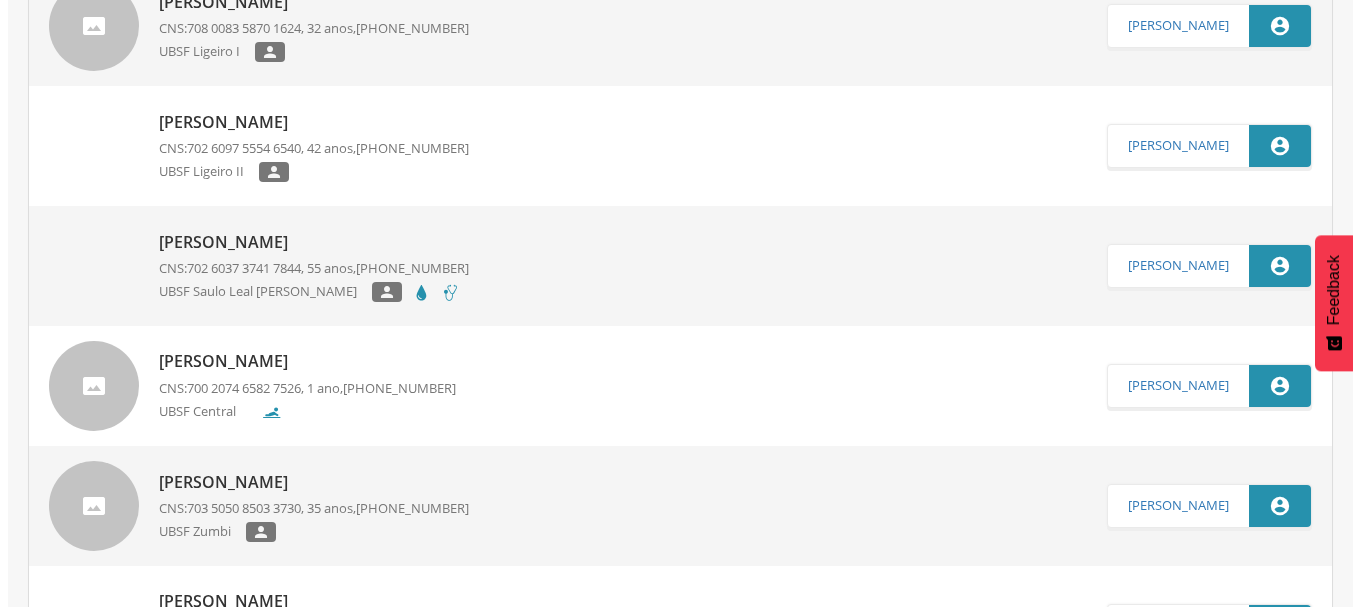scroll, scrollTop: 60, scrollLeft: 0, axis: vertical 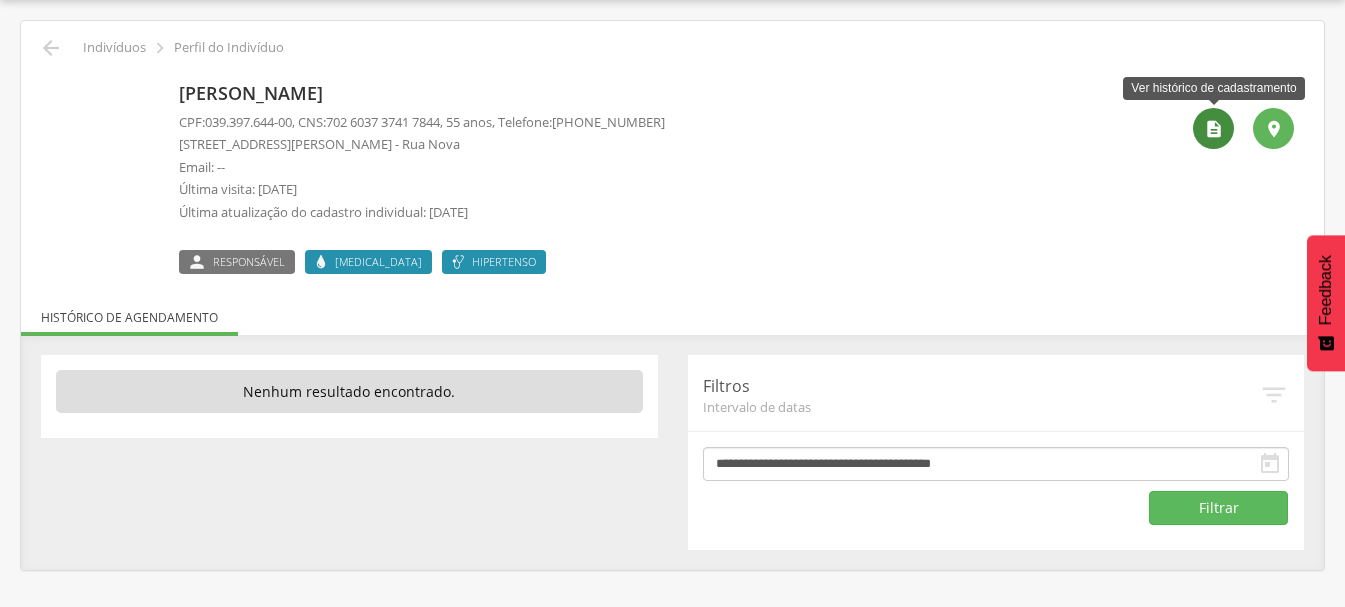 click on "" at bounding box center (1213, 128) 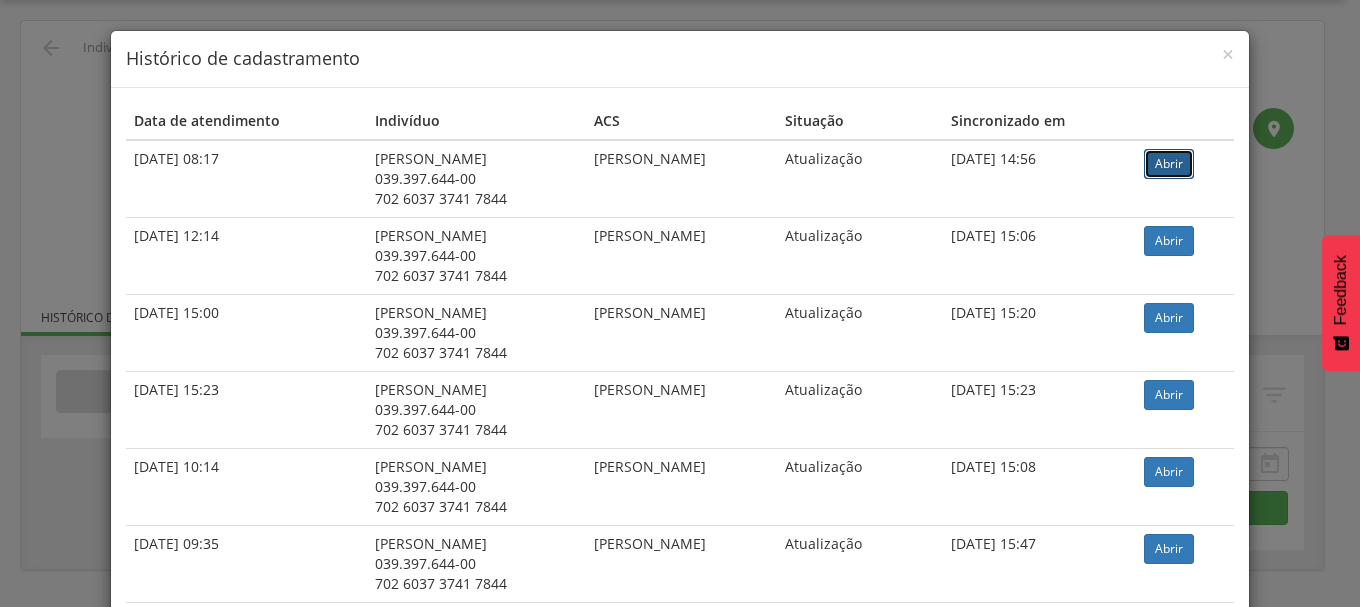 click on "Abrir" at bounding box center (1169, 164) 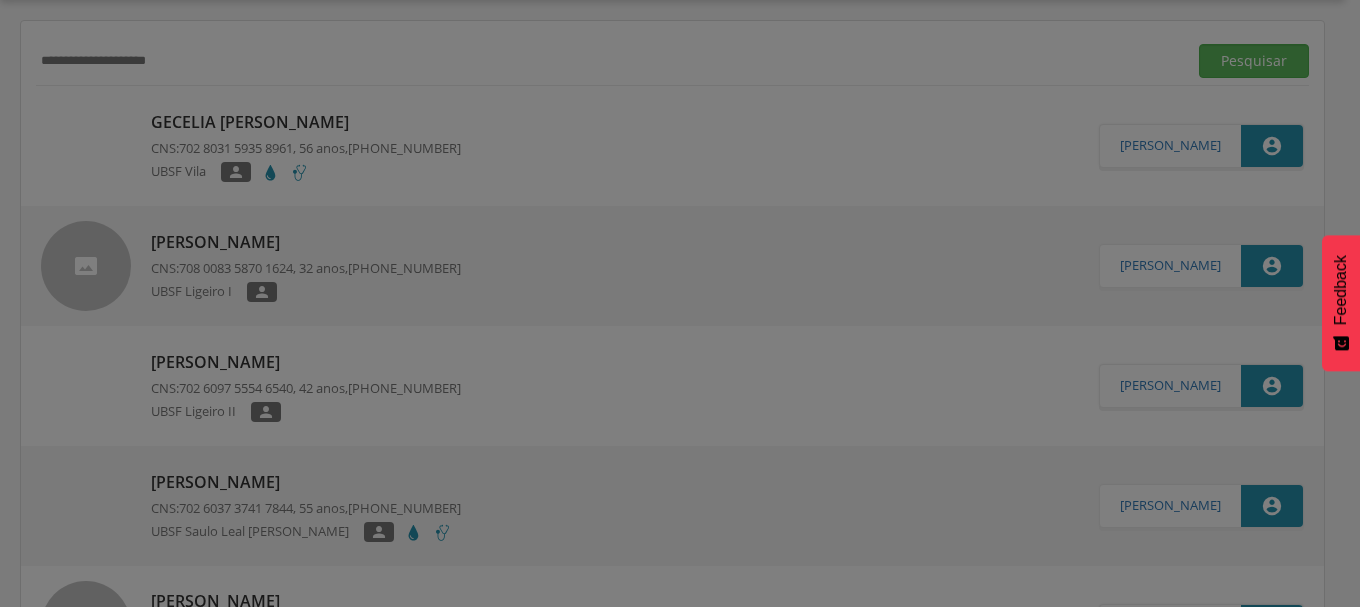 click at bounding box center (680, 303) 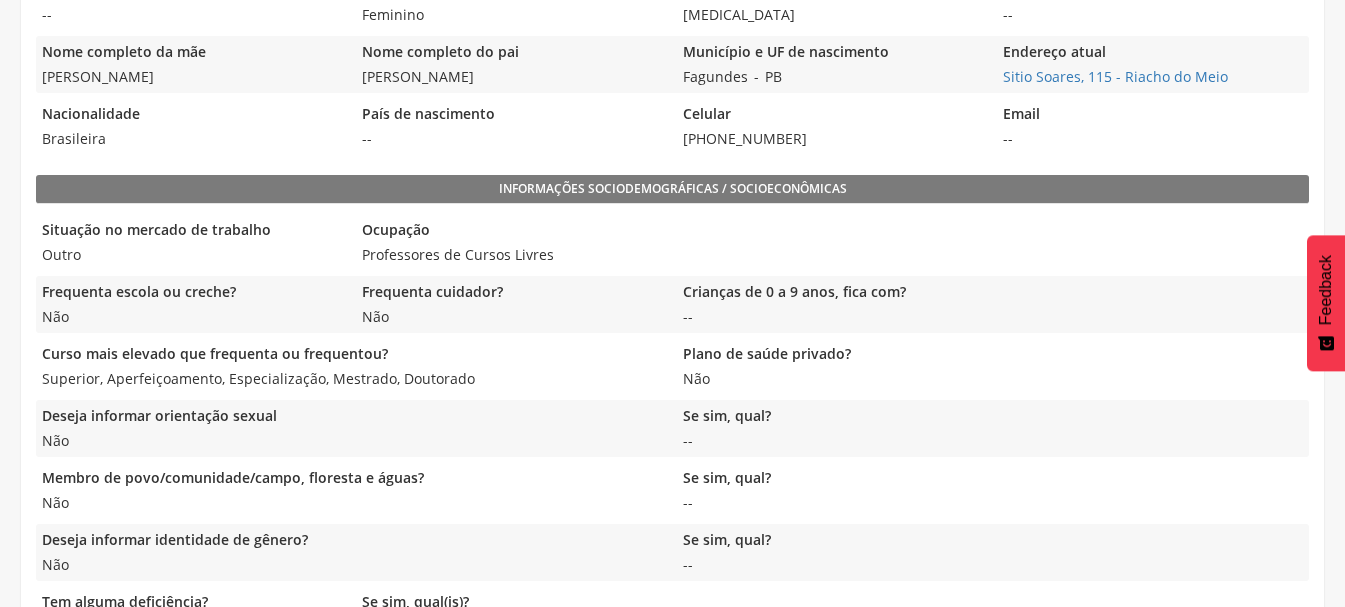 scroll, scrollTop: 600, scrollLeft: 0, axis: vertical 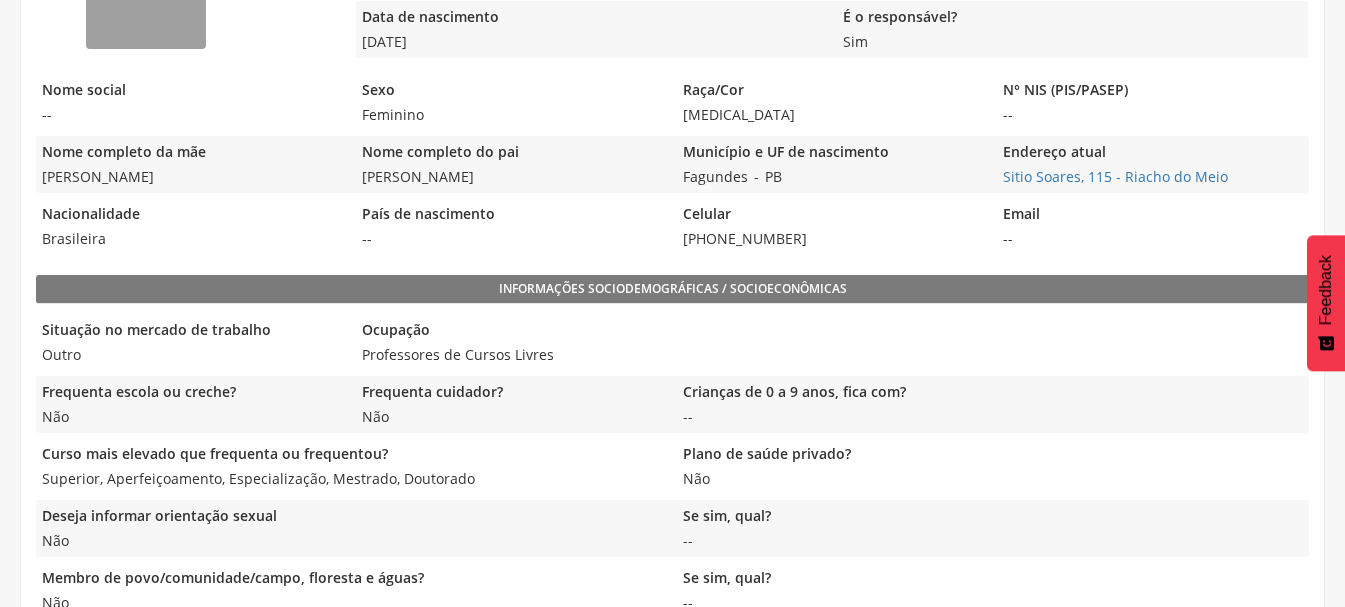 drag, startPoint x: 683, startPoint y: 237, endPoint x: 818, endPoint y: 244, distance: 135.18137 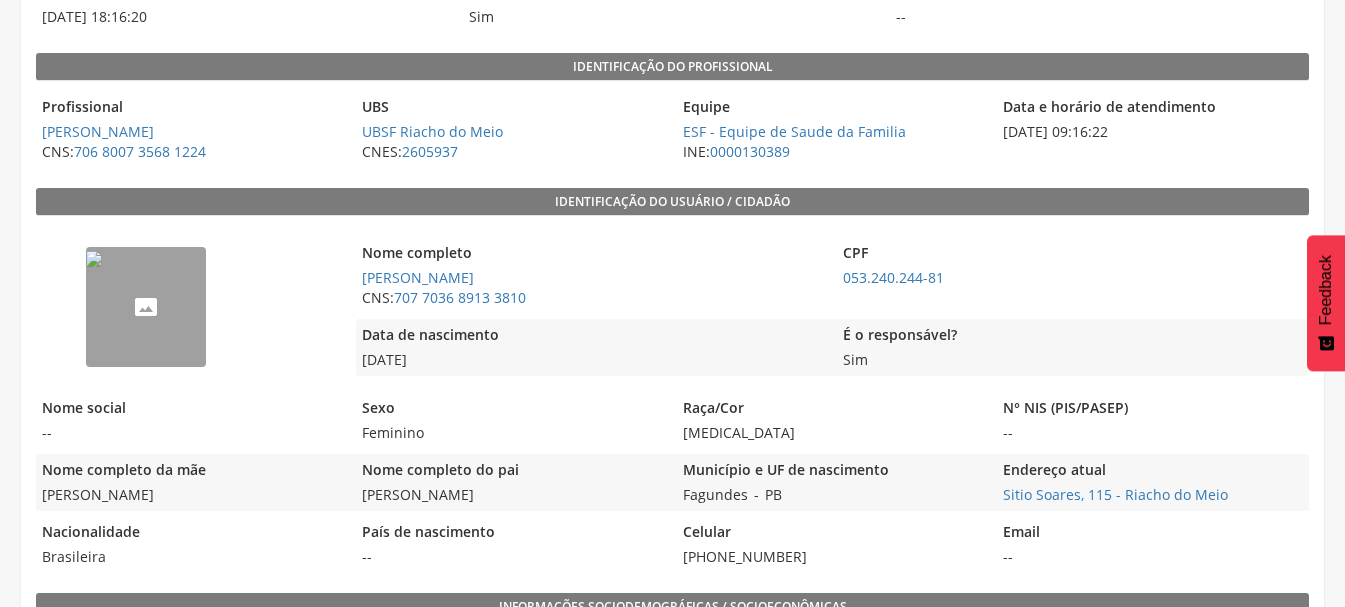 scroll, scrollTop: 0, scrollLeft: 0, axis: both 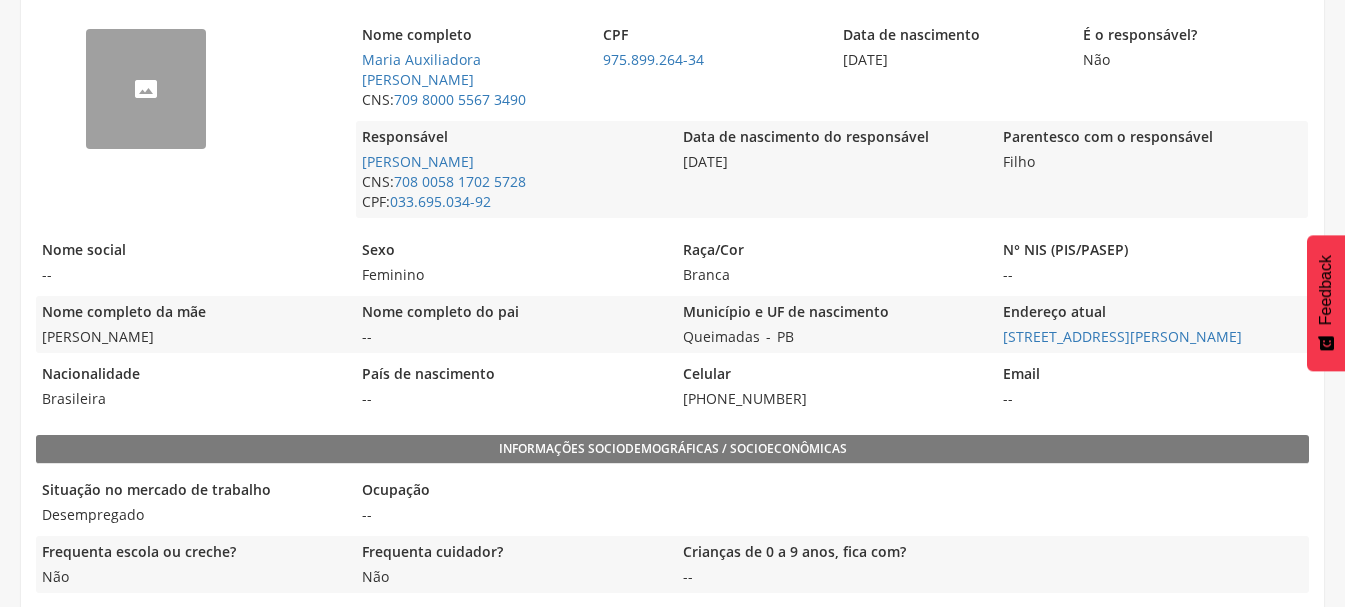 drag, startPoint x: 680, startPoint y: 421, endPoint x: 800, endPoint y: 429, distance: 120.26637 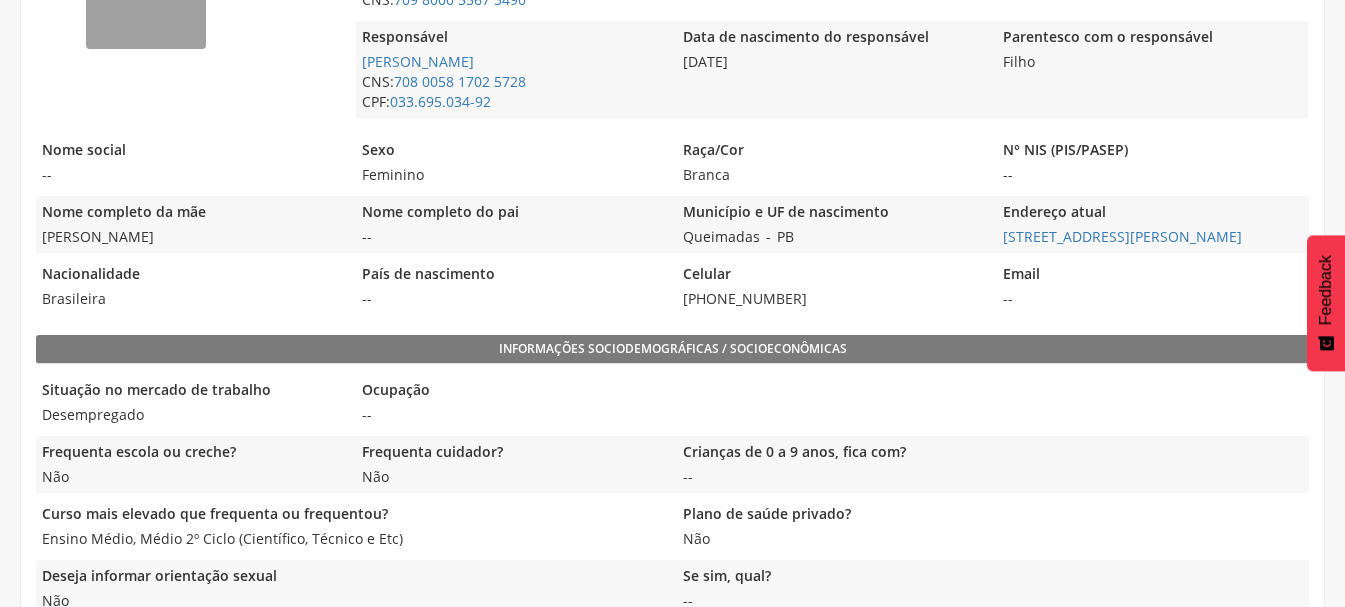 scroll, scrollTop: 0, scrollLeft: 0, axis: both 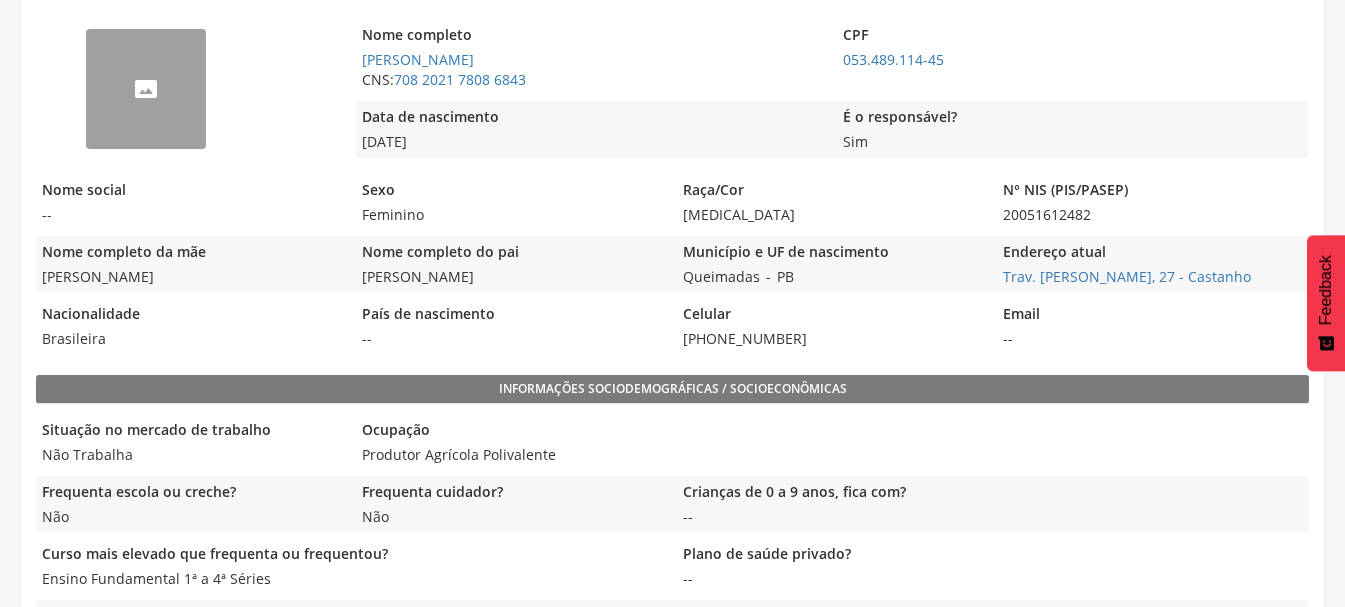 drag, startPoint x: 677, startPoint y: 337, endPoint x: 827, endPoint y: 337, distance: 150 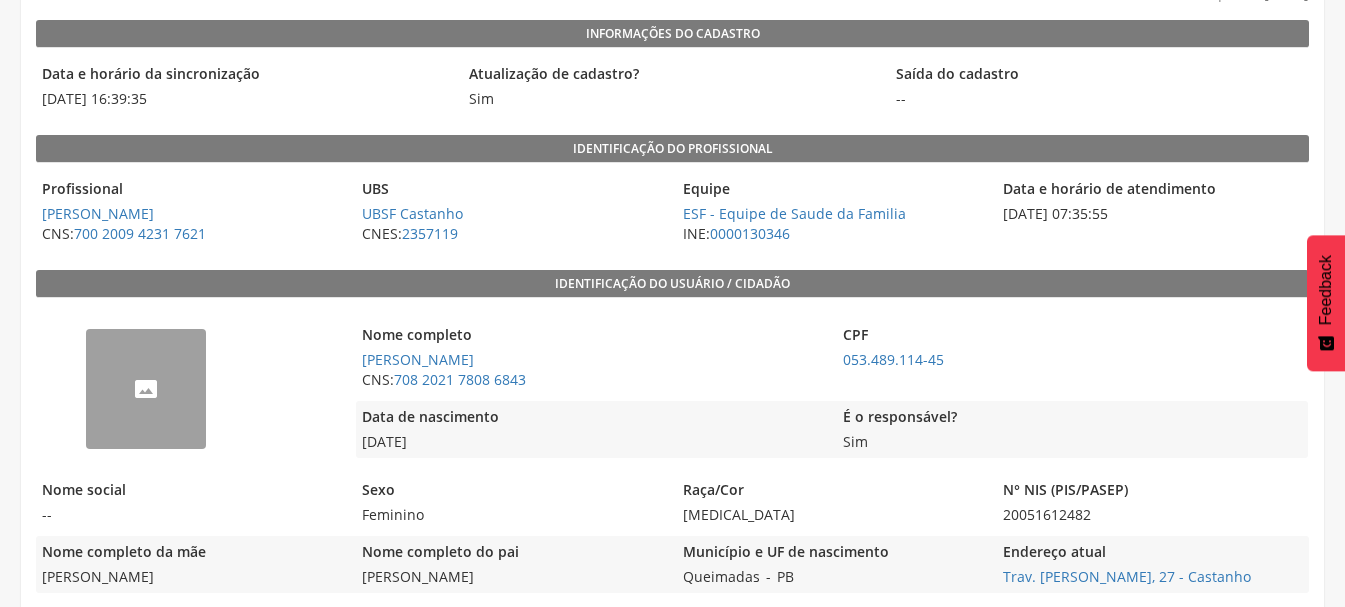 scroll, scrollTop: 100, scrollLeft: 0, axis: vertical 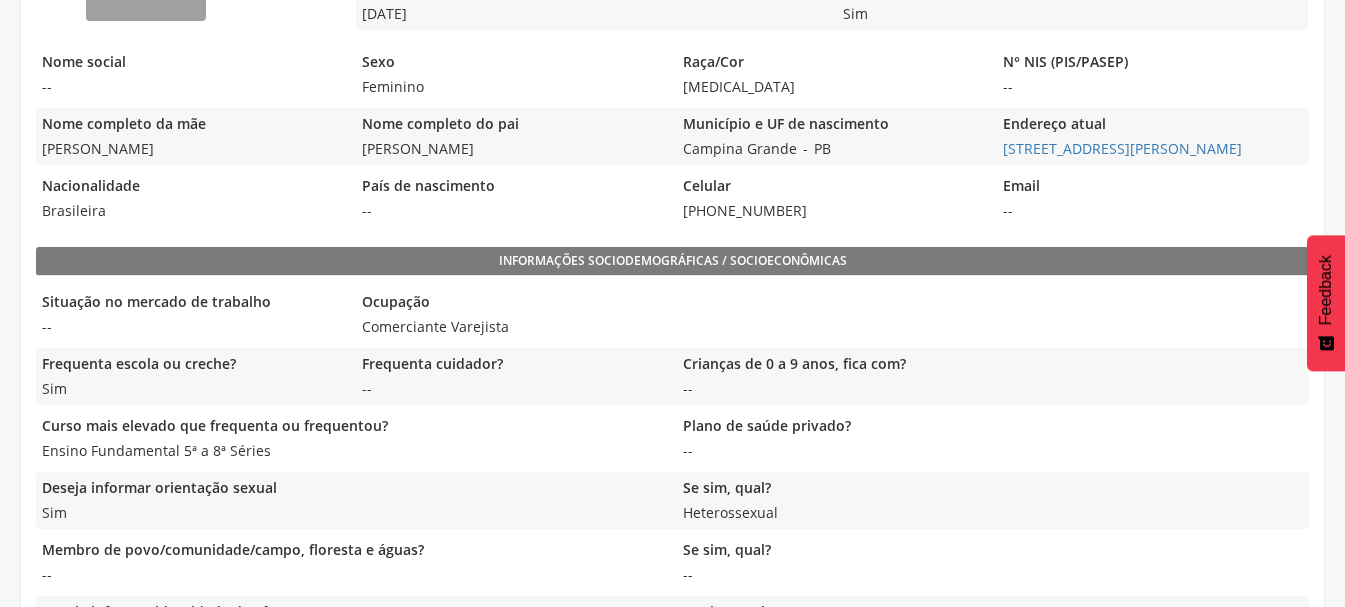 drag, startPoint x: 676, startPoint y: 208, endPoint x: 795, endPoint y: 214, distance: 119.15116 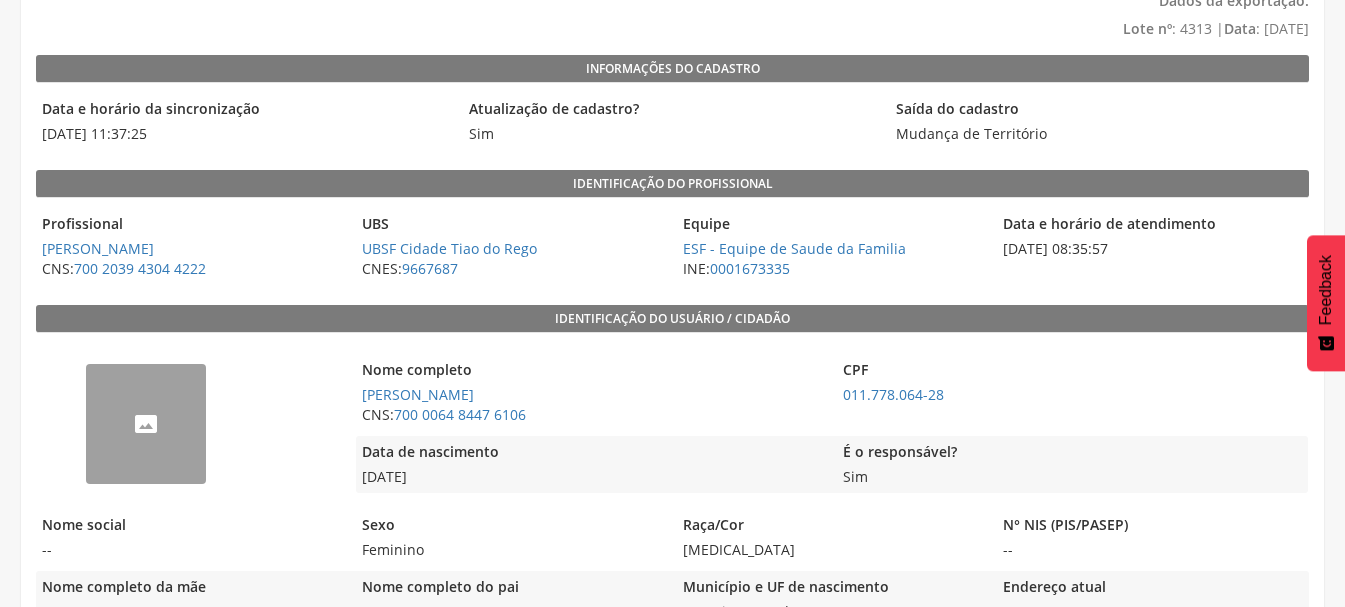 scroll, scrollTop: 200, scrollLeft: 0, axis: vertical 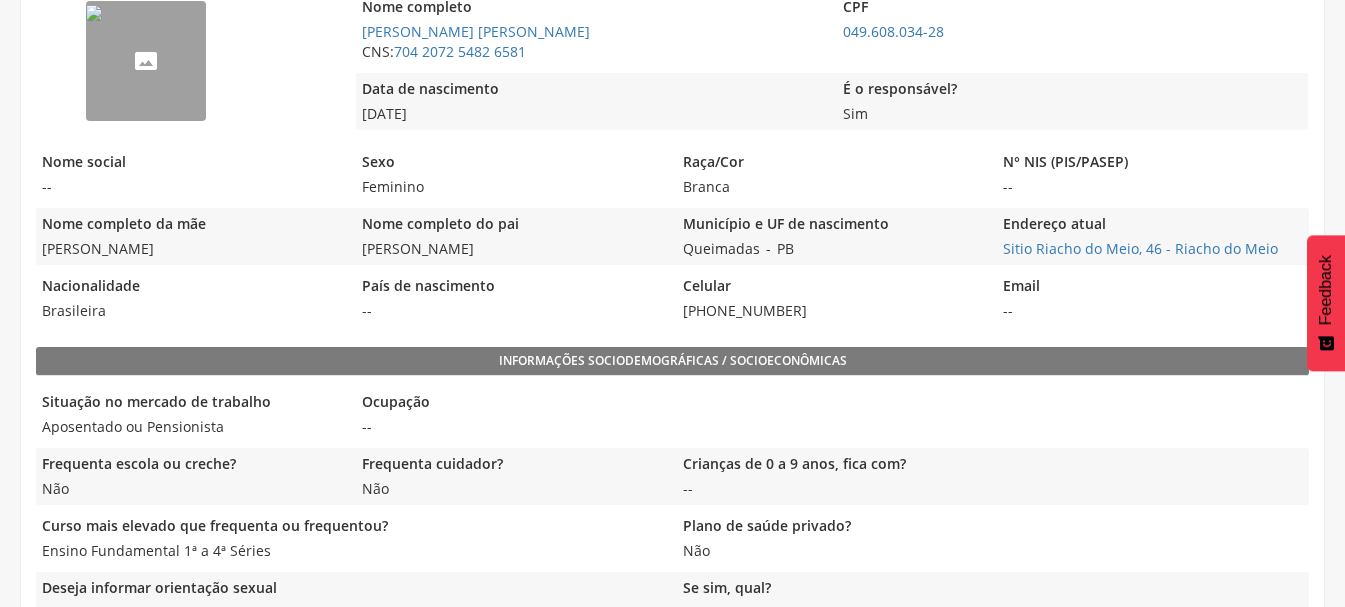 drag, startPoint x: 676, startPoint y: 311, endPoint x: 785, endPoint y: 316, distance: 109.11462 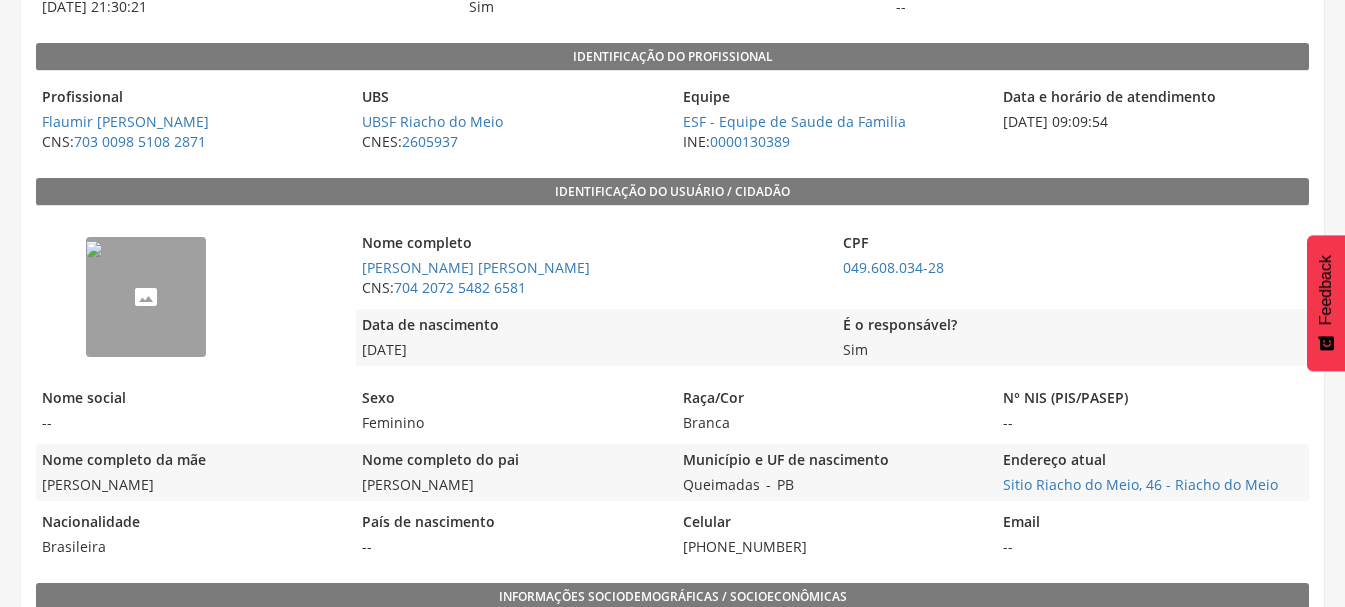scroll, scrollTop: 28, scrollLeft: 0, axis: vertical 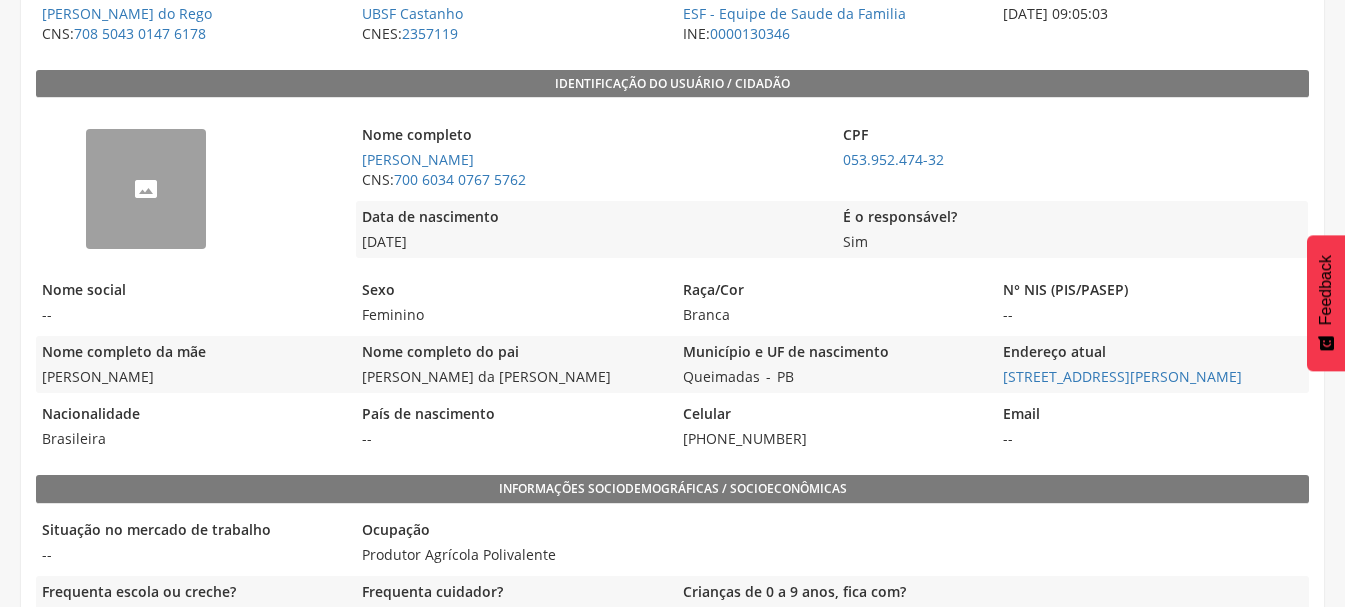 drag, startPoint x: 681, startPoint y: 443, endPoint x: 799, endPoint y: 449, distance: 118.15244 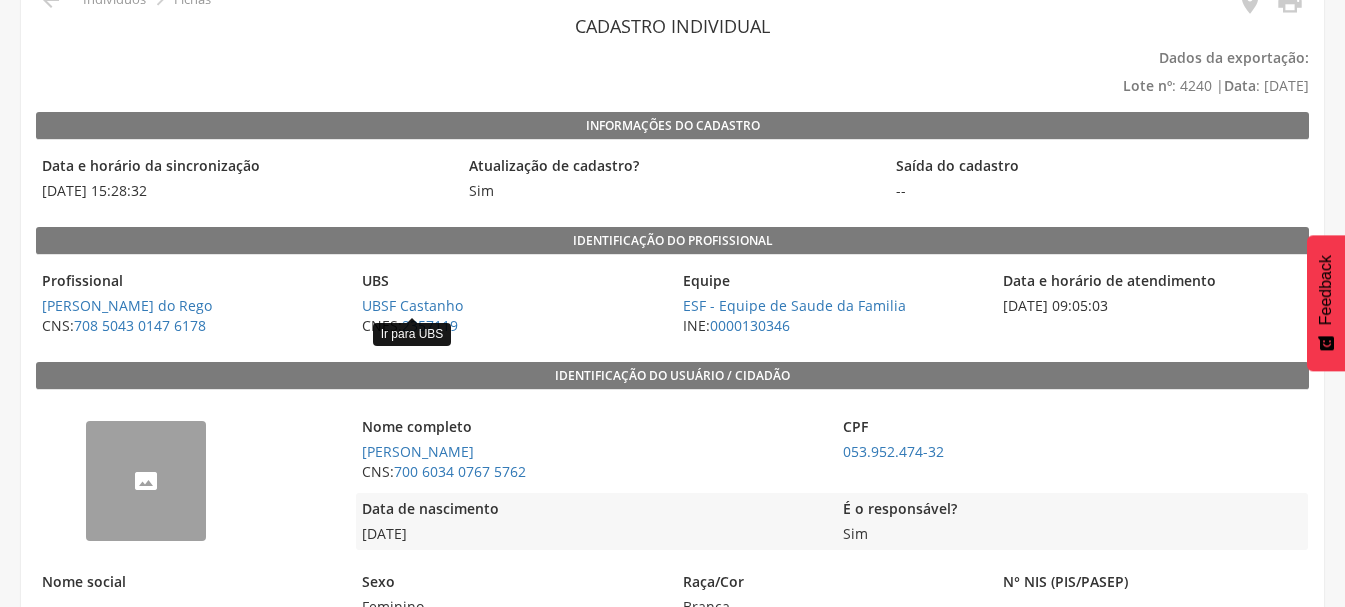 scroll, scrollTop: 0, scrollLeft: 0, axis: both 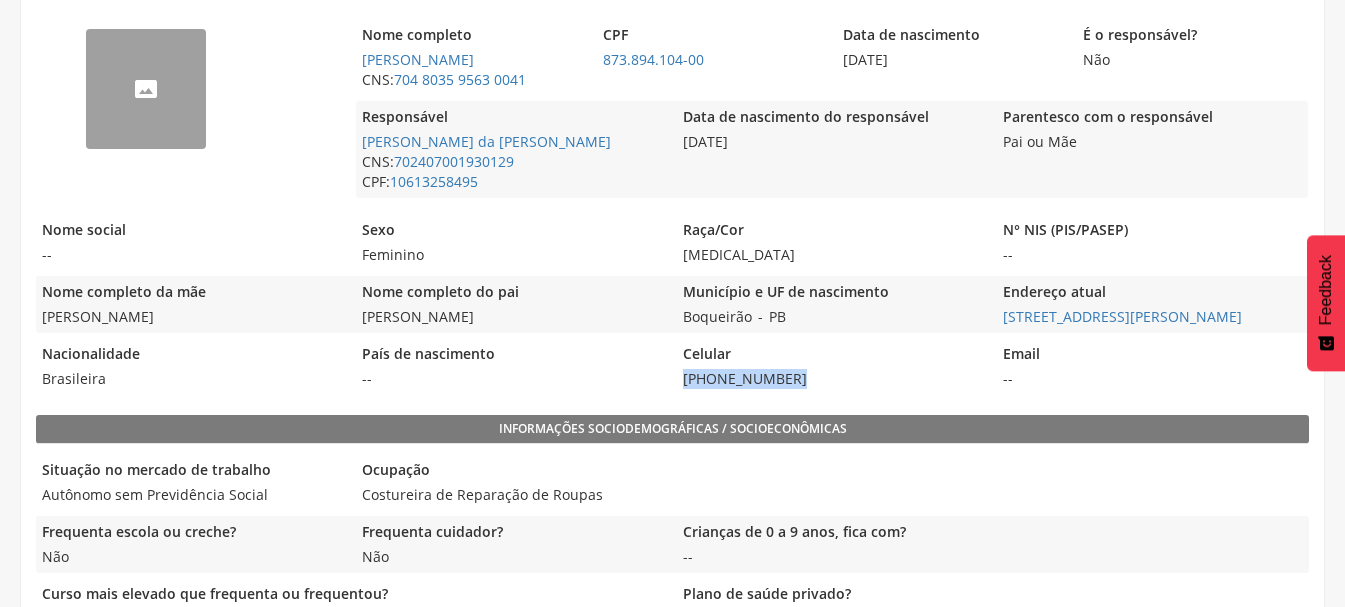 drag, startPoint x: 676, startPoint y: 377, endPoint x: 785, endPoint y: 378, distance: 109.004585 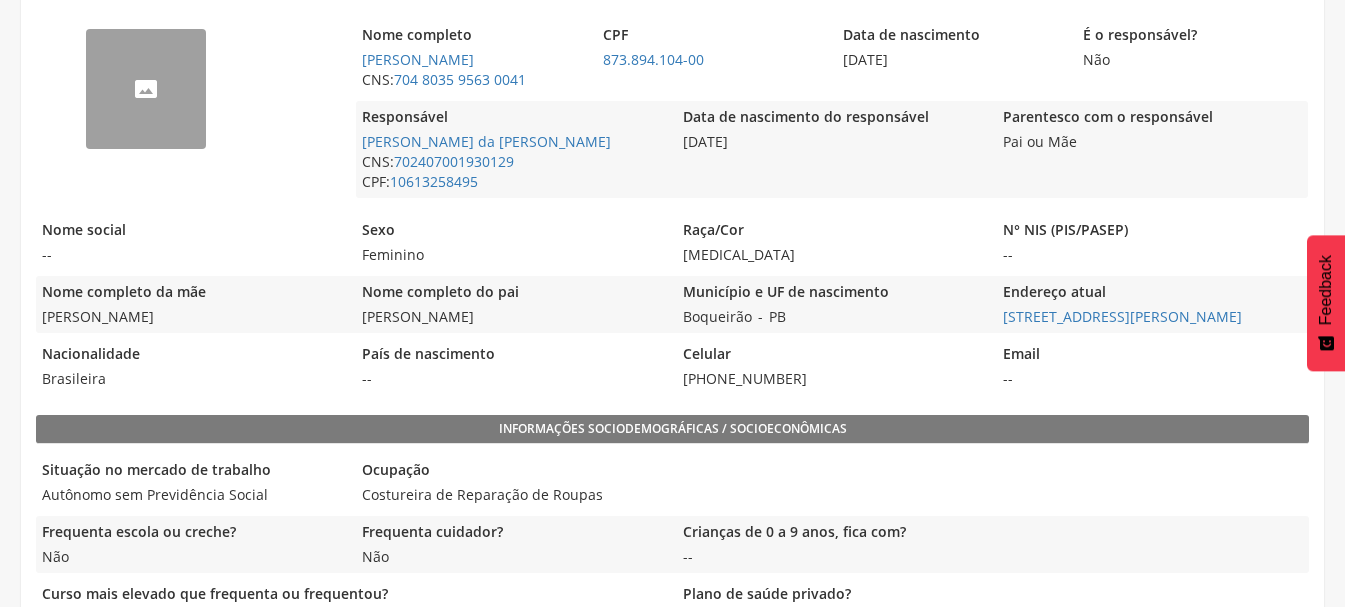 drag, startPoint x: 734, startPoint y: 378, endPoint x: 683, endPoint y: 384, distance: 51.351727 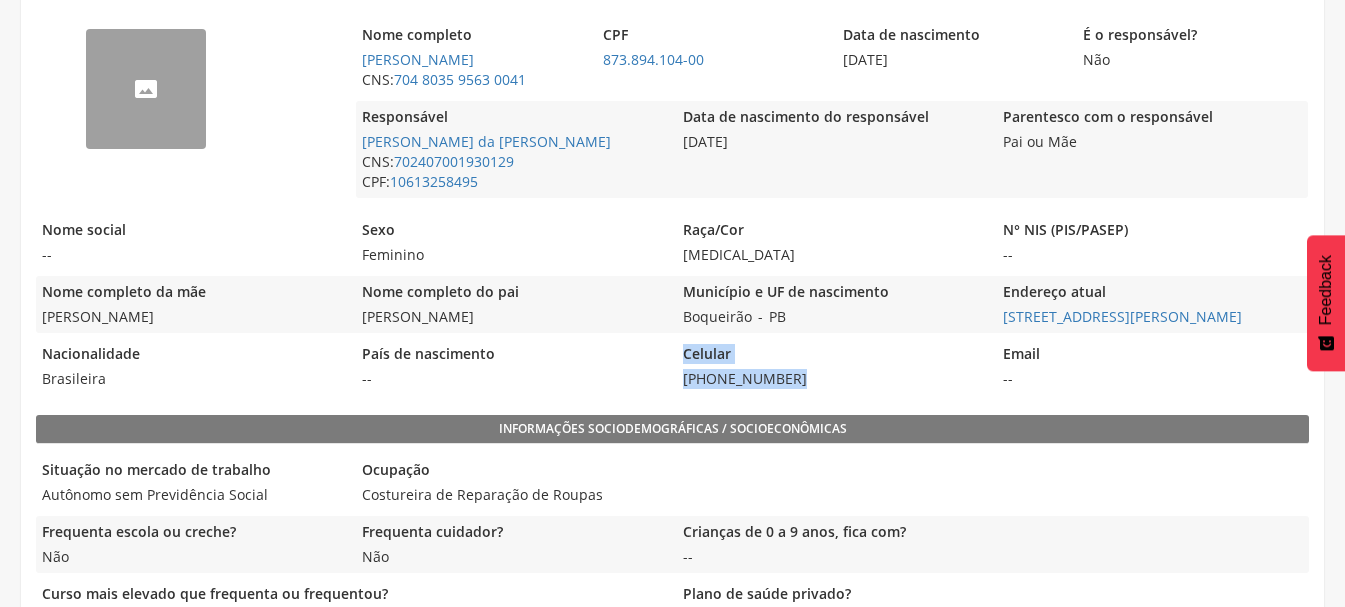 drag, startPoint x: 667, startPoint y: 377, endPoint x: 784, endPoint y: 380, distance: 117.03845 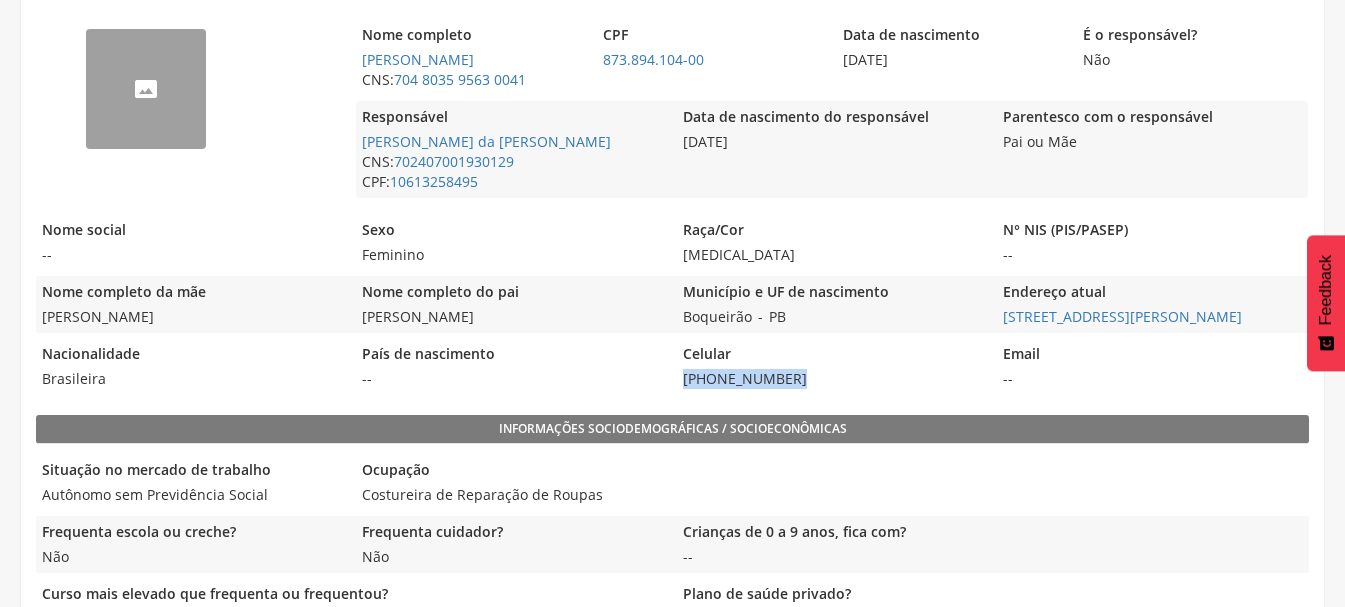 drag, startPoint x: 682, startPoint y: 380, endPoint x: 817, endPoint y: 381, distance: 135.00371 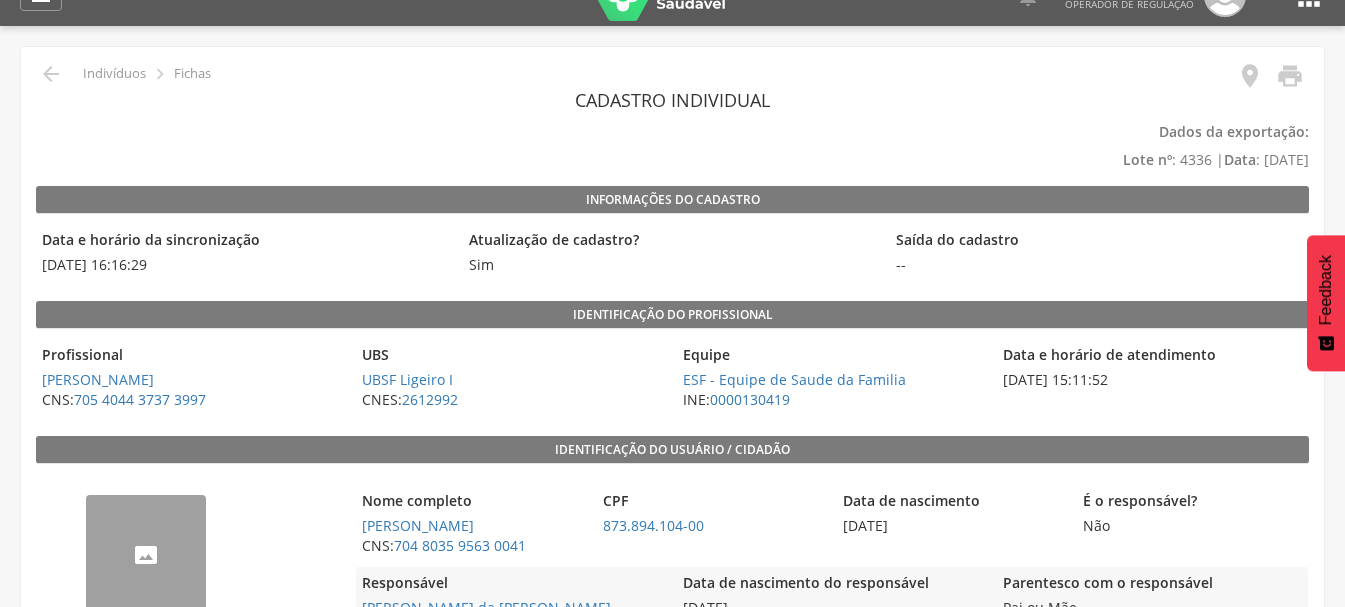 scroll, scrollTop: 0, scrollLeft: 0, axis: both 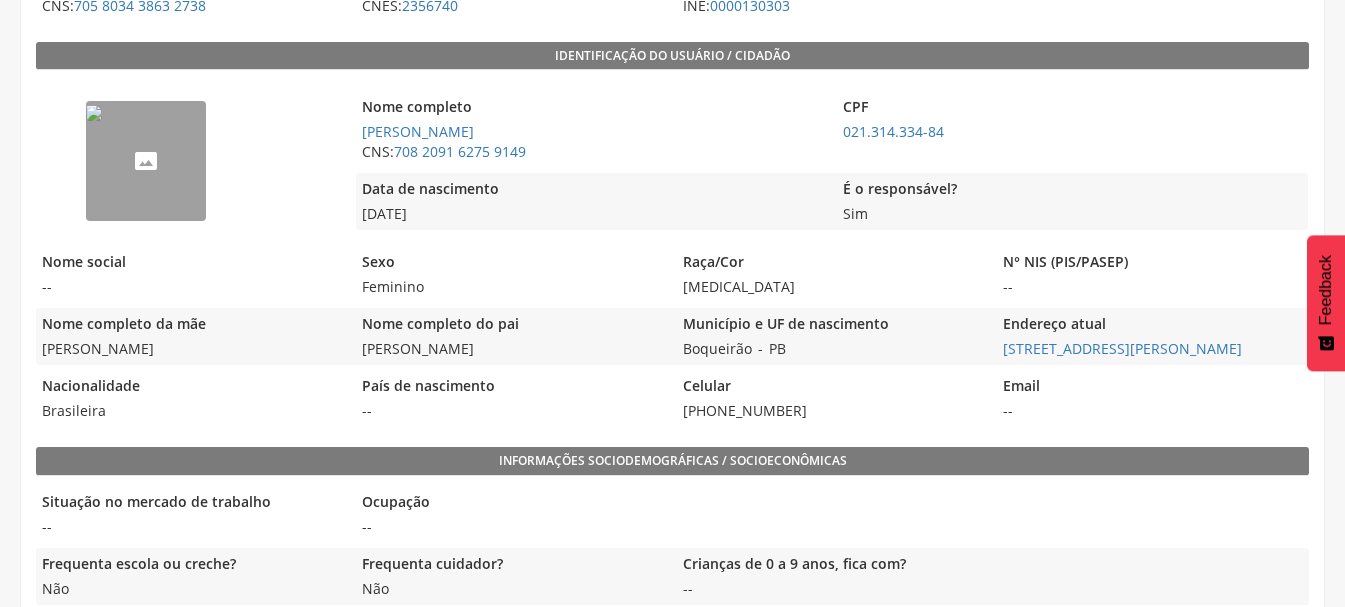drag, startPoint x: 682, startPoint y: 431, endPoint x: 786, endPoint y: 443, distance: 104.69002 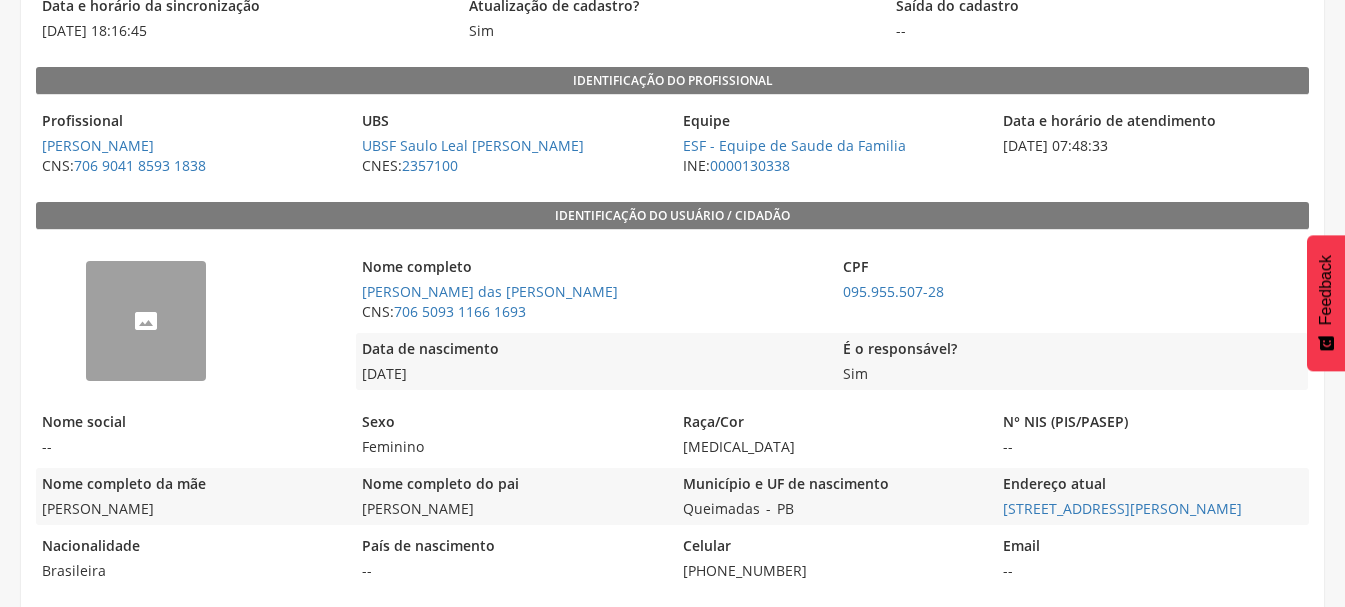 scroll, scrollTop: 0, scrollLeft: 0, axis: both 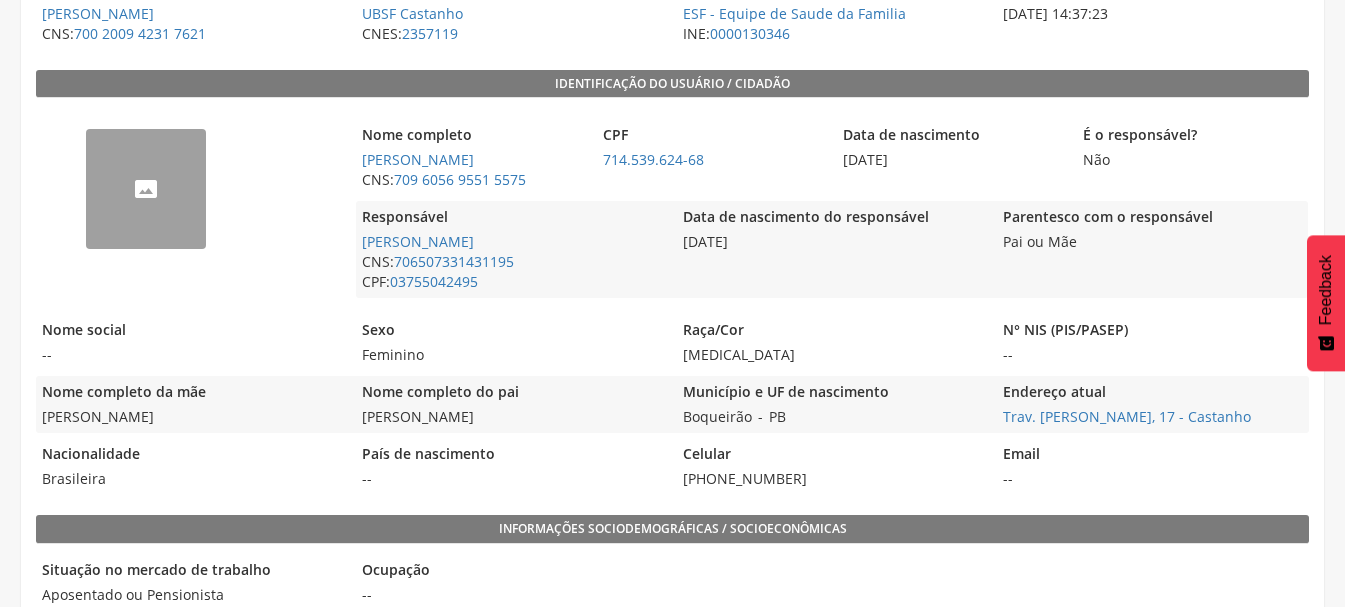 drag, startPoint x: 679, startPoint y: 484, endPoint x: 798, endPoint y: 488, distance: 119.06721 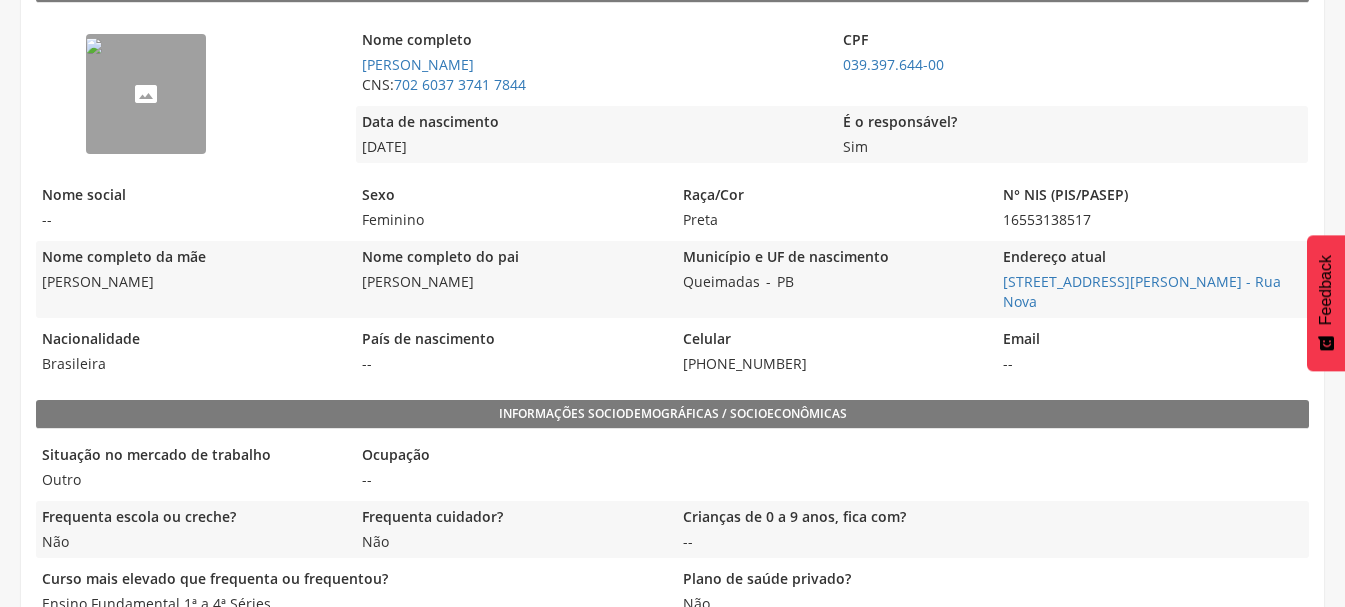 scroll, scrollTop: 500, scrollLeft: 0, axis: vertical 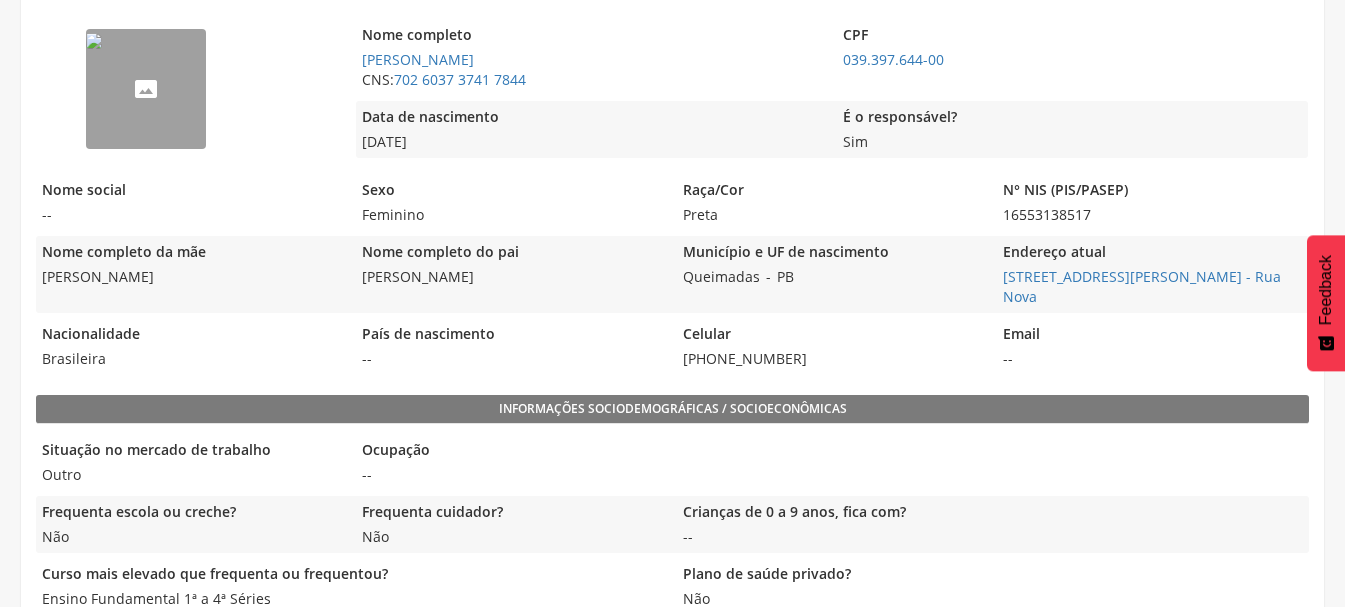 drag, startPoint x: 677, startPoint y: 340, endPoint x: 800, endPoint y: 343, distance: 123.03658 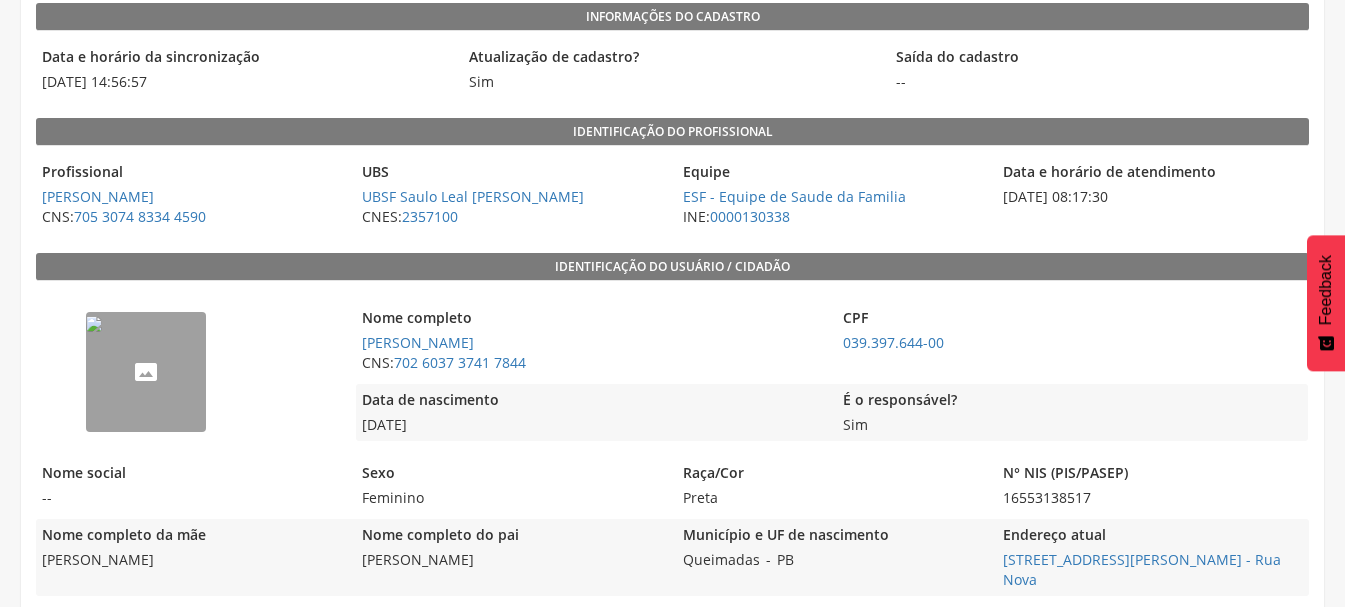 scroll, scrollTop: 0, scrollLeft: 0, axis: both 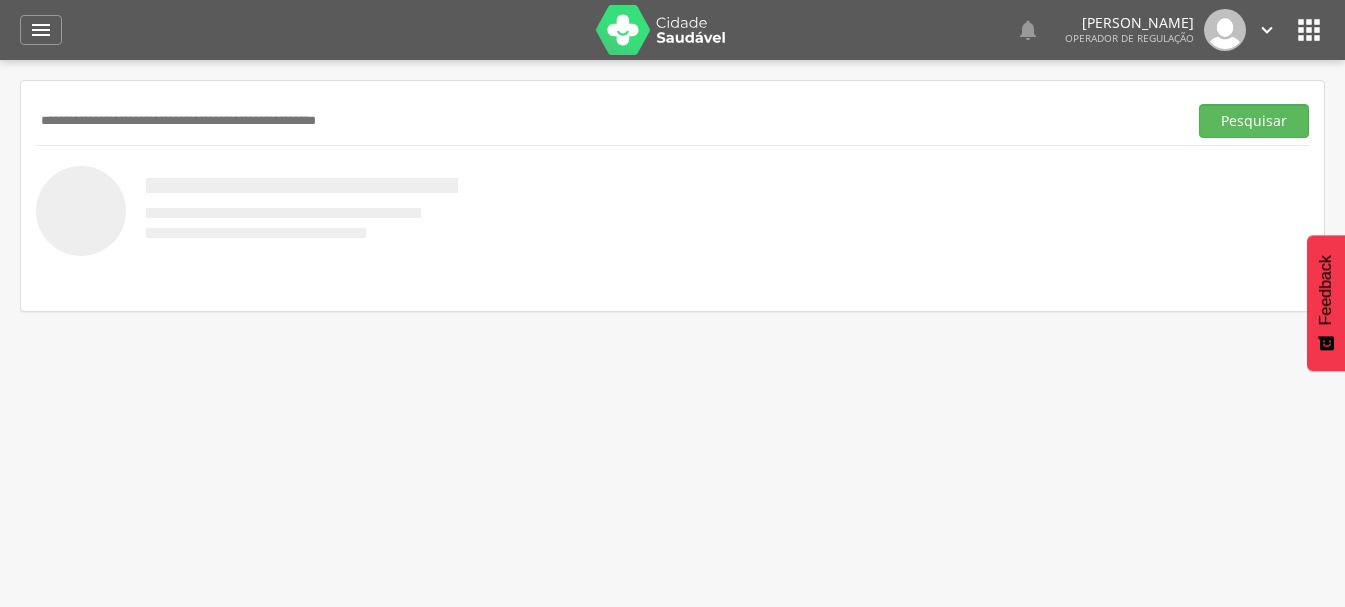 paste on "**********" 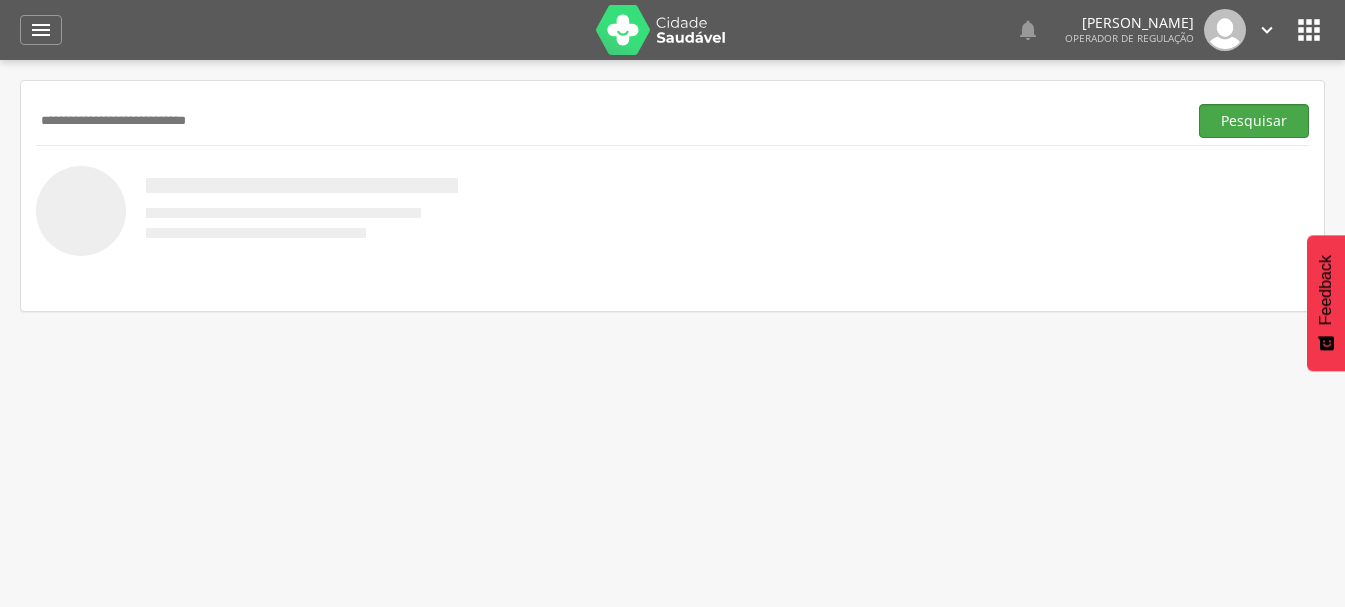 type on "**********" 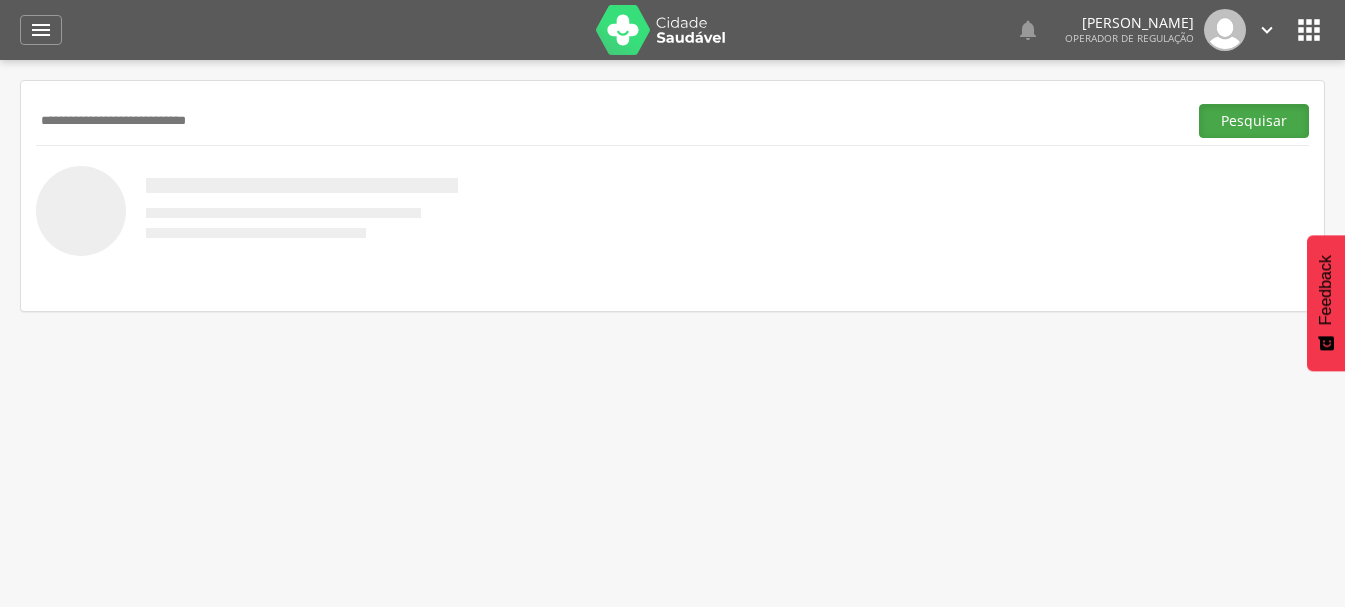 click on "Pesquisar" at bounding box center (1254, 121) 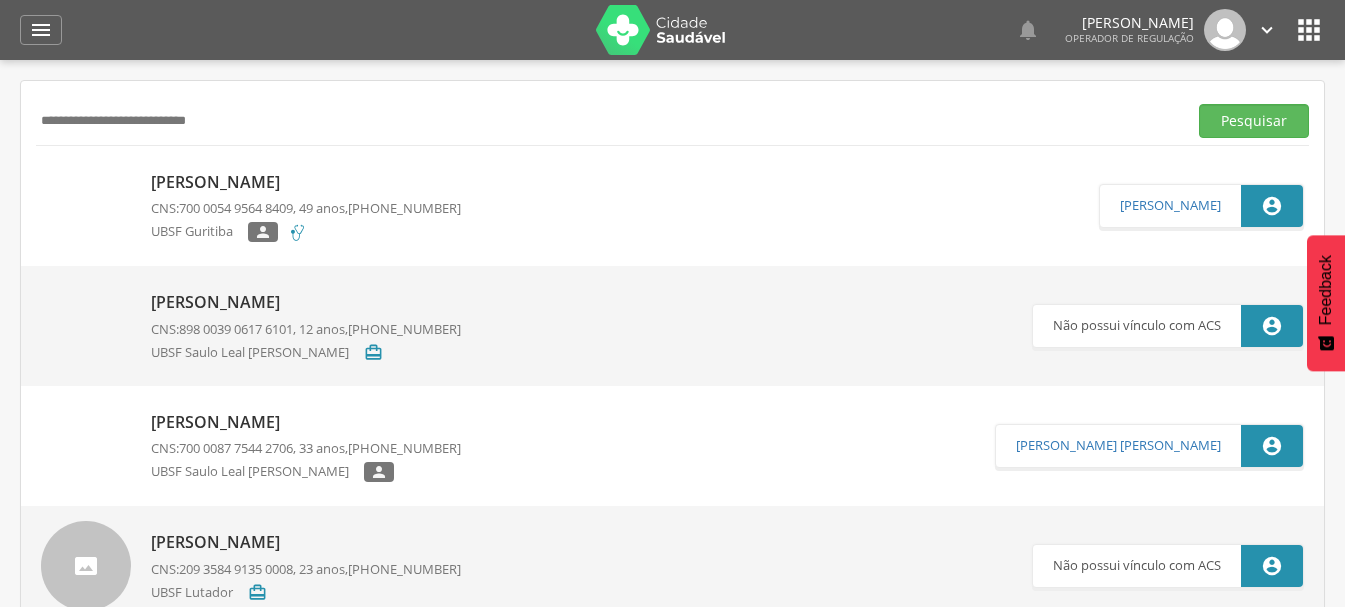 click on "[PERSON_NAME]" at bounding box center [306, 182] 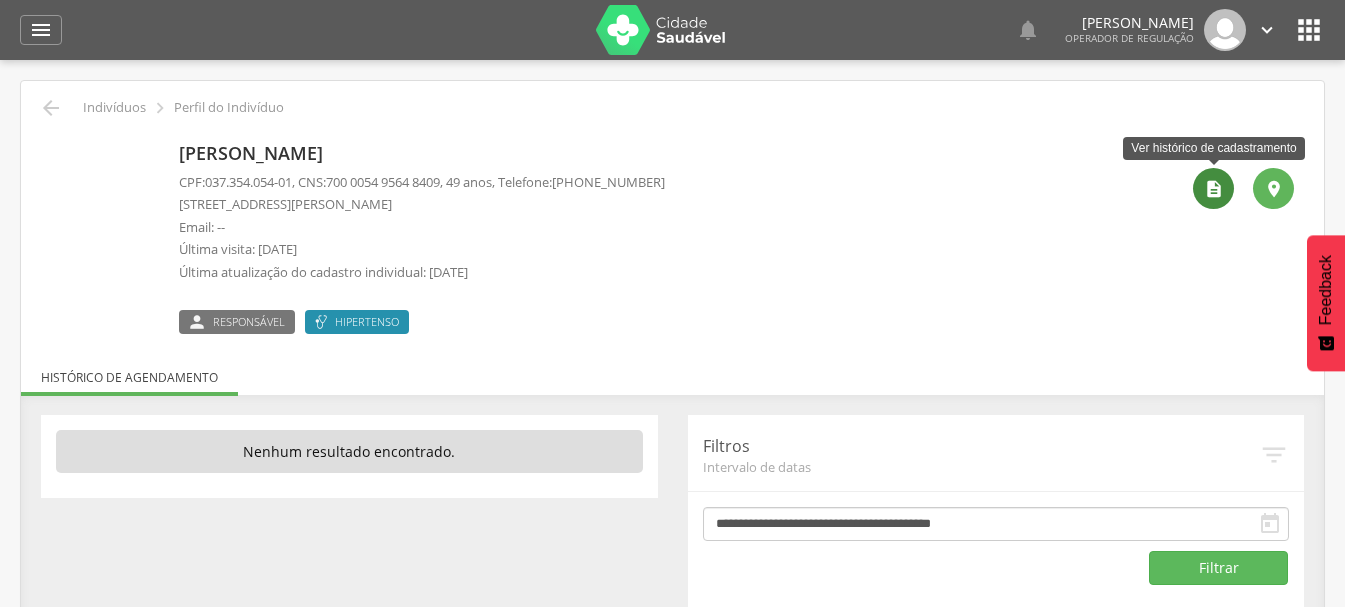 click on "" at bounding box center [1214, 189] 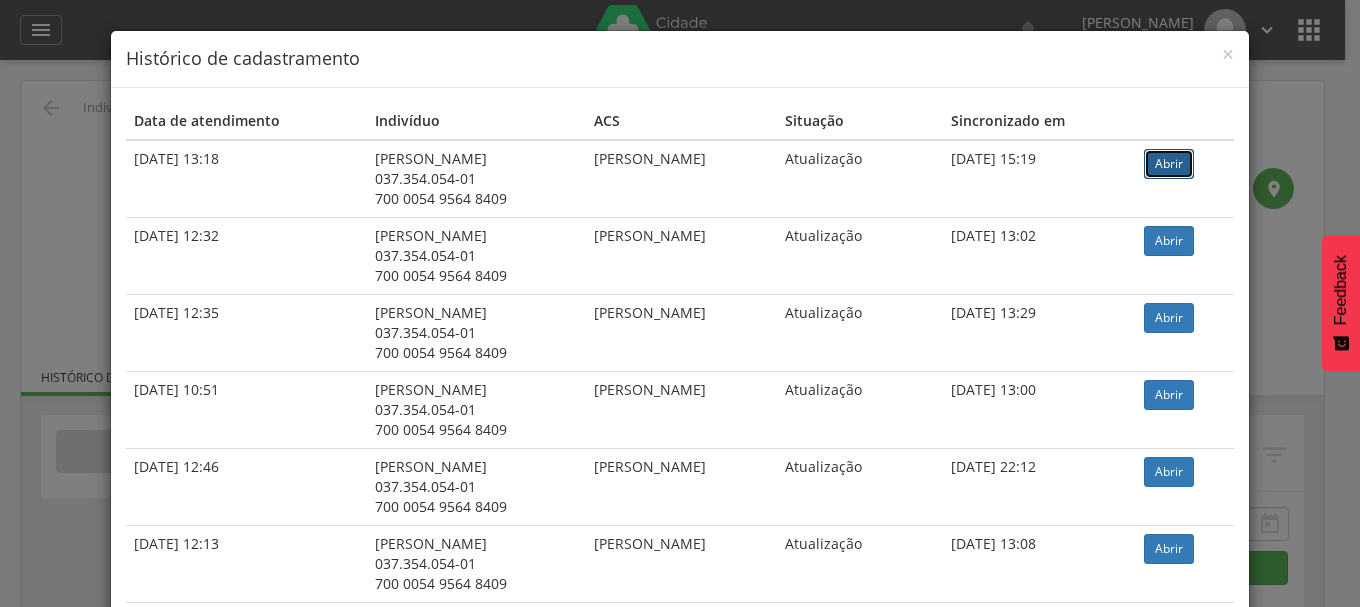 click on "Abrir" at bounding box center (1169, 164) 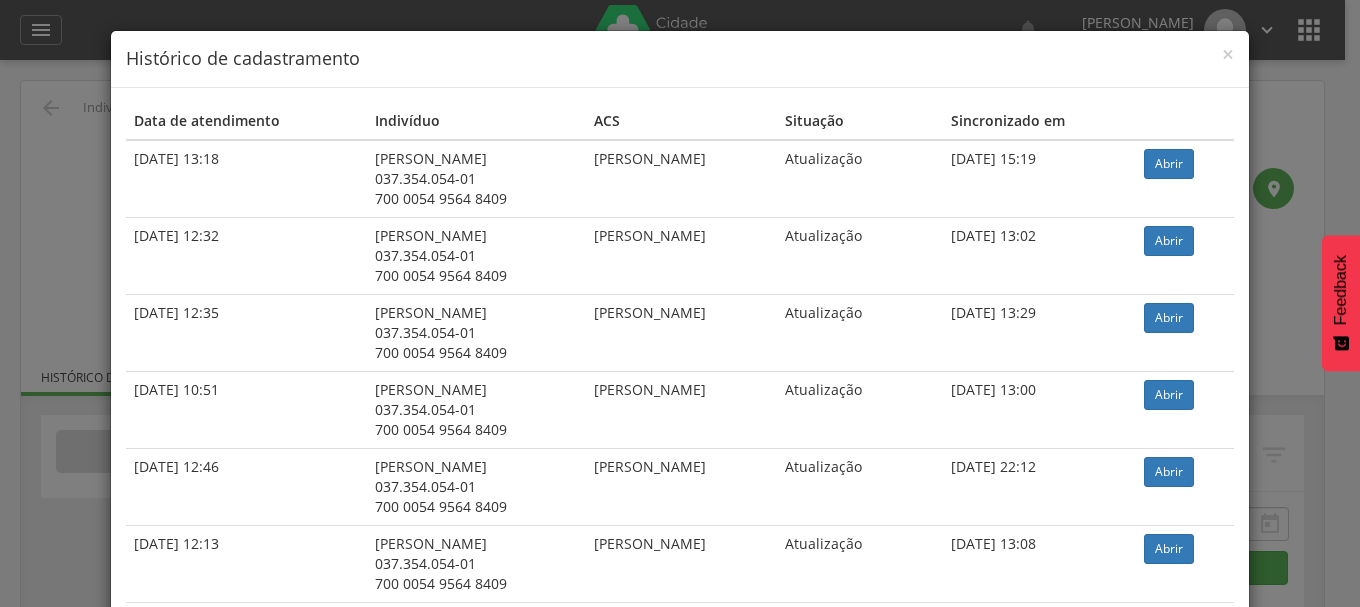 click on "×
Histórico de cadastramento
Data de atendimento
Indivíduo
ACS
Situação
Sincronizado em
28/05/2025 13:18
Maria Lucimar Rodrigues Gomes
037.354.054-01
700 0054 9564 8409
Jascyane Alves Tavares Ferreira
Atualização
28/05/2025 15:19
Abrir
31/01/2024 12:32
Maria Lucimar Rodrigues Gomes
037.354.054-01
700 0054 9564 8409
Jascyane Alves Tavares Ferreira
Atualização
31/01/2024 13:02
Abrir
17/11/2023 12:35
Maria Lucimar Rodrigues Gomes
037.354.054-01
700 0054 9564 8409
Jascyane Alves Tavares Ferreira
Atualização
17/11/2023 13:29
Abrir" at bounding box center [680, 303] 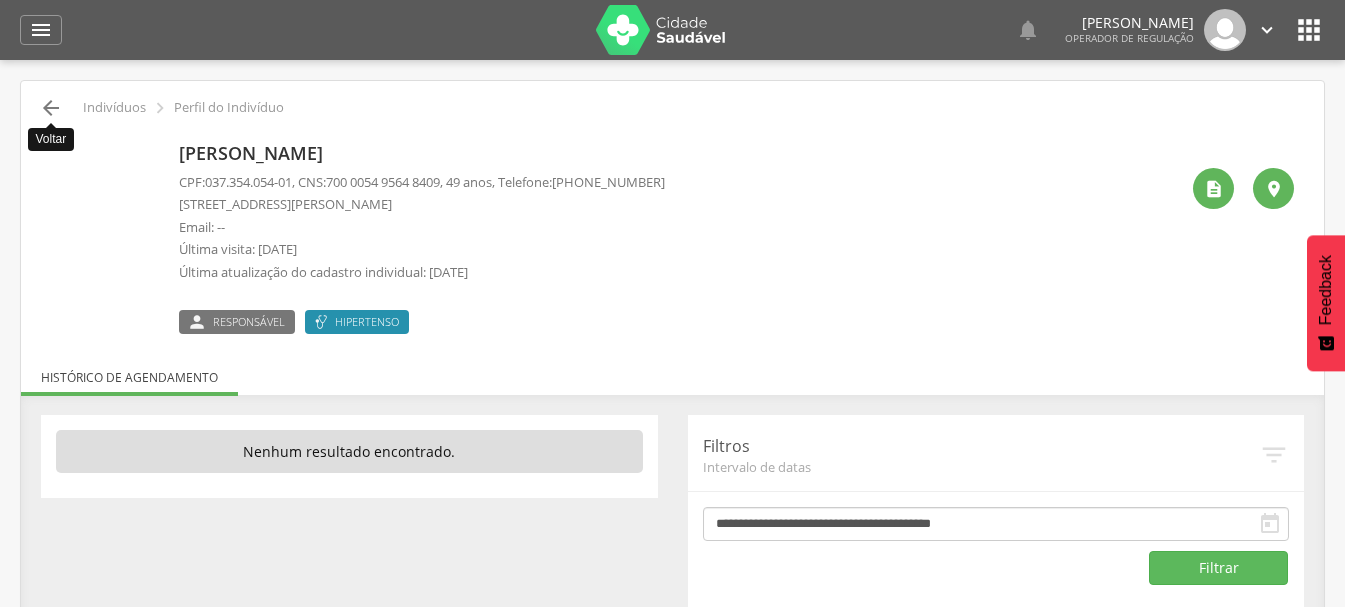 click on "" at bounding box center [51, 108] 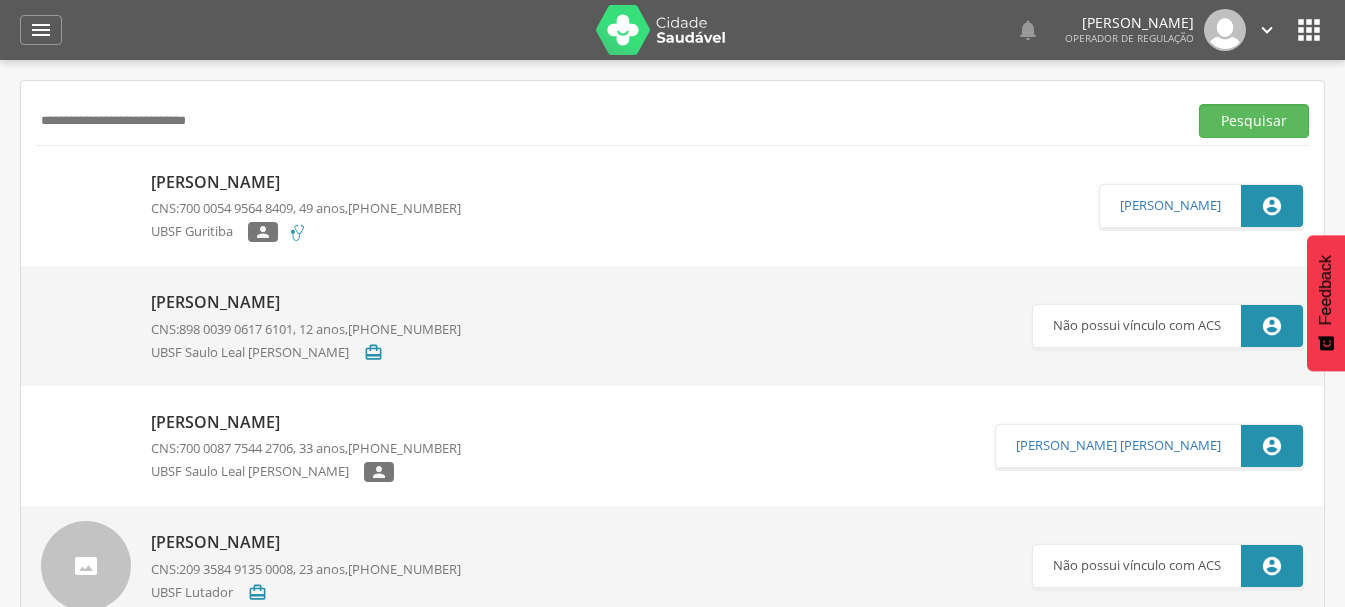 click on "
Indivíduos

Fichas


Cadastro individual
Informações do Cadastro
Data e horário da sincronização
--
Atualização de cadastro?
Saída do cadastro
--
Identificação do profissional
Profissional
--
CNS:
UBS
--
CNES:  --
Equipe
--
INE:  --
Data e horário de atendimento
--
Identificação do usuário / cidadão
Nome completo
Exemplo
CNS:  000
CPF
000
Data de nascimento
000
Exemplo" at bounding box center [672, 363] 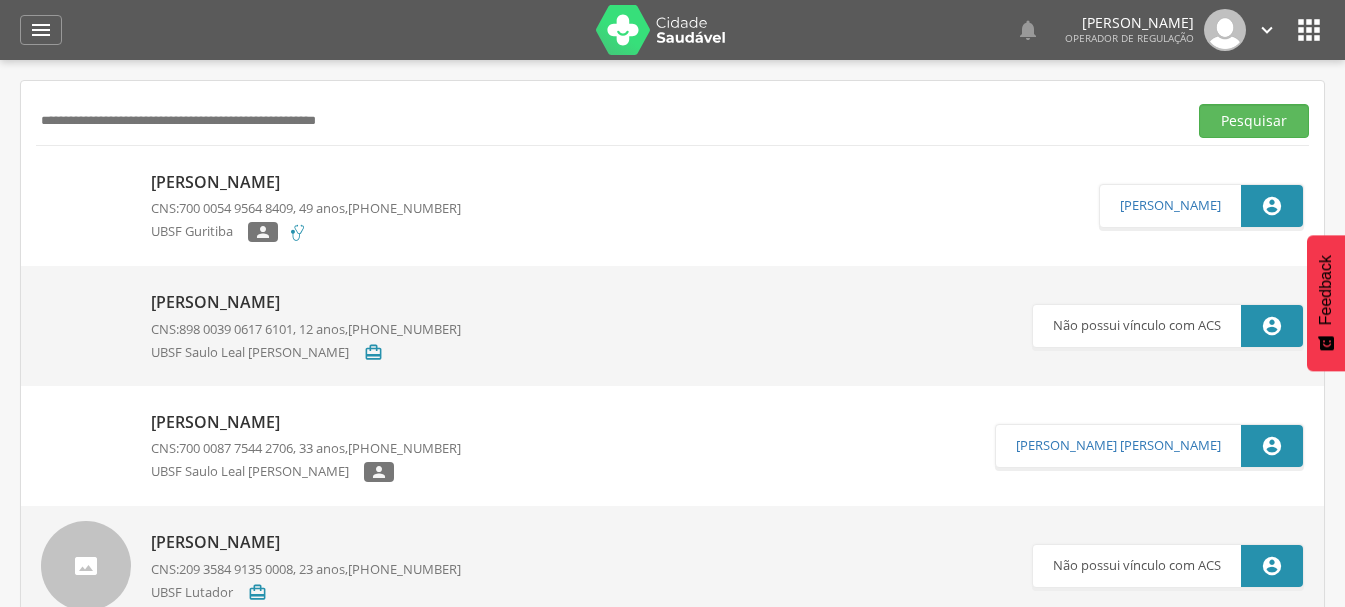paste on "**********" 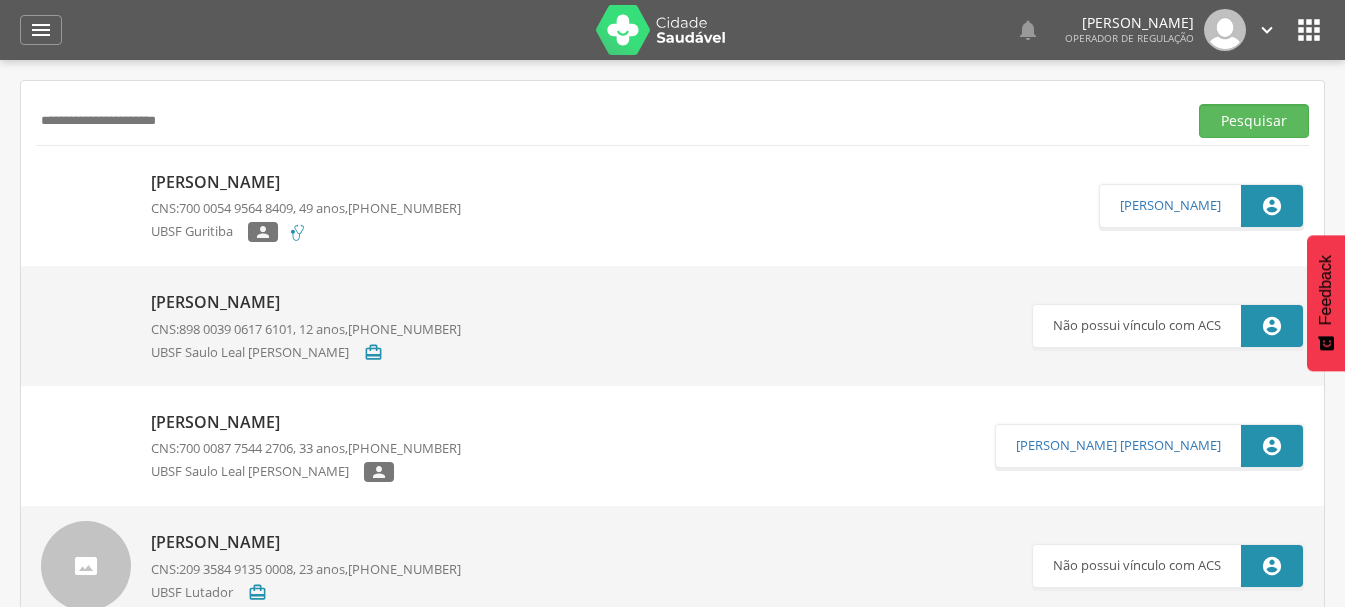 type on "**********" 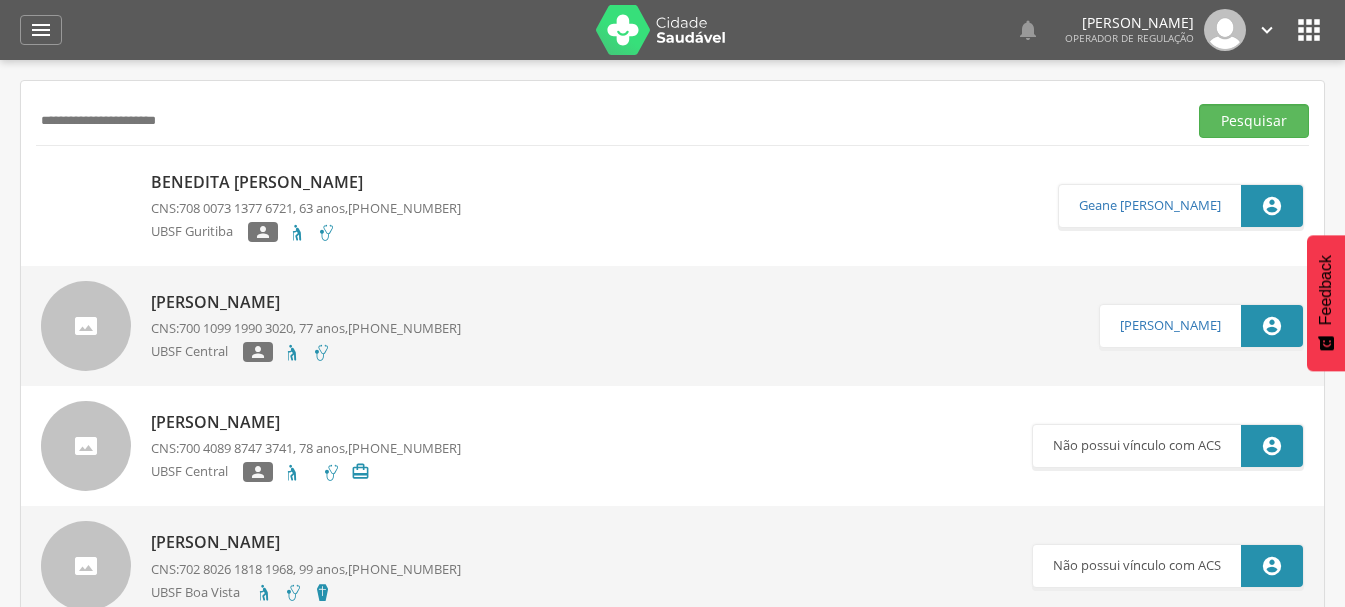 click on "Benedita [PERSON_NAME]" at bounding box center [306, 182] 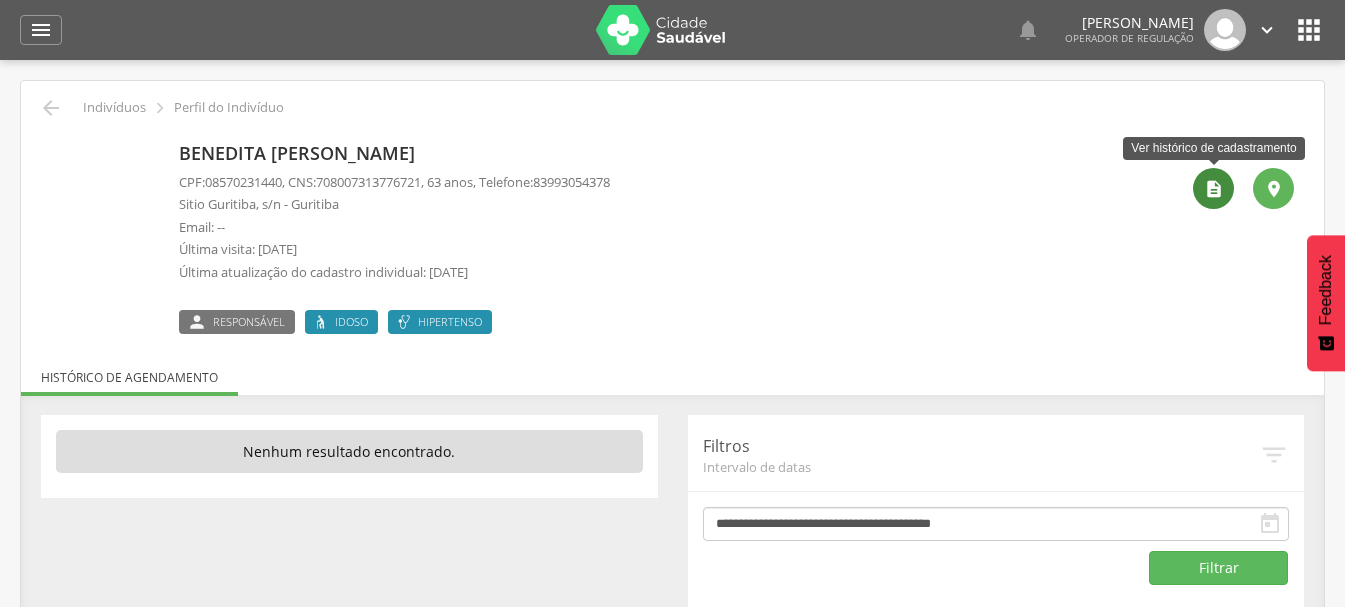 click on "" at bounding box center (1214, 189) 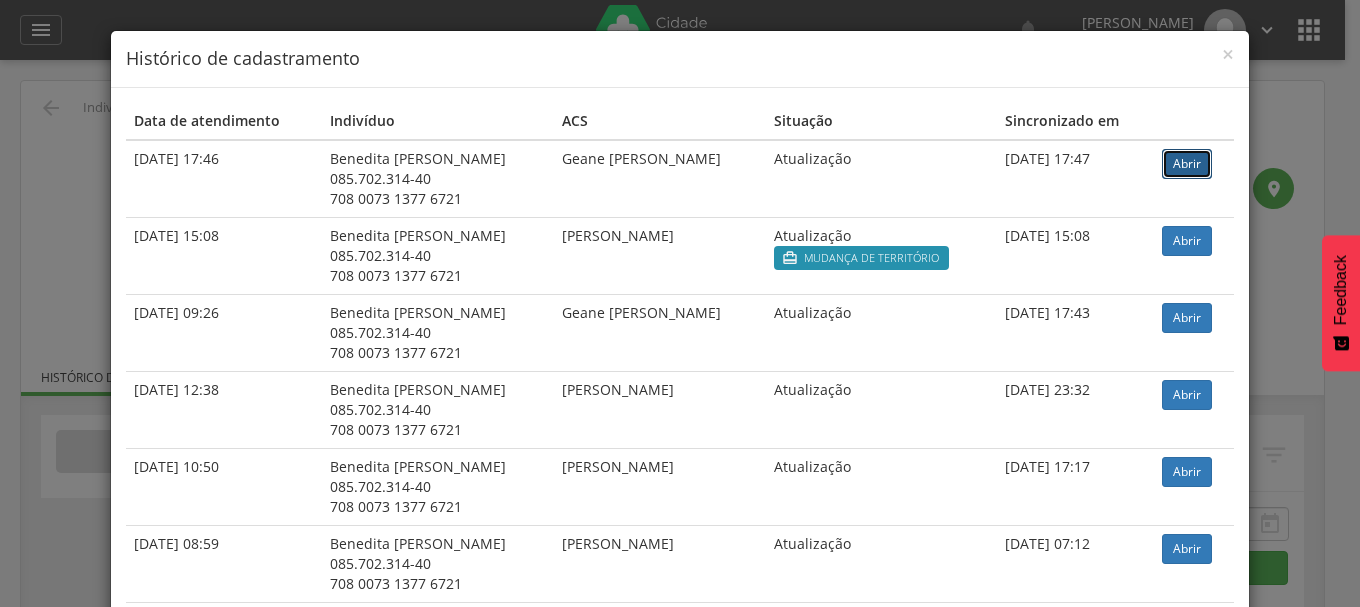 click on "Abrir" at bounding box center (1187, 164) 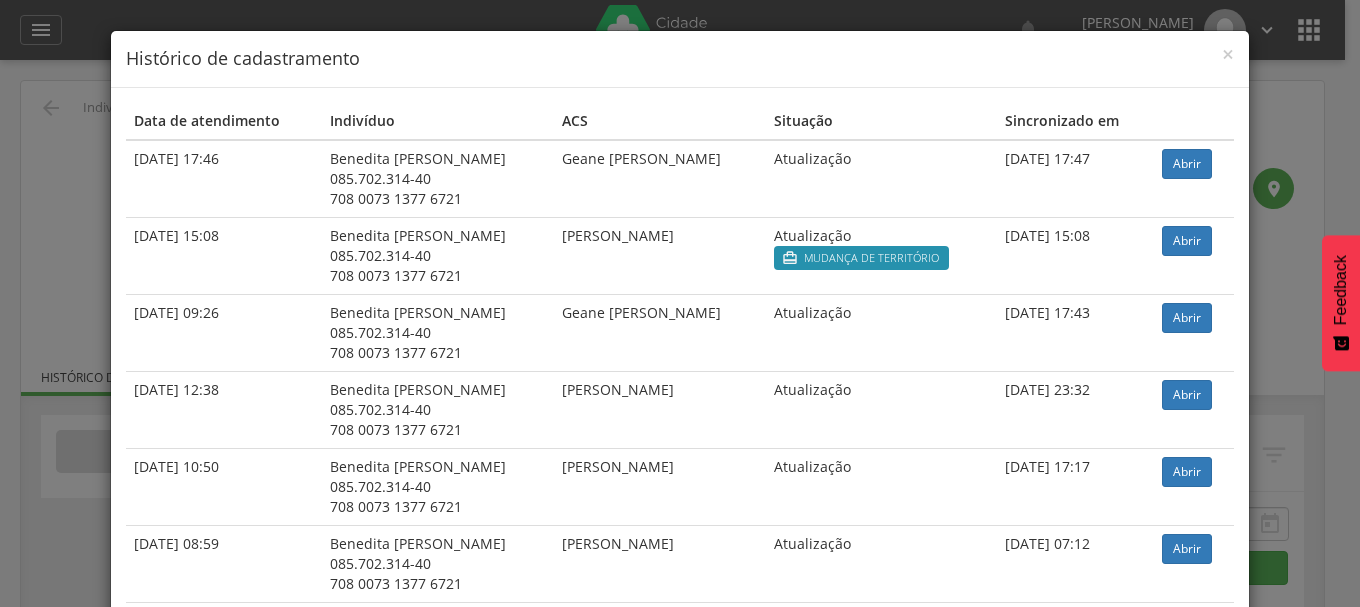 click on "×
Histórico de cadastramento
Data de atendimento
Indivíduo
ACS
Situação
Sincronizado em
11/06/2025 17:46
Benedita Josefa Bezerra
085.702.314-40
708 0073 1377 6721
Geane Felix da Silva
Atualização
11/06/2025 17:47
Abrir
11/06/2025 15:08
Benedita Josefa Bezerra
085.702.314-40
708 0073 1377 6721
Liliane Lima da Silva Tenorio
Atualização
   Mudança de território
11/06/2025 15:08
Abrir
07/05/2025 09:26
Benedita Josefa Bezerra
085.702.314-40
708 0073 1377 6721
Geane Felix da Silva
Atualização
11/06/2025 17:43
Abrir" at bounding box center (680, 303) 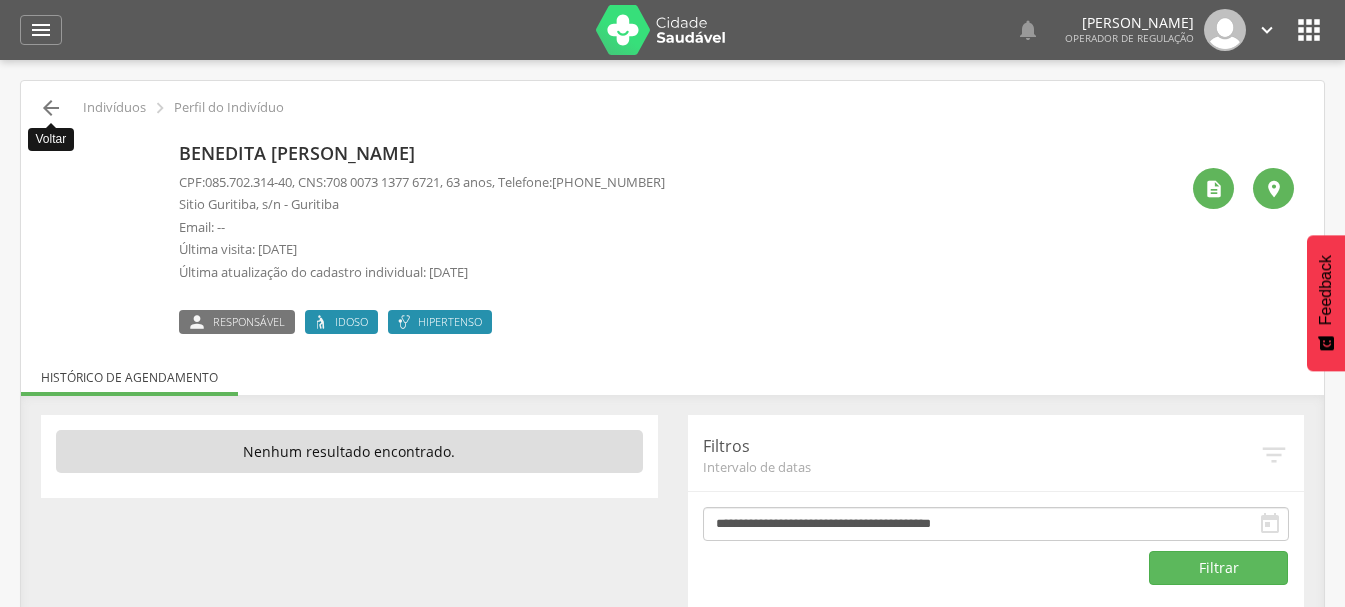 click on "" at bounding box center [51, 108] 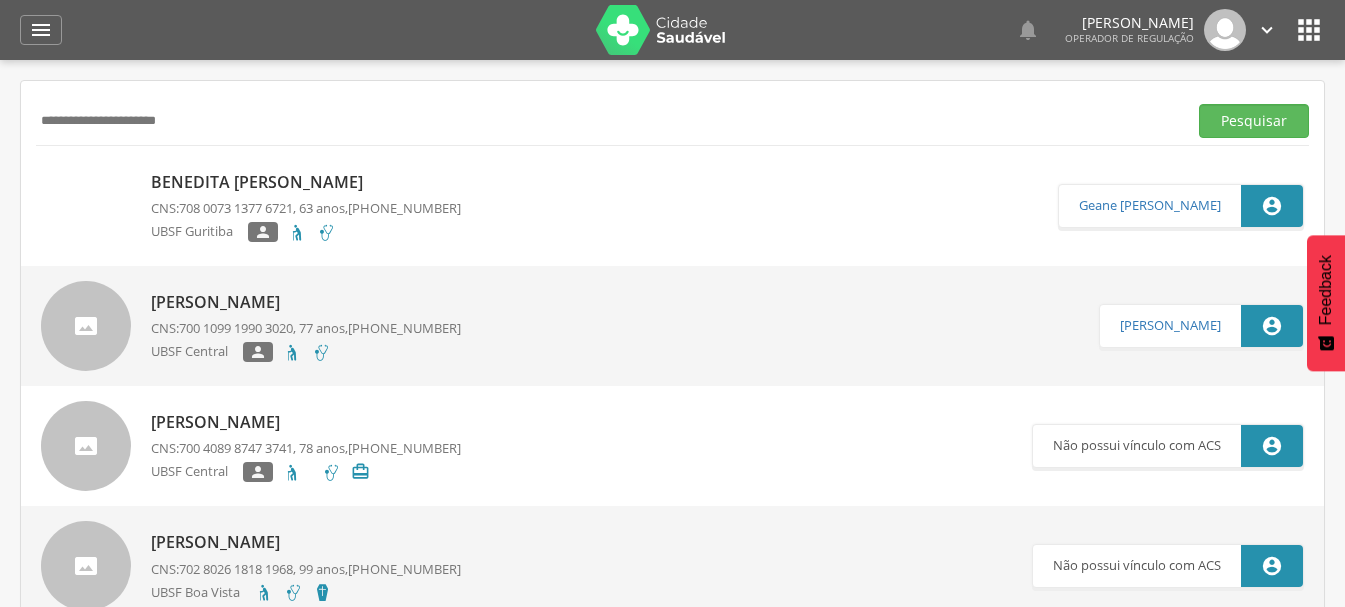 drag, startPoint x: 275, startPoint y: 130, endPoint x: 0, endPoint y: 186, distance: 280.6439 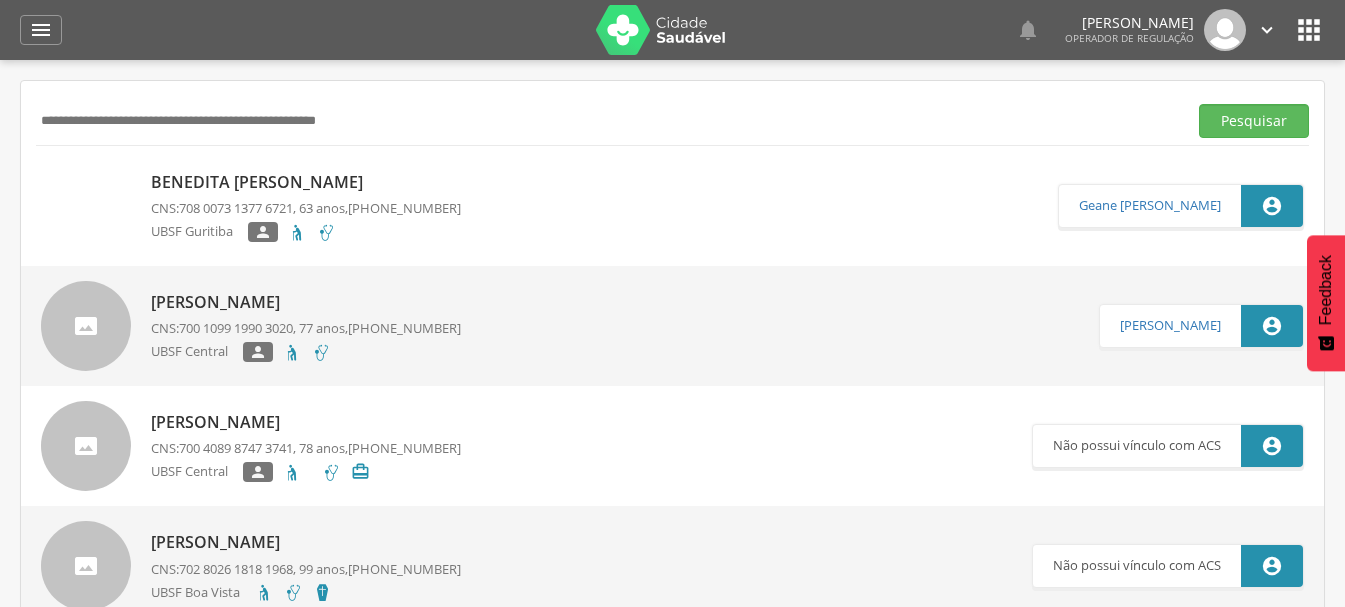 paste on "**********" 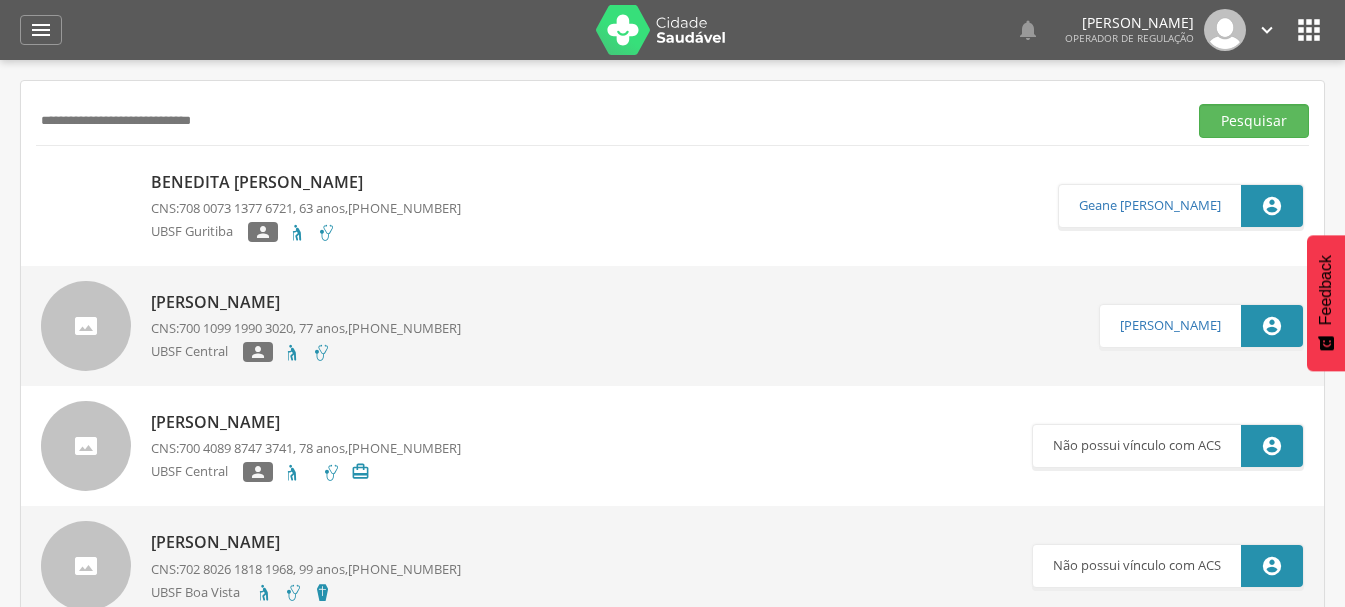 click on "Pesquisar" at bounding box center (1254, 121) 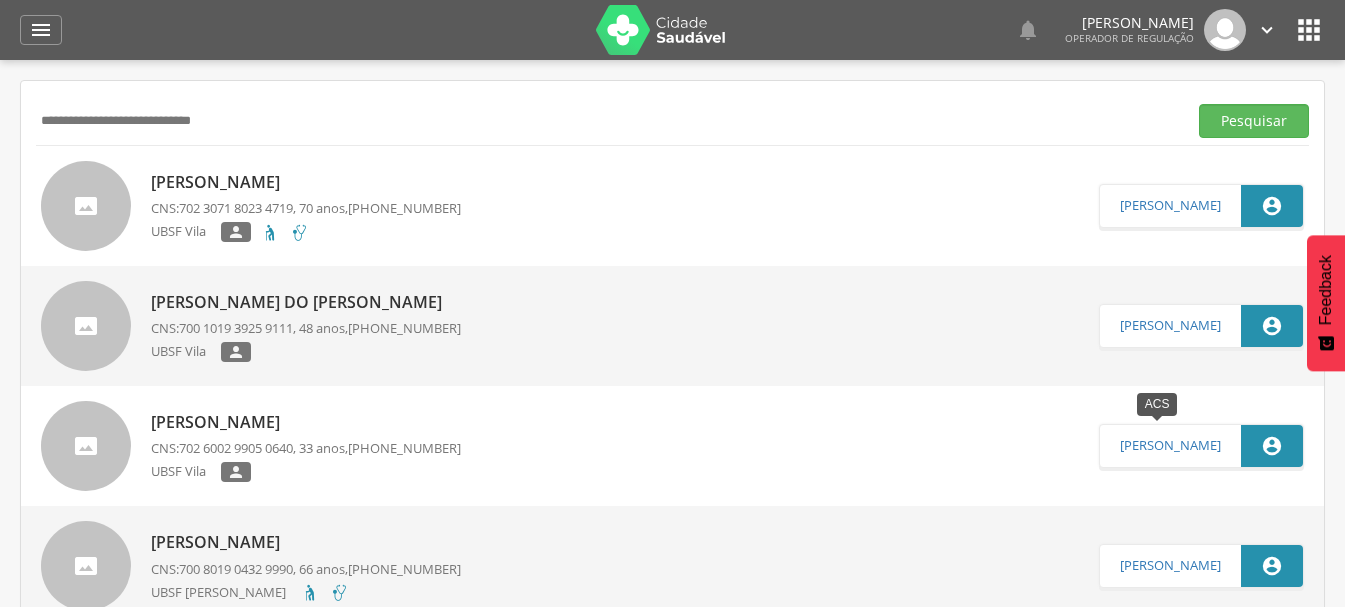 click on "" at bounding box center [1272, 446] 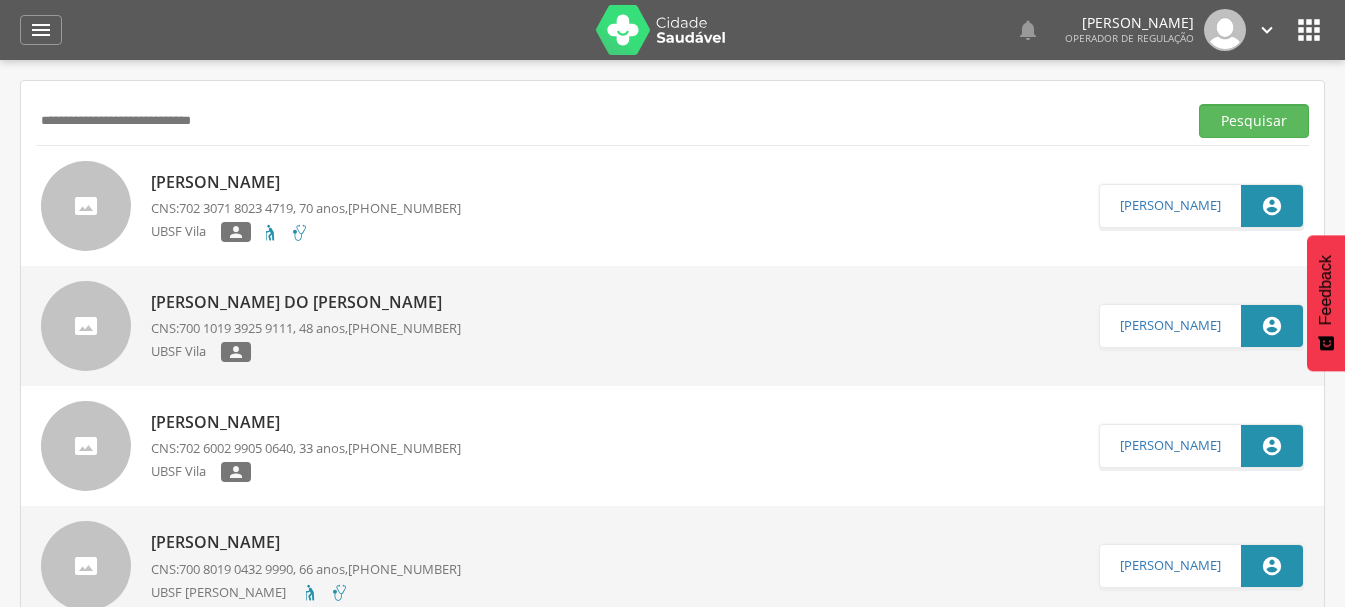 click on "Rita de Kassia Tavares da Silva" at bounding box center [306, 422] 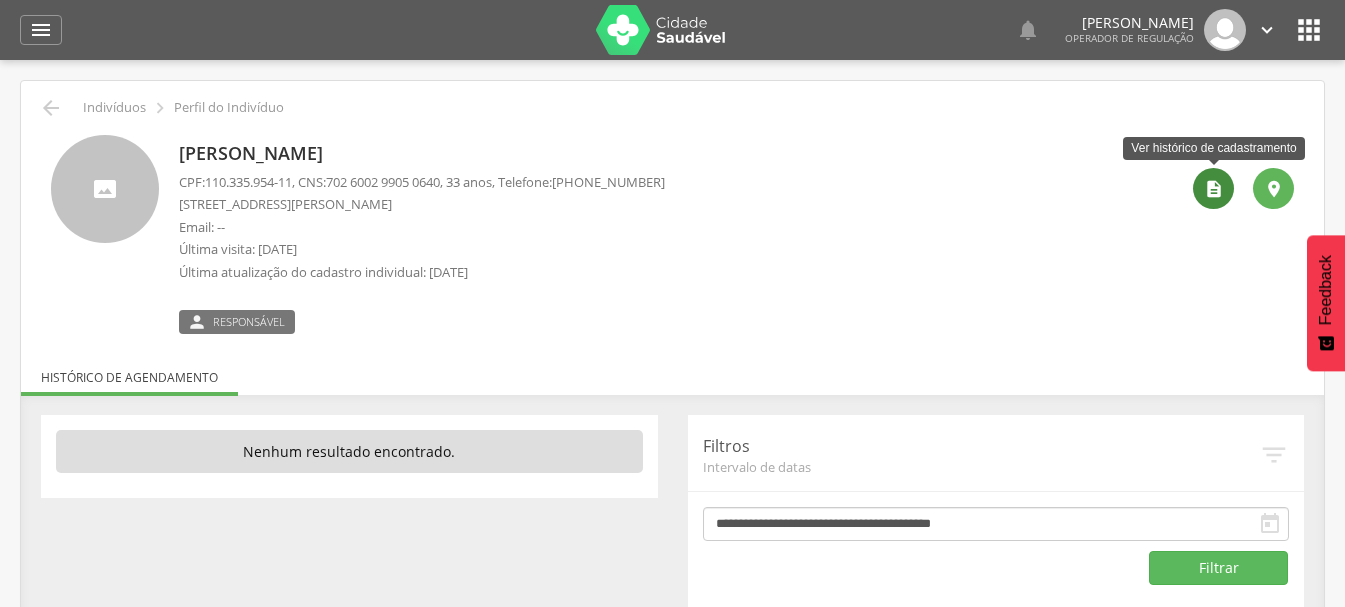 click on "" at bounding box center [1214, 189] 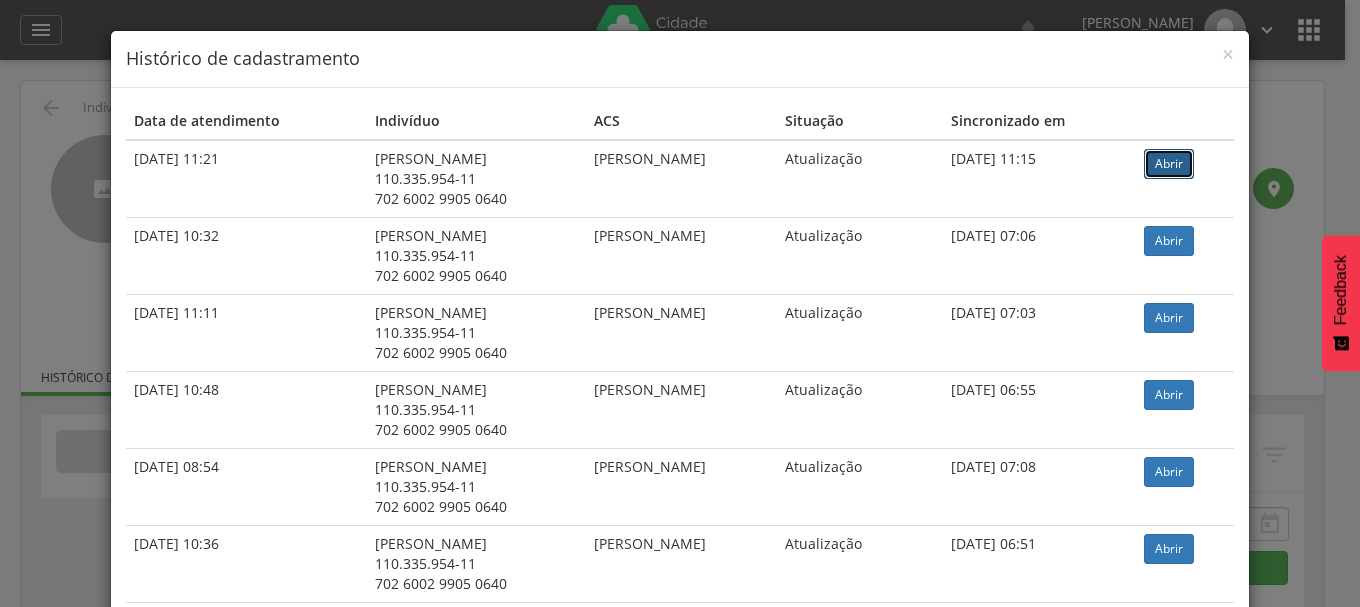 click on "Abrir" at bounding box center [1169, 164] 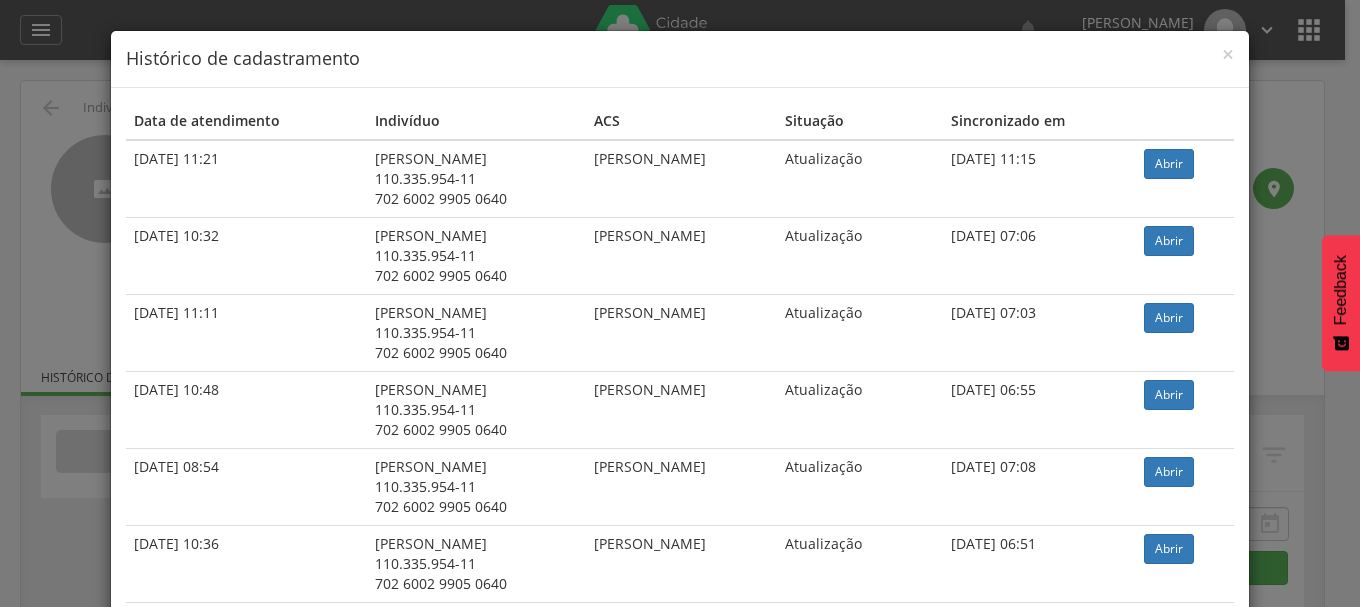 click on "×
Histórico de cadastramento
Data de atendimento
Indivíduo
ACS
Situação
Sincronizado em
25/06/2025 11:21
Rita de Kassia Tavares da Silva
110.335.954-11
702 6002 9905 0640
Joseilda Maria da Silva Andrade
Atualização
26/06/2025 11:15
Abrir
21/02/2025 10:32
Rita de Kassia Tavares da Silva
110.335.954-11
702 6002 9905 0640
Joseilda Maria da Silva Andrade
Atualização
24/02/2025 07:06
Abrir
19/11/2024 11:11
Rita de Kassia Tavares da Silva
110.335.954-11
702 6002 9905 0640
Joseilda Maria da Silva Andrade
Atualização
22/11/2024 07:03" at bounding box center (680, 303) 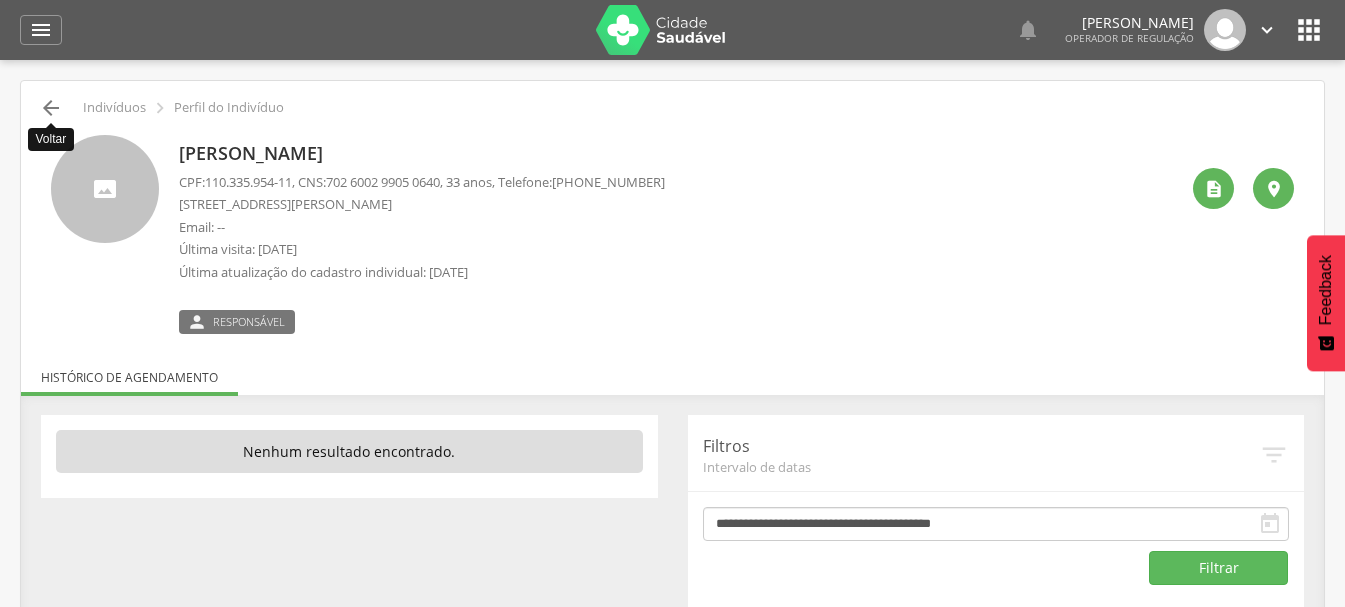 click on "" at bounding box center (51, 108) 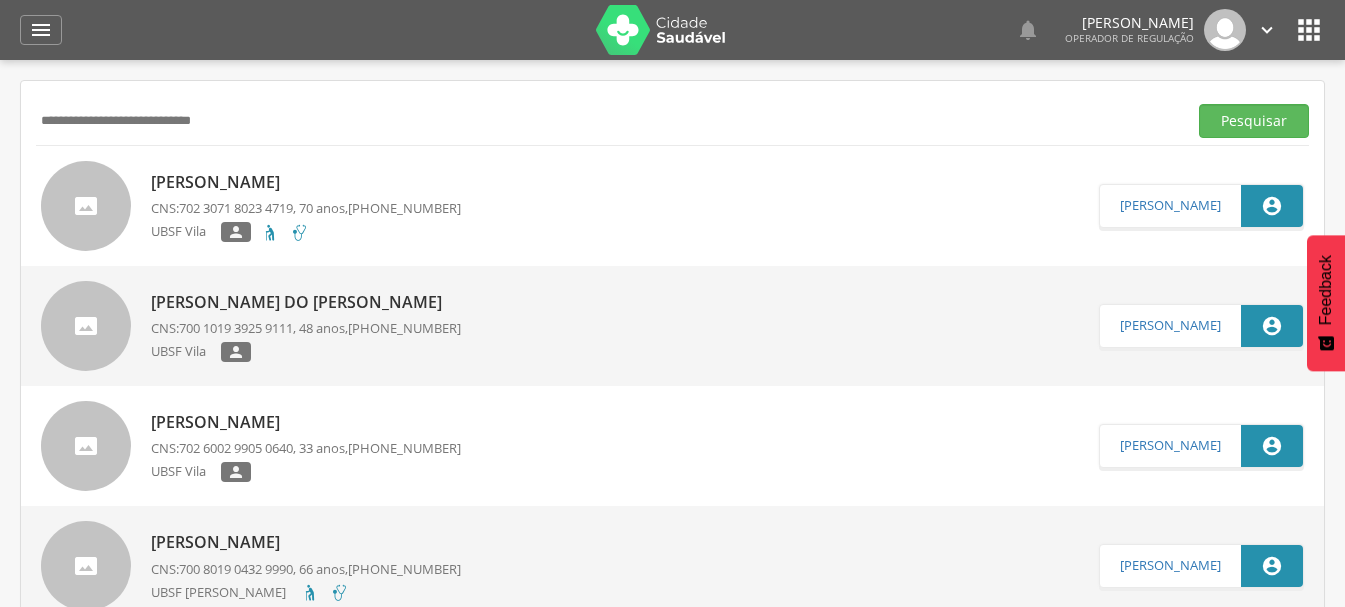 click on "**********" at bounding box center (607, 121) 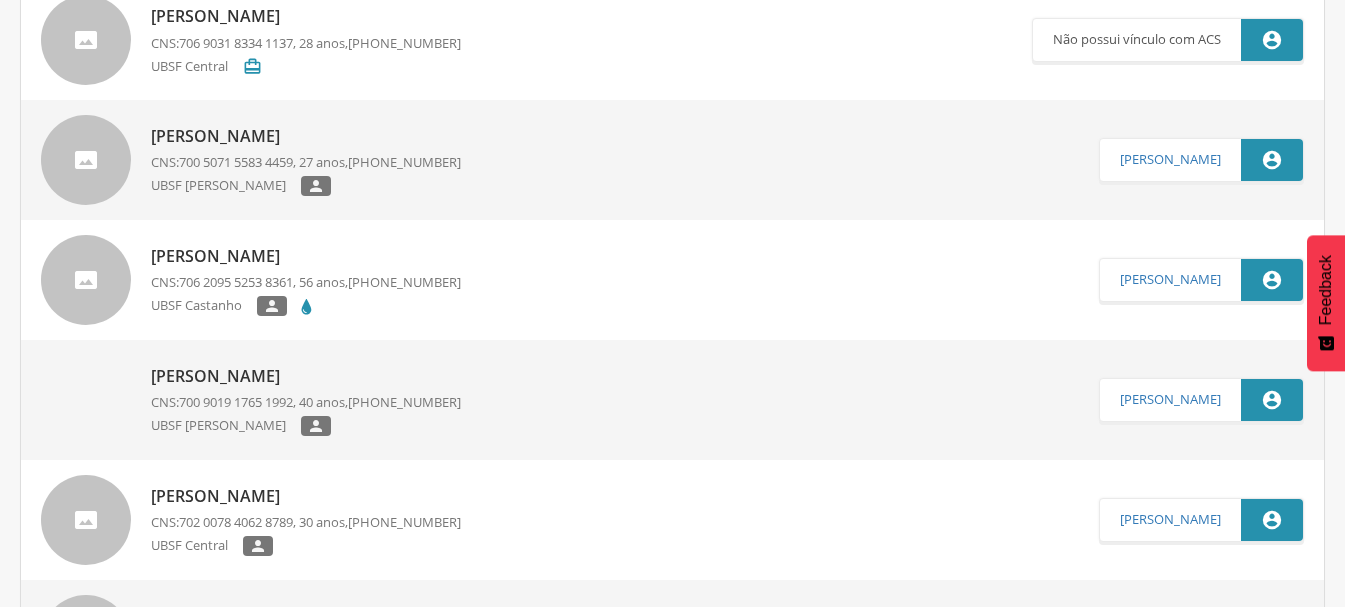 scroll, scrollTop: 1400, scrollLeft: 0, axis: vertical 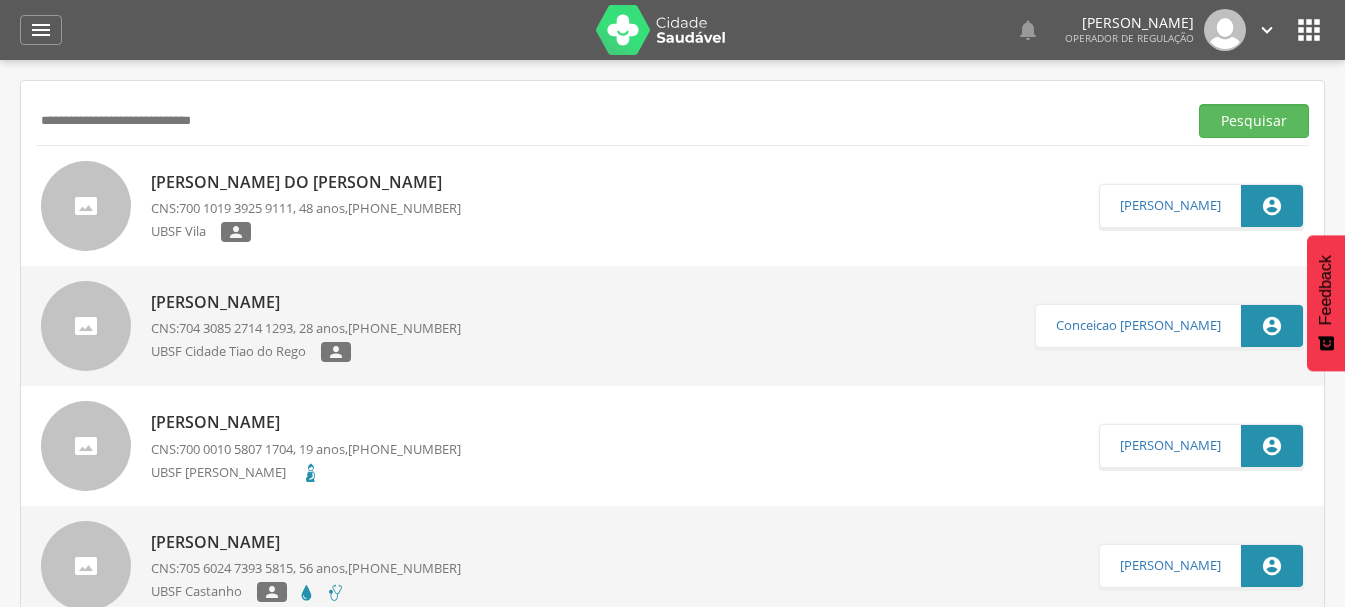 drag, startPoint x: 297, startPoint y: 121, endPoint x: 0, endPoint y: 159, distance: 299.4211 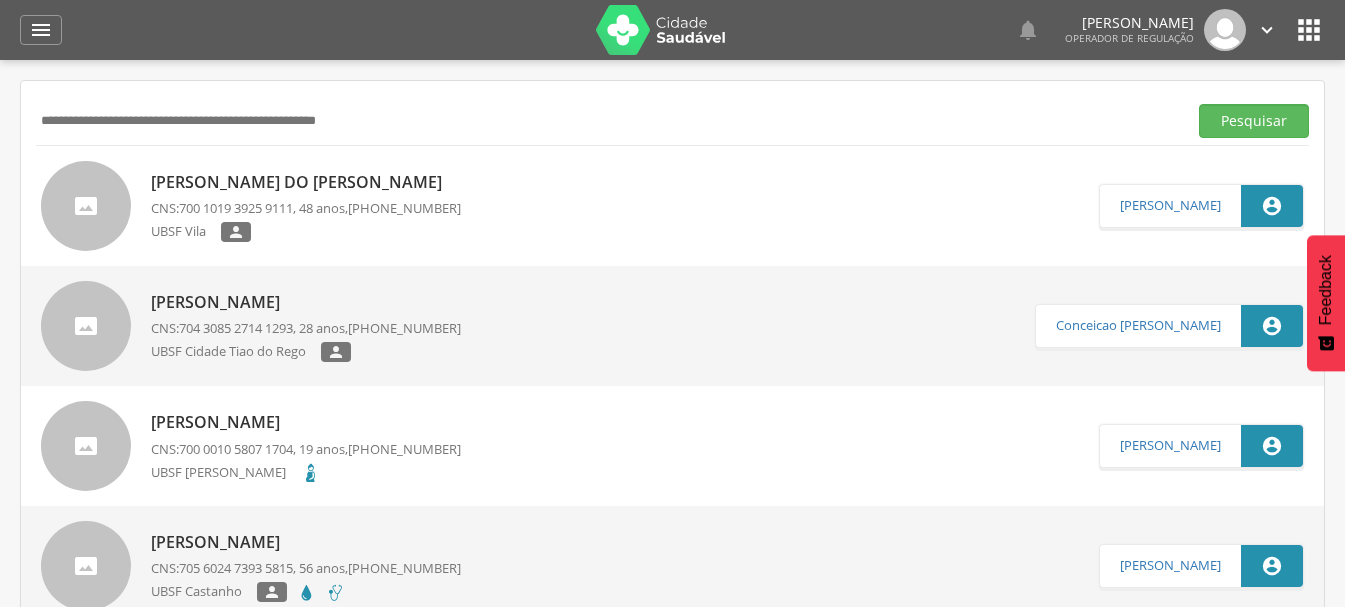 paste on "**********" 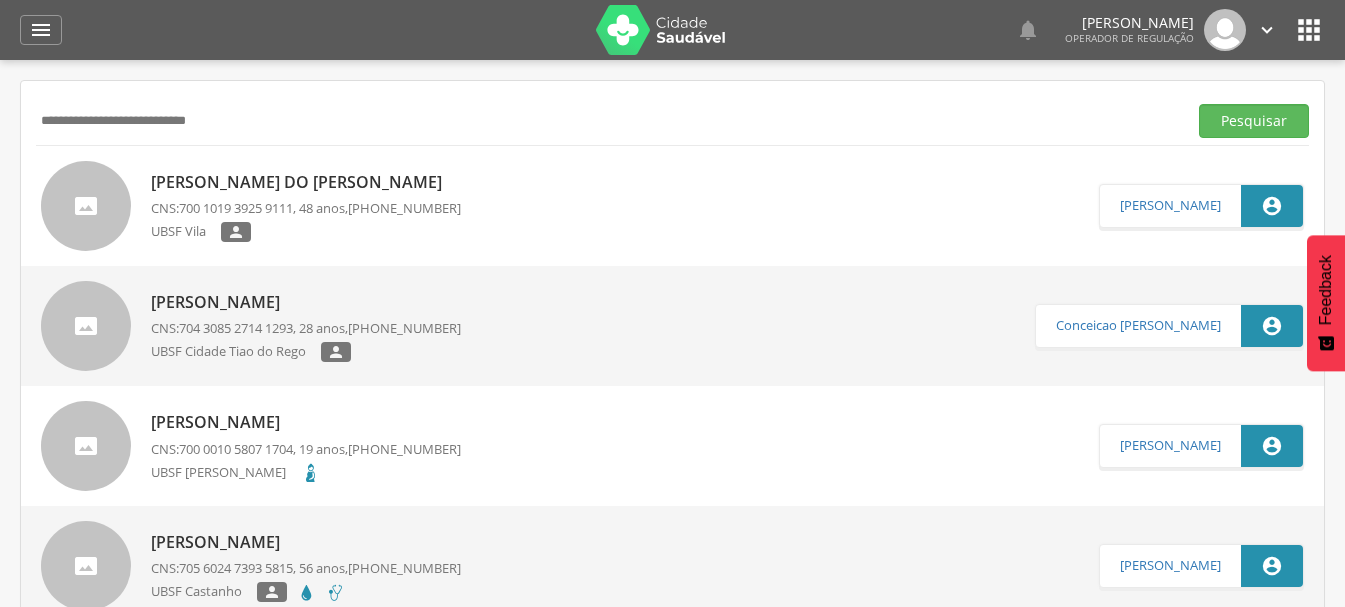 type on "**********" 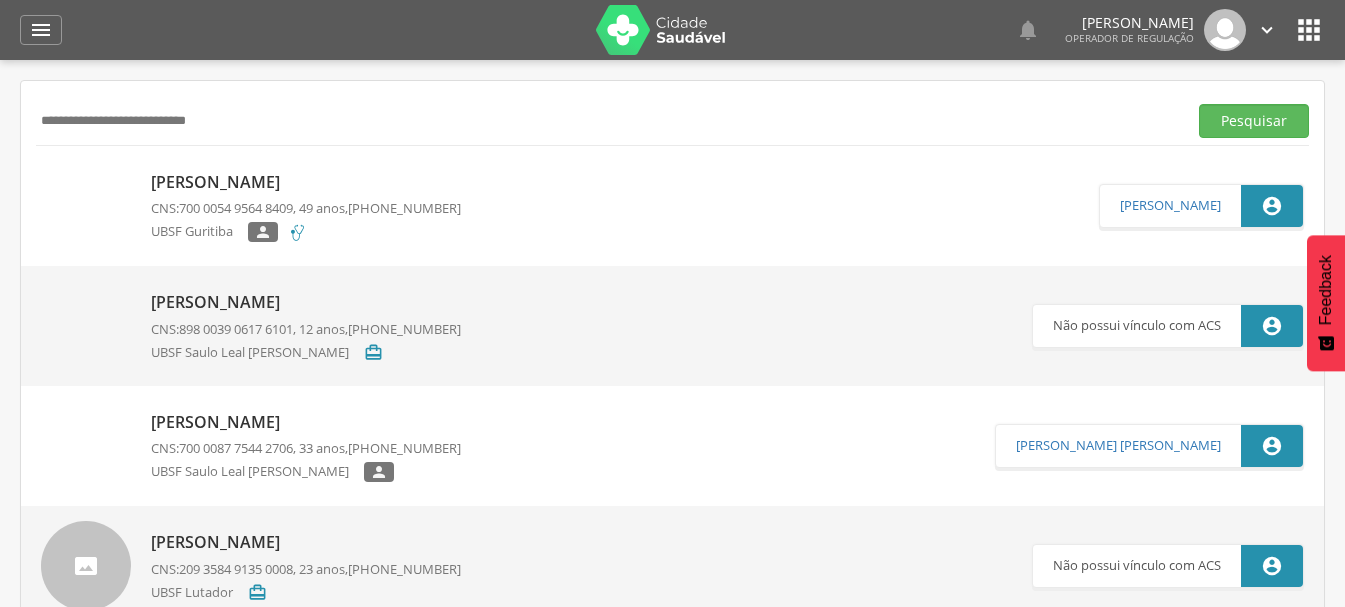 drag, startPoint x: 301, startPoint y: 114, endPoint x: 0, endPoint y: 174, distance: 306.9218 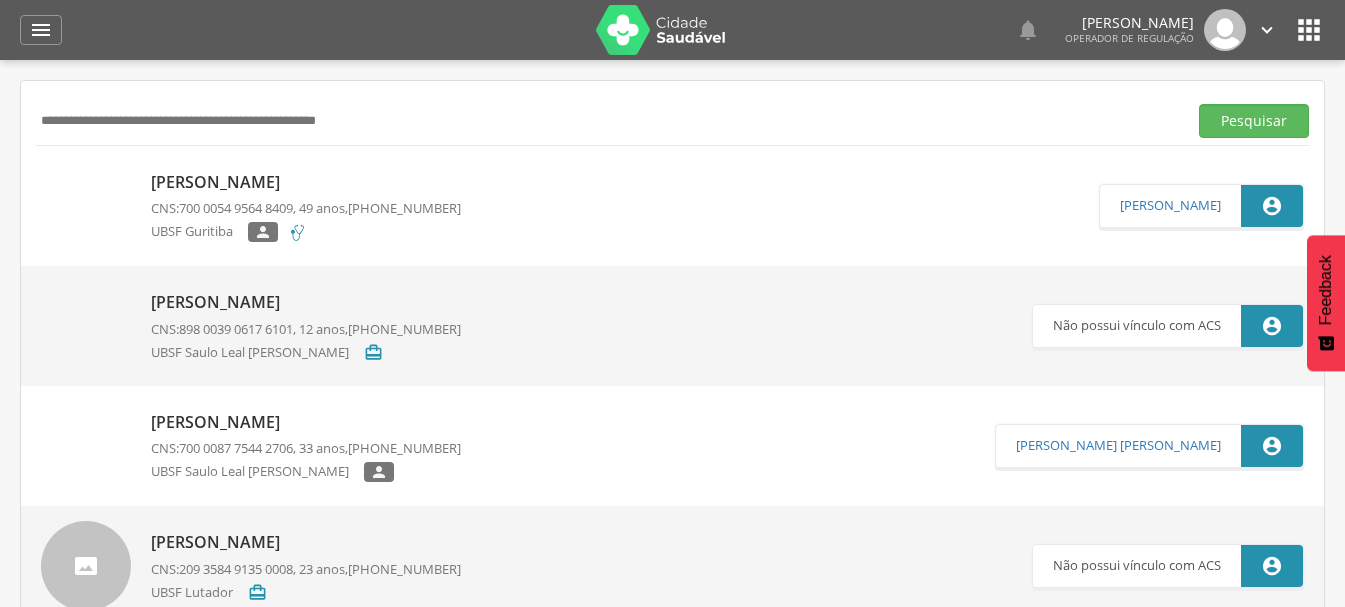 paste on "**********" 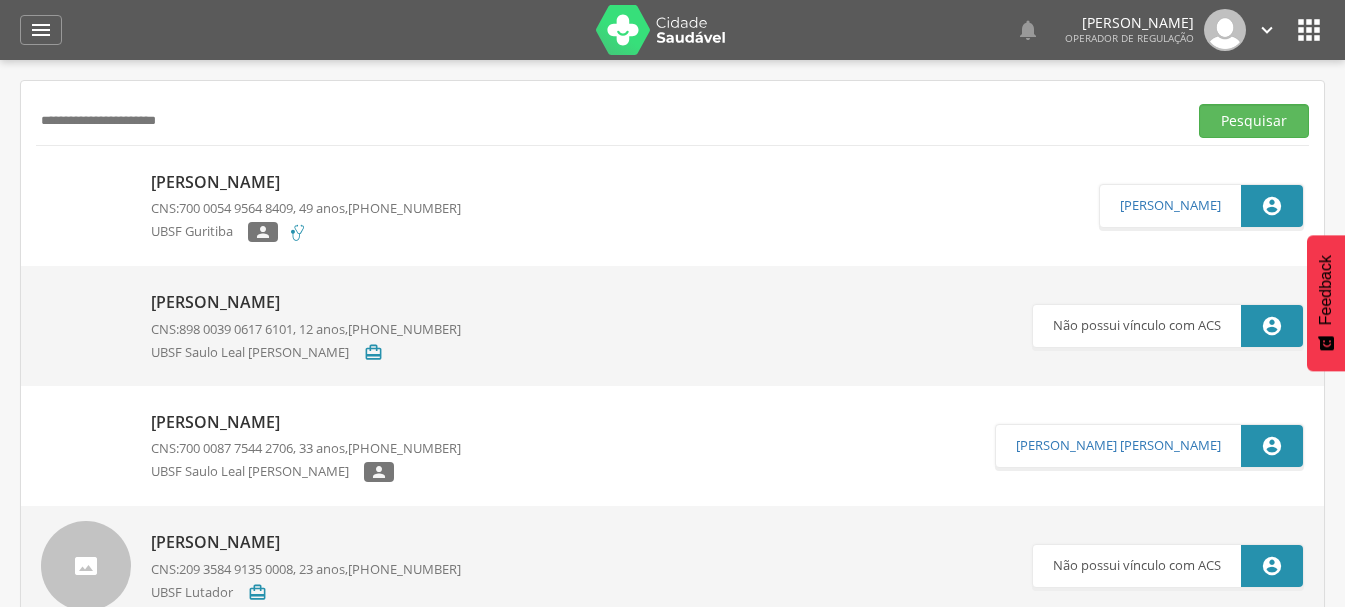 type on "**********" 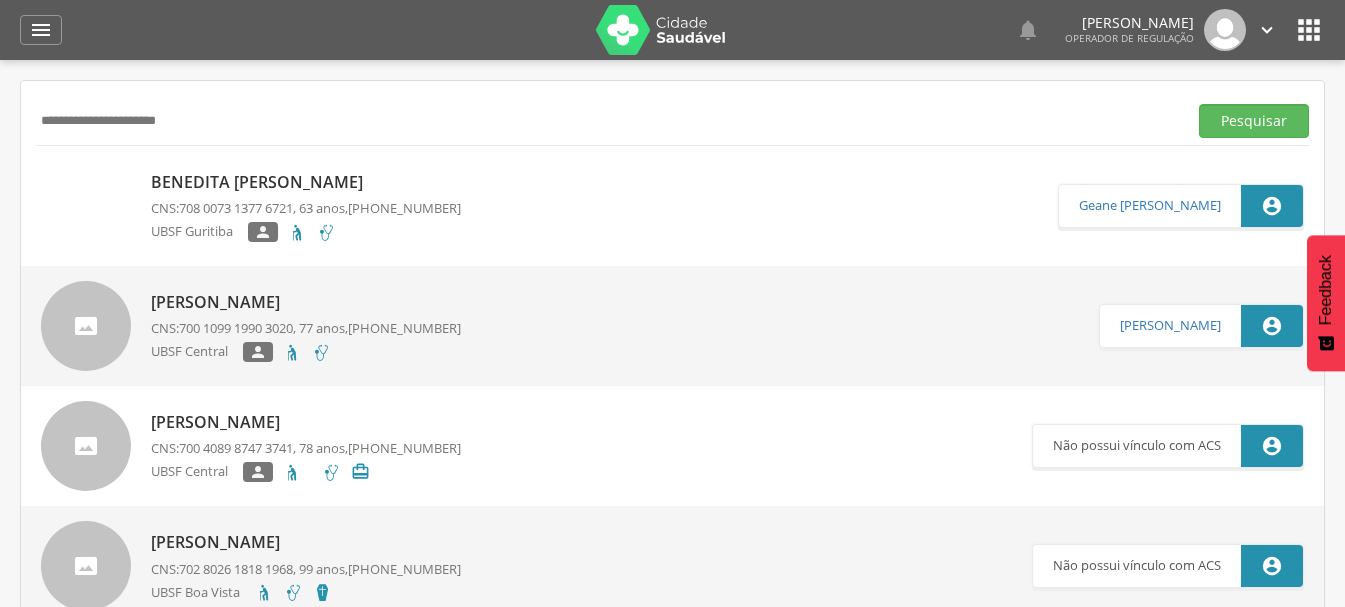 click on "Benedita [PERSON_NAME]" at bounding box center (306, 182) 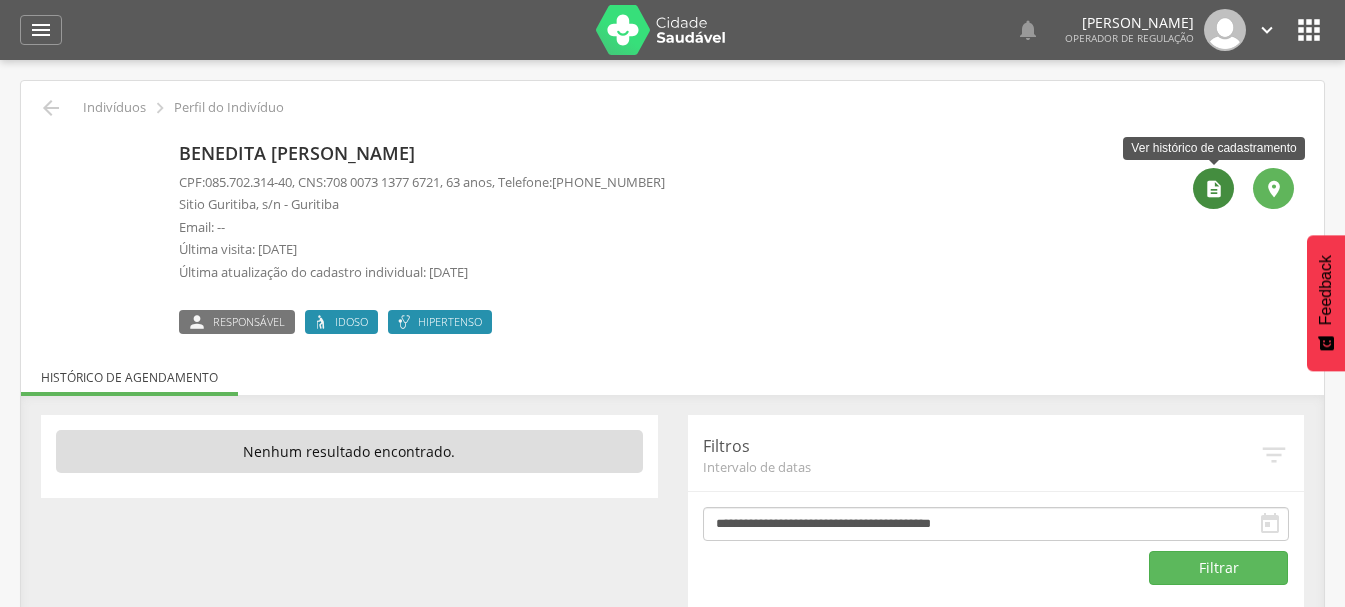 click on "" at bounding box center [1214, 189] 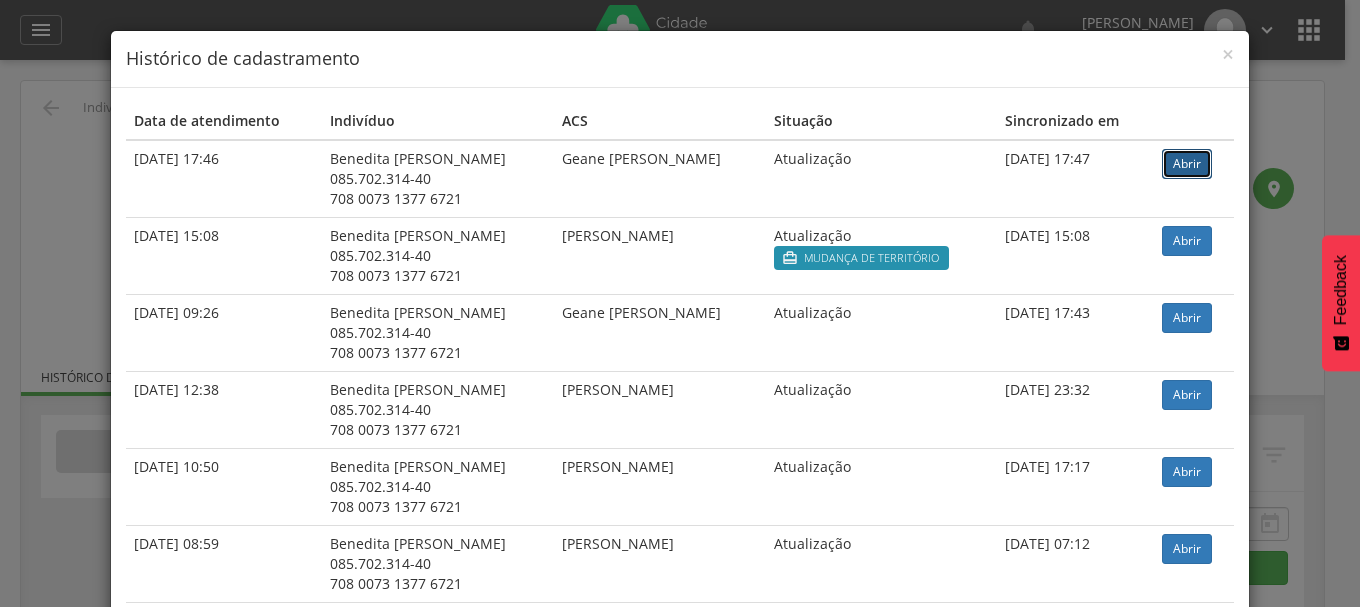 click on "Abrir" at bounding box center (1187, 164) 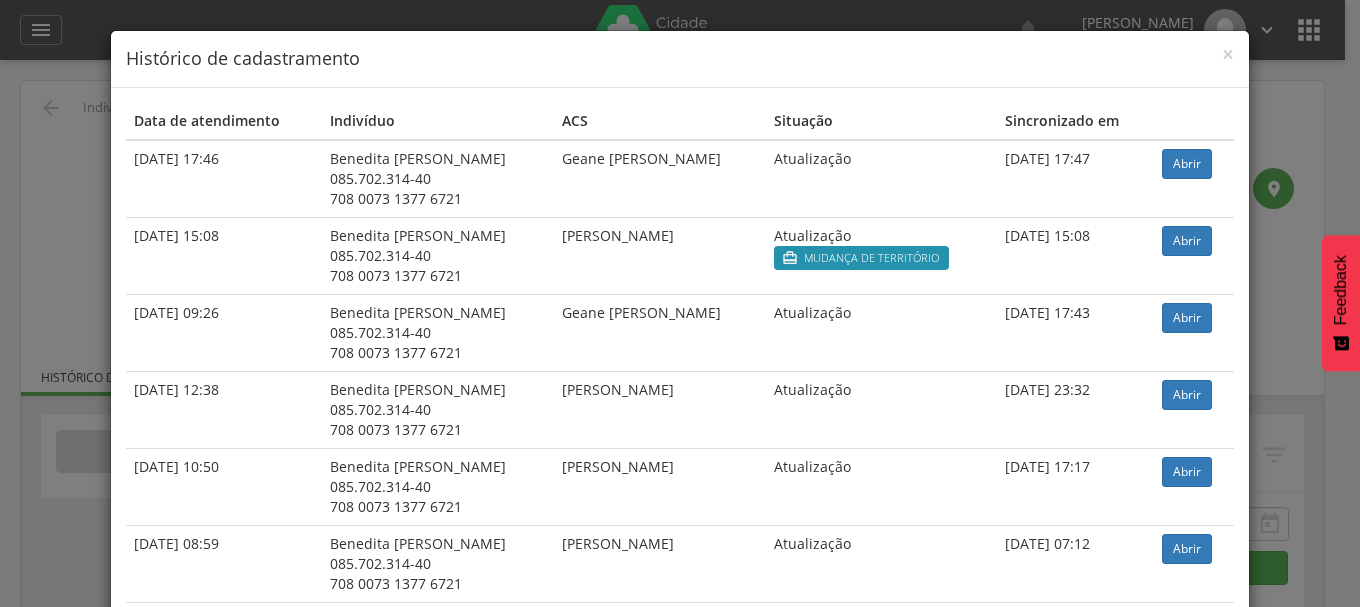 click on "×
Histórico de cadastramento
Data de atendimento
Indivíduo
ACS
Situação
Sincronizado em
11/06/2025 17:46
Benedita Josefa Bezerra
085.702.314-40
708 0073 1377 6721
Geane Felix da Silva
Atualização
11/06/2025 17:47
Abrir
11/06/2025 15:08
Benedita Josefa Bezerra
085.702.314-40
708 0073 1377 6721
Liliane Lima da Silva Tenorio
Atualização
   Mudança de território
11/06/2025 15:08
Abrir
07/05/2025 09:26
Benedita Josefa Bezerra
085.702.314-40
708 0073 1377 6721
Geane Felix da Silva
Atualização
11/06/2025 17:43
Abrir" at bounding box center (680, 303) 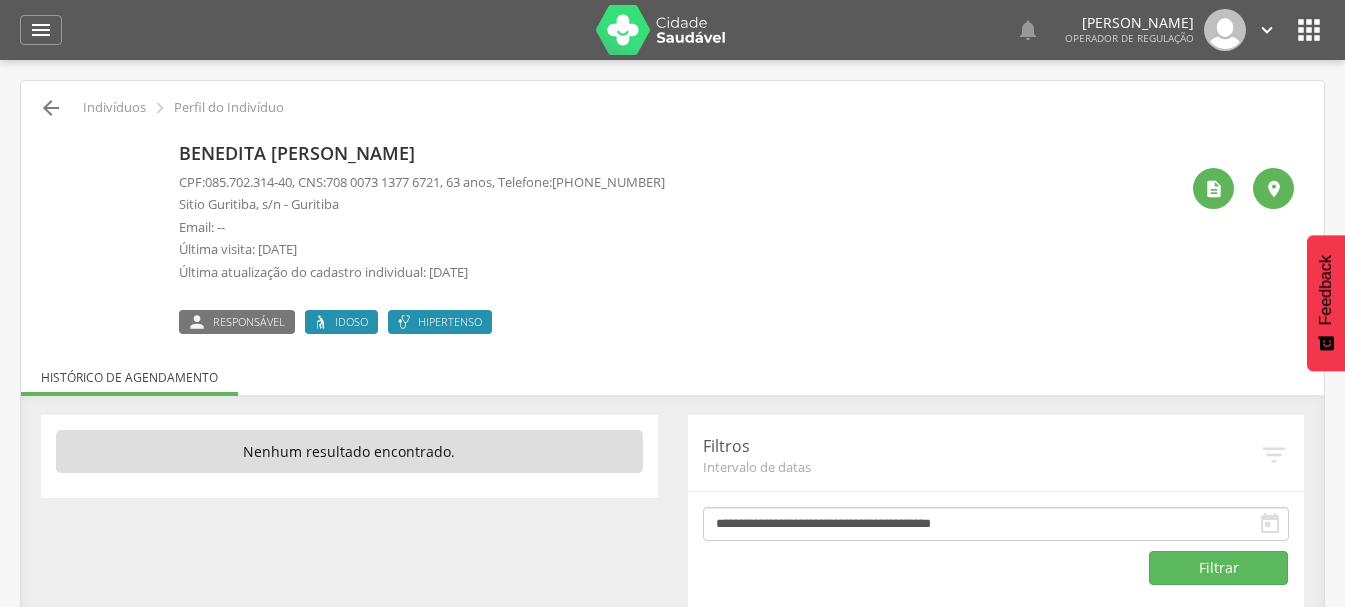 click on "" at bounding box center [51, 108] 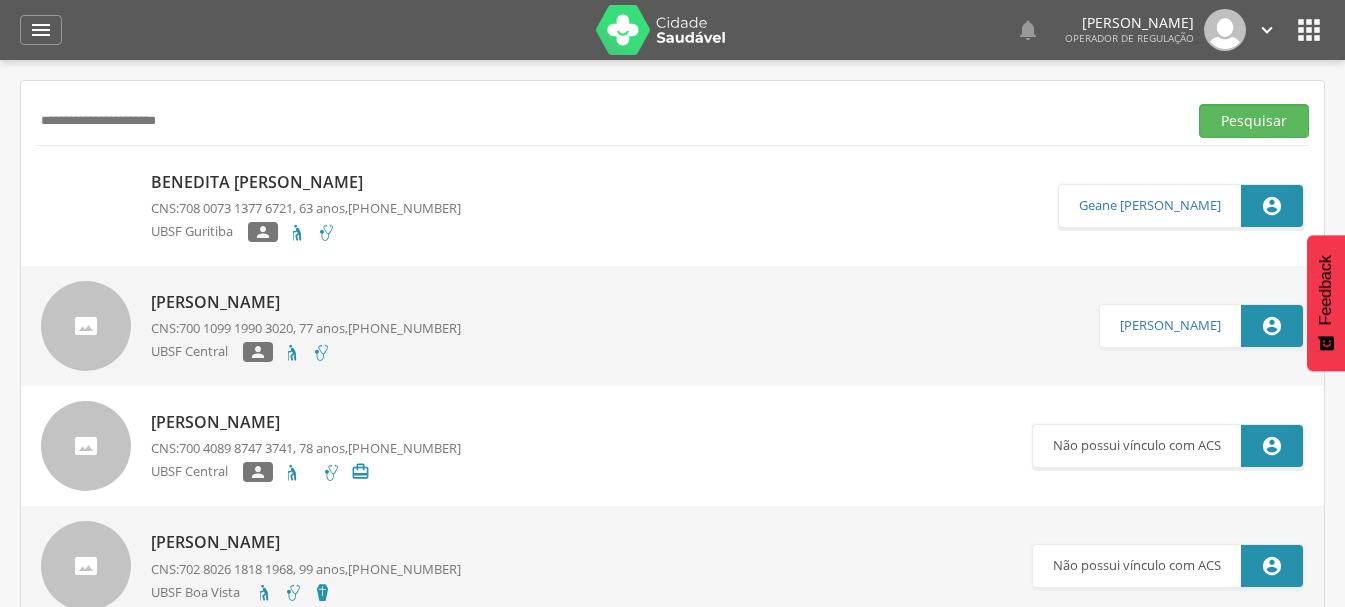 drag, startPoint x: 169, startPoint y: 120, endPoint x: 0, endPoint y: 153, distance: 172.19176 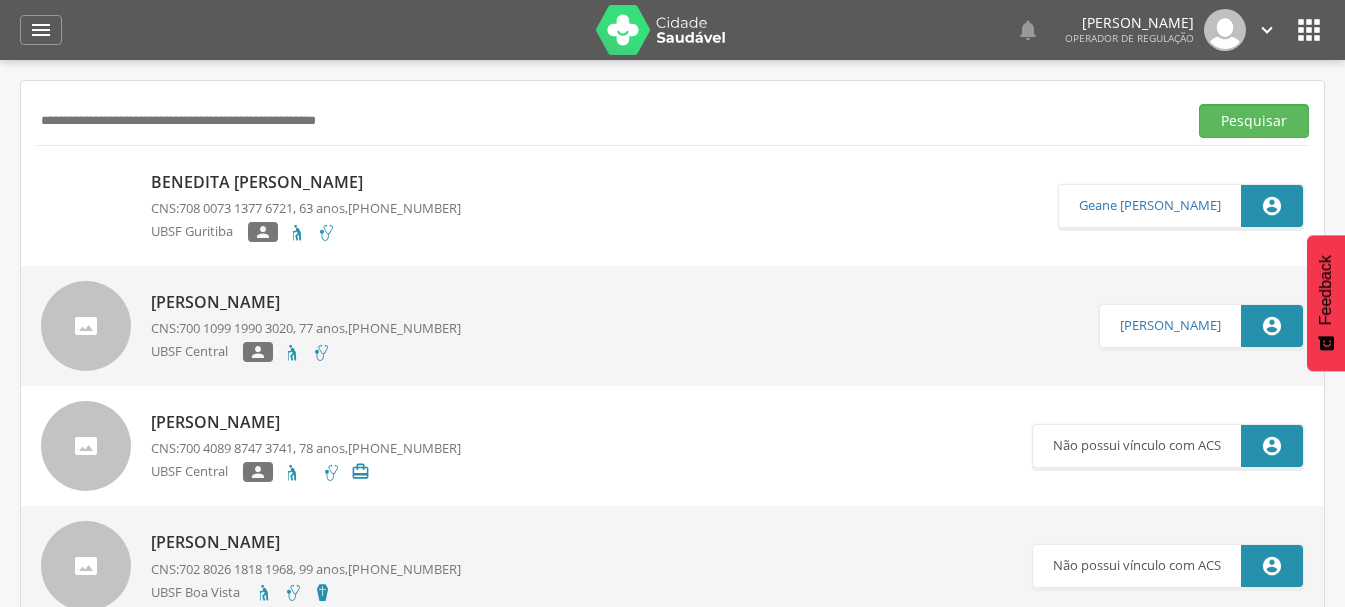 paste on "**********" 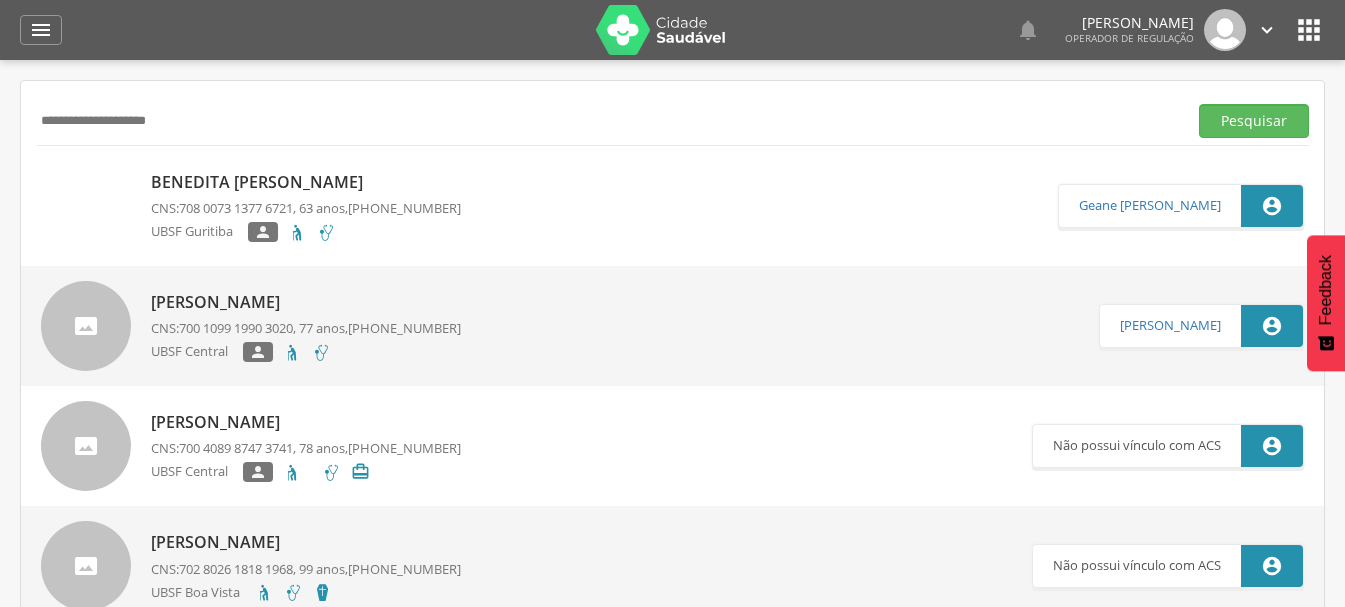 type on "**********" 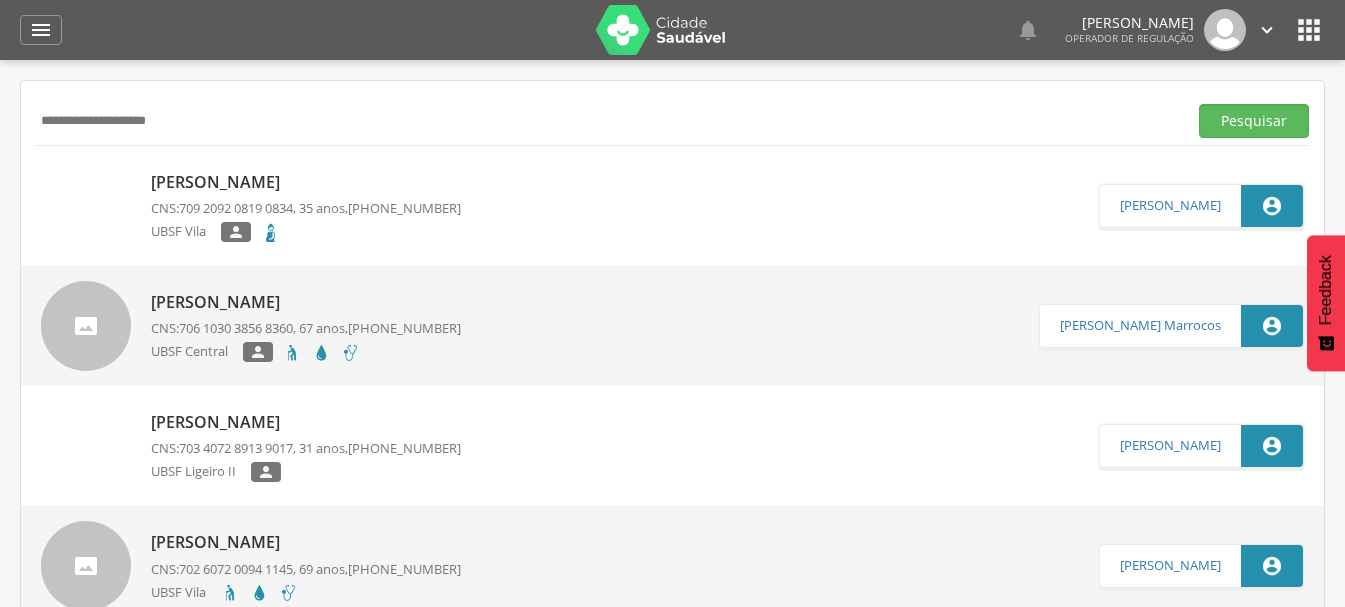 click on "[PERSON_NAME]" at bounding box center (306, 182) 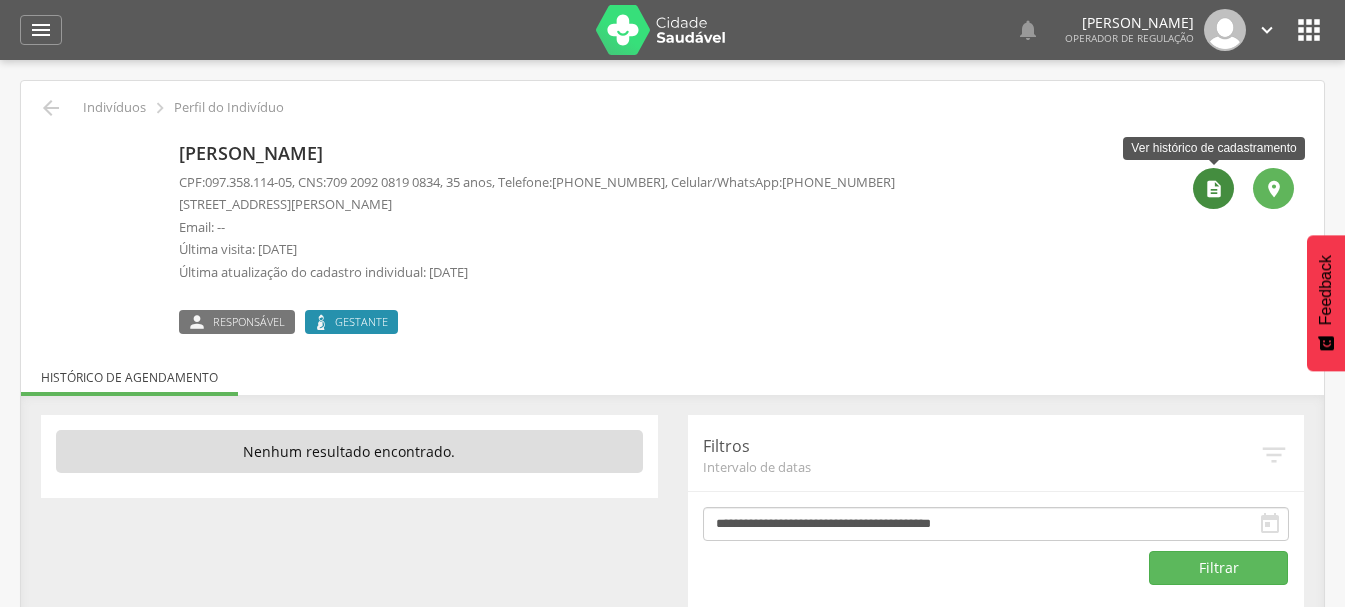 click on "" at bounding box center (1214, 189) 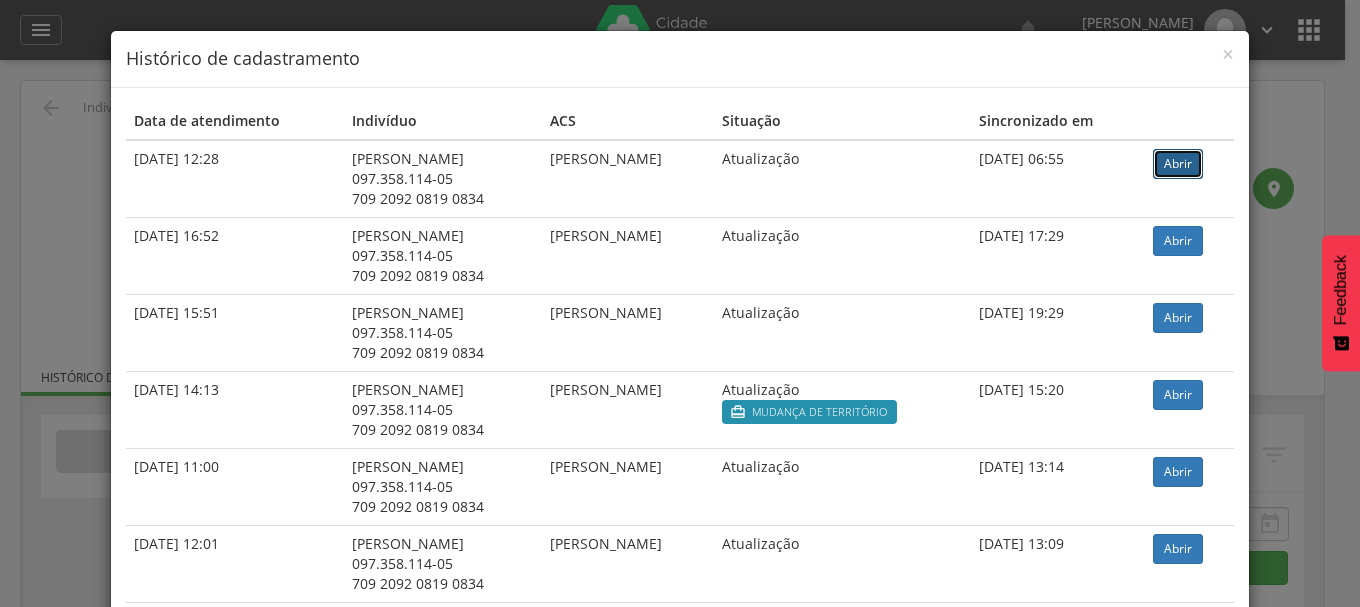 click on "Abrir" at bounding box center [1178, 164] 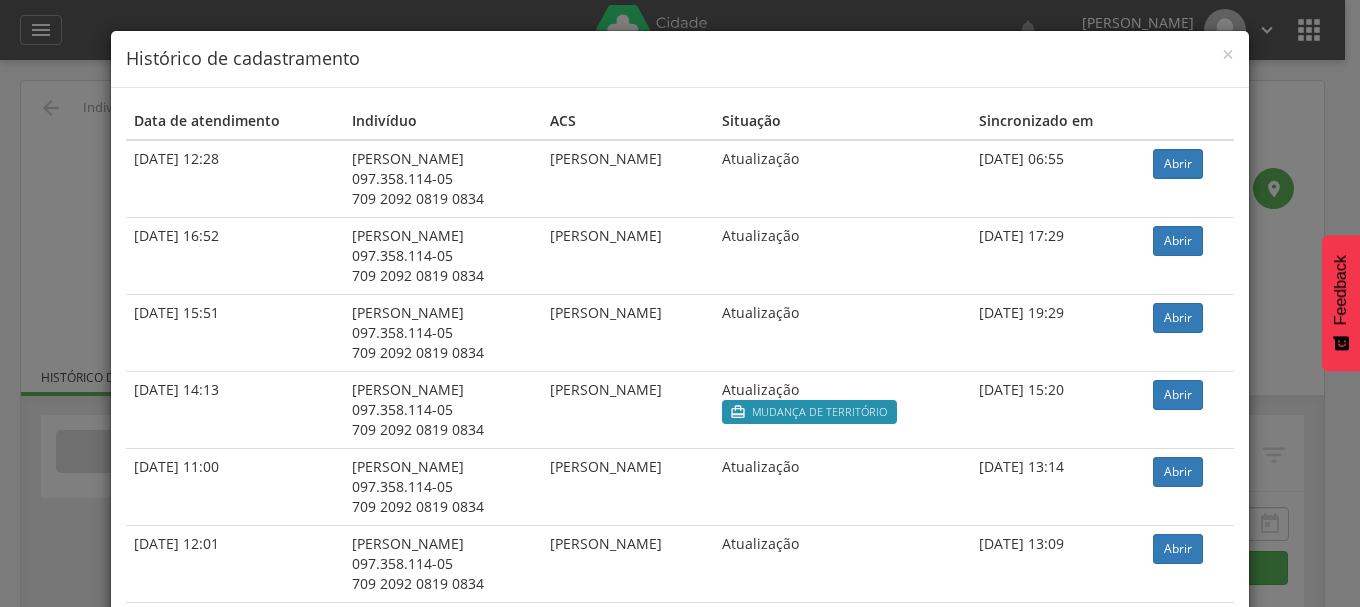click on "×
Histórico de cadastramento
Data de atendimento
Indivíduo
ACS
Situação
Sincronizado em
03/06/2025 12:28
Maria de Fatima Silva de Macedo
097.358.114-05
709 2092 0819 0834
Maria da Penha Ezequiel da Silva
Atualização
04/06/2025 06:55
Abrir
02/05/2025 16:52
Maria de Fatima Silva de Macedo
097.358.114-05
709 2092 0819 0834
Maria da Penha Ezequiel da Silva
Atualização
02/05/2025 17:29
Abrir
26/03/2025 15:51
Maria de Fatima Silva de Macedo
097.358.114-05
709 2092 0819 0834
Maria da Penha Ezequiel da Silva
Atualização
26/03/2025 19:29" at bounding box center [680, 303] 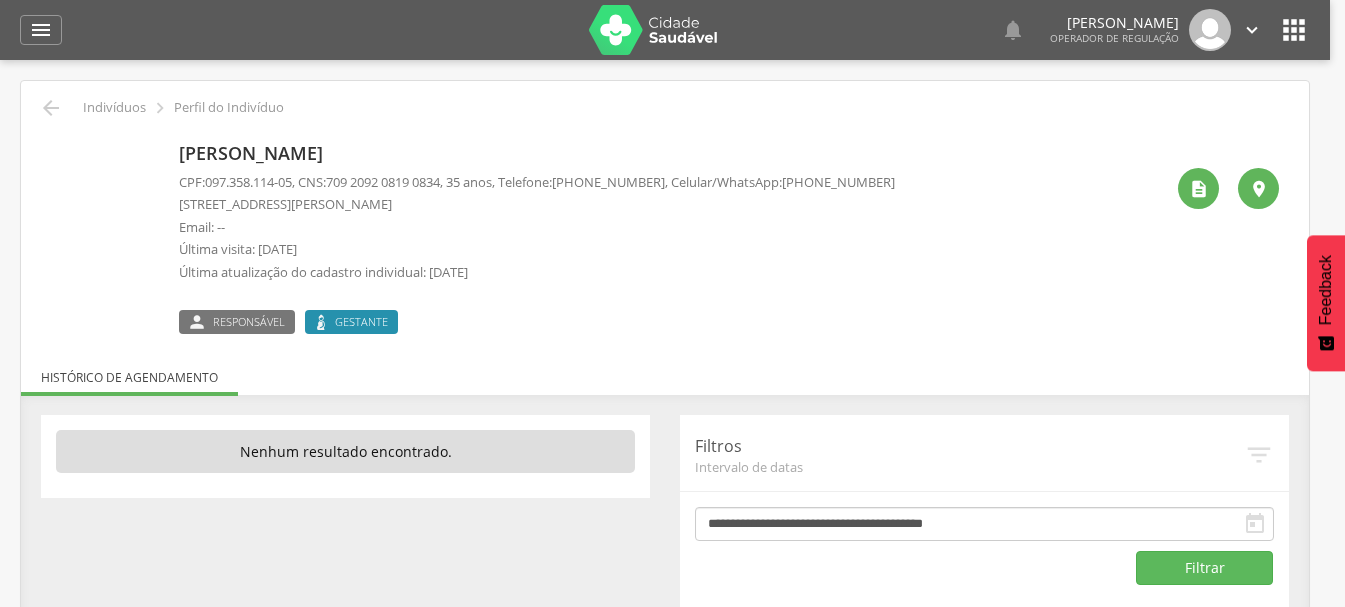 click on "" at bounding box center [51, 108] 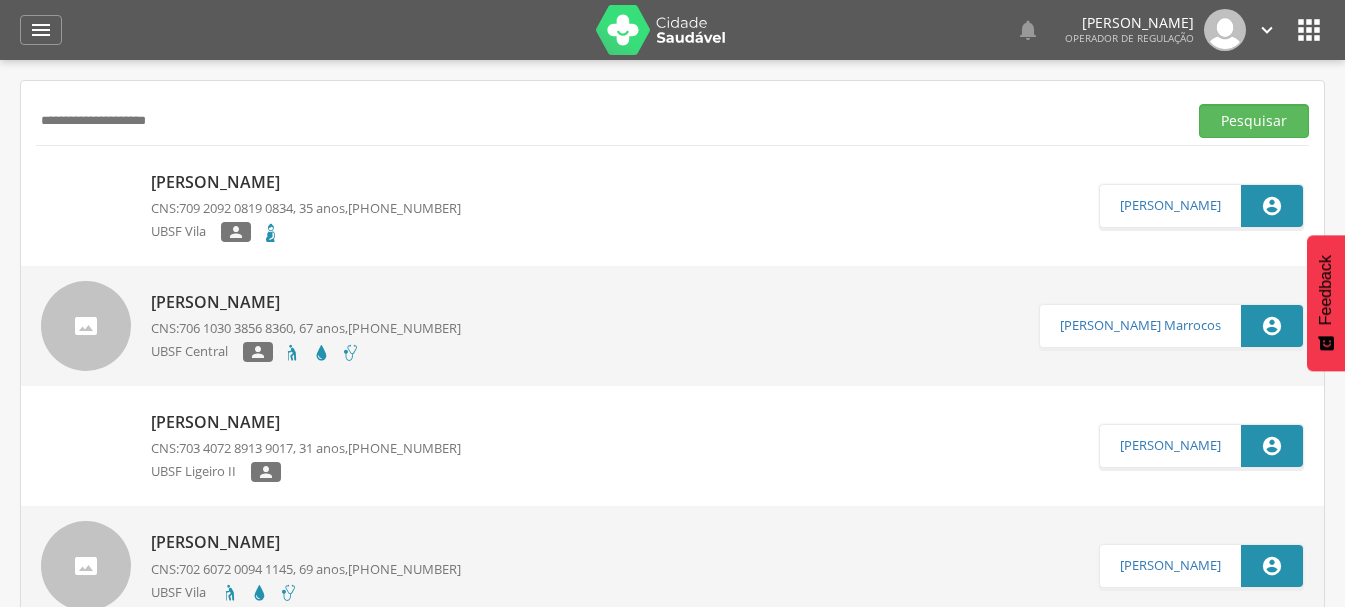 drag, startPoint x: 201, startPoint y: 126, endPoint x: 0, endPoint y: 222, distance: 222.74873 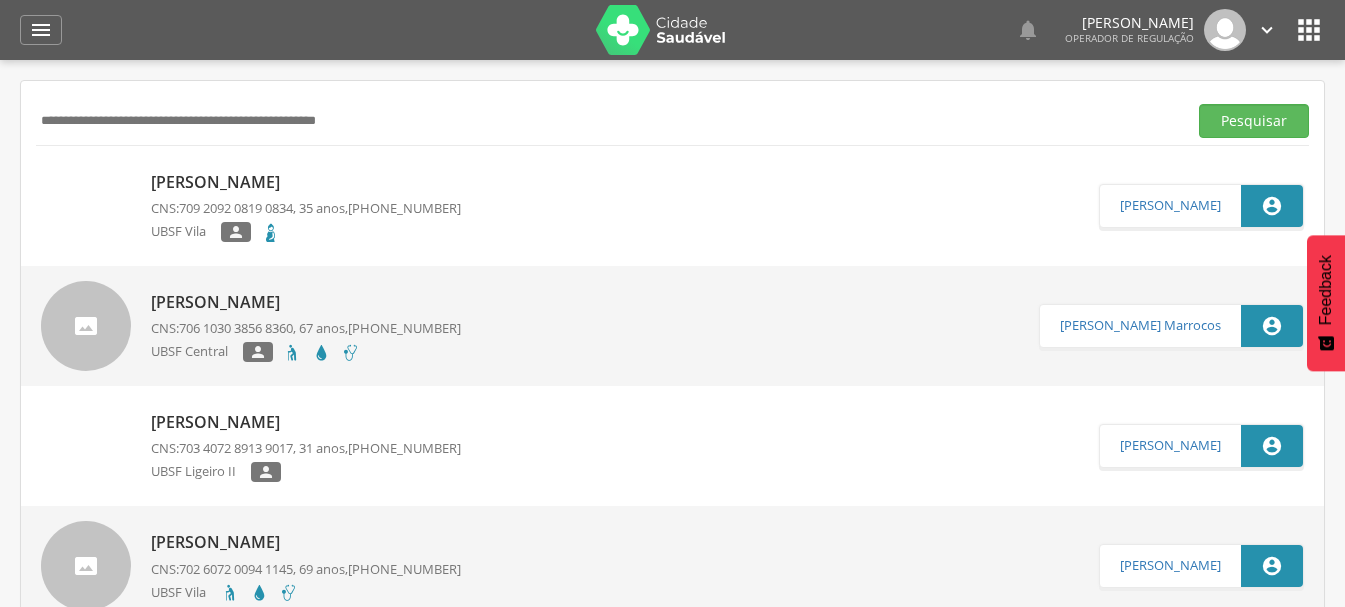 paste on "**********" 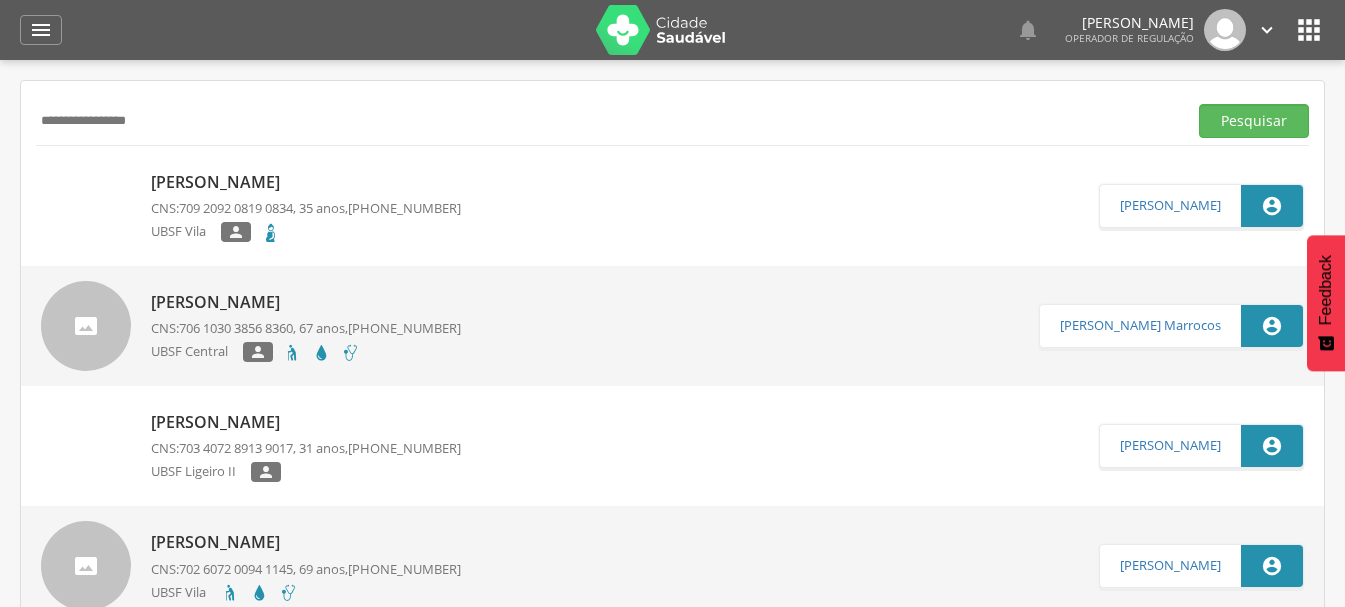 type on "**********" 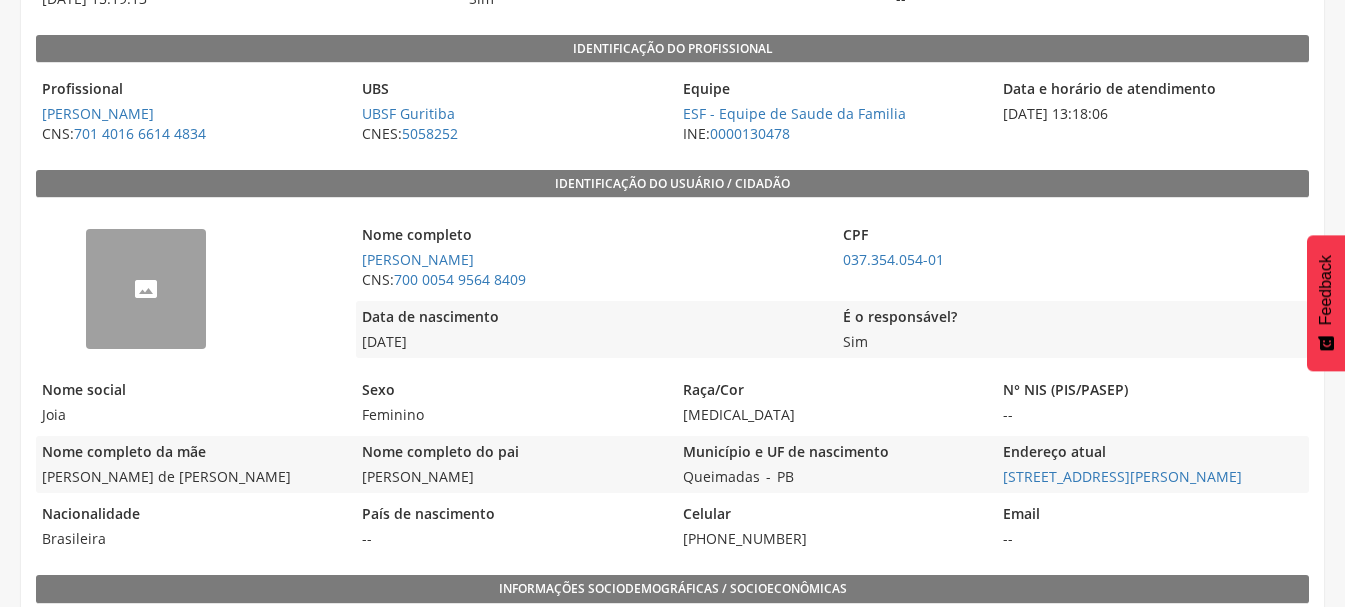 scroll, scrollTop: 328, scrollLeft: 0, axis: vertical 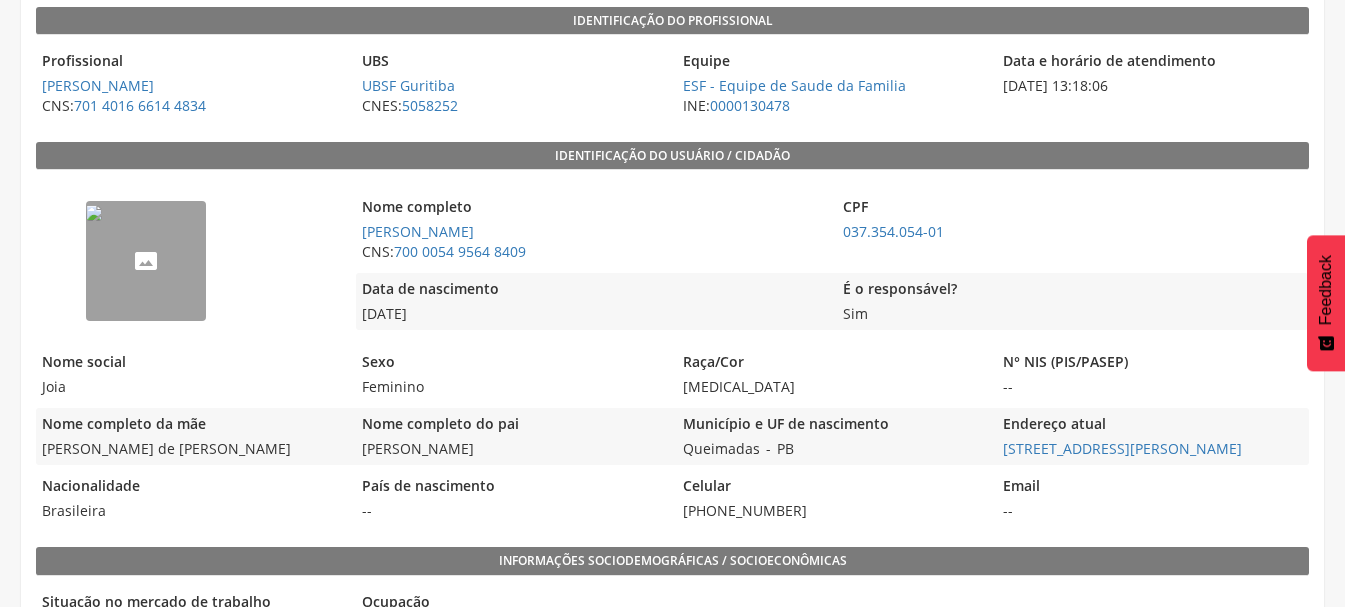 drag, startPoint x: 684, startPoint y: 514, endPoint x: 810, endPoint y: 520, distance: 126.14278 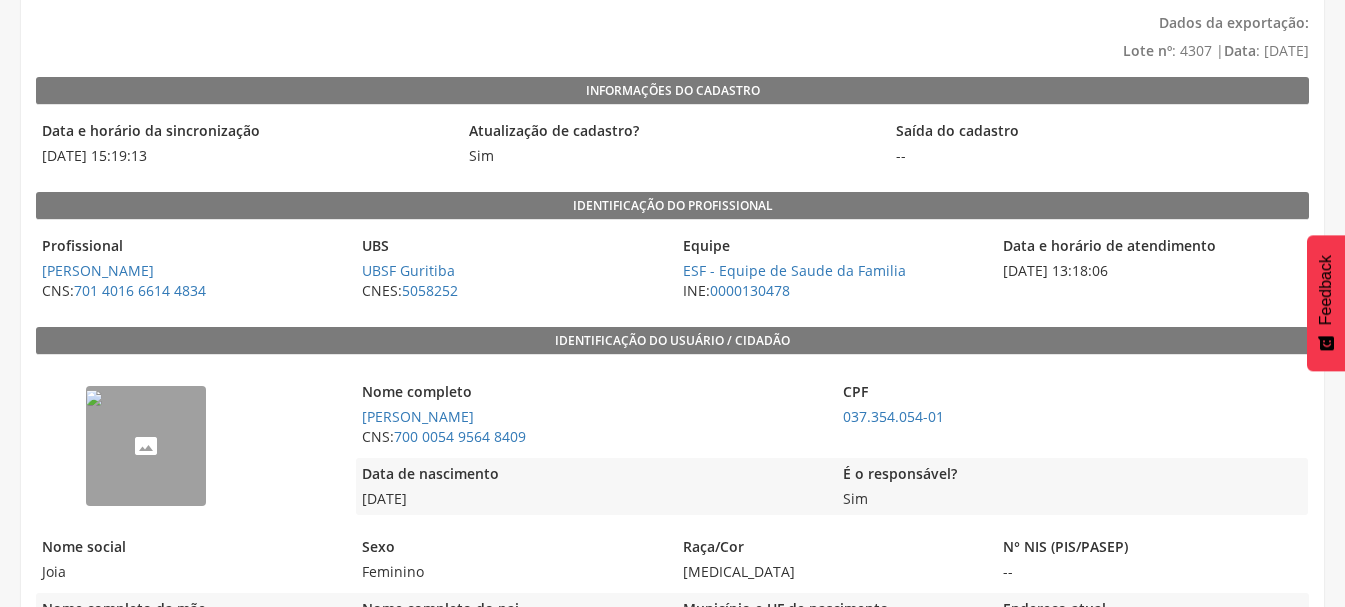 scroll, scrollTop: 0, scrollLeft: 0, axis: both 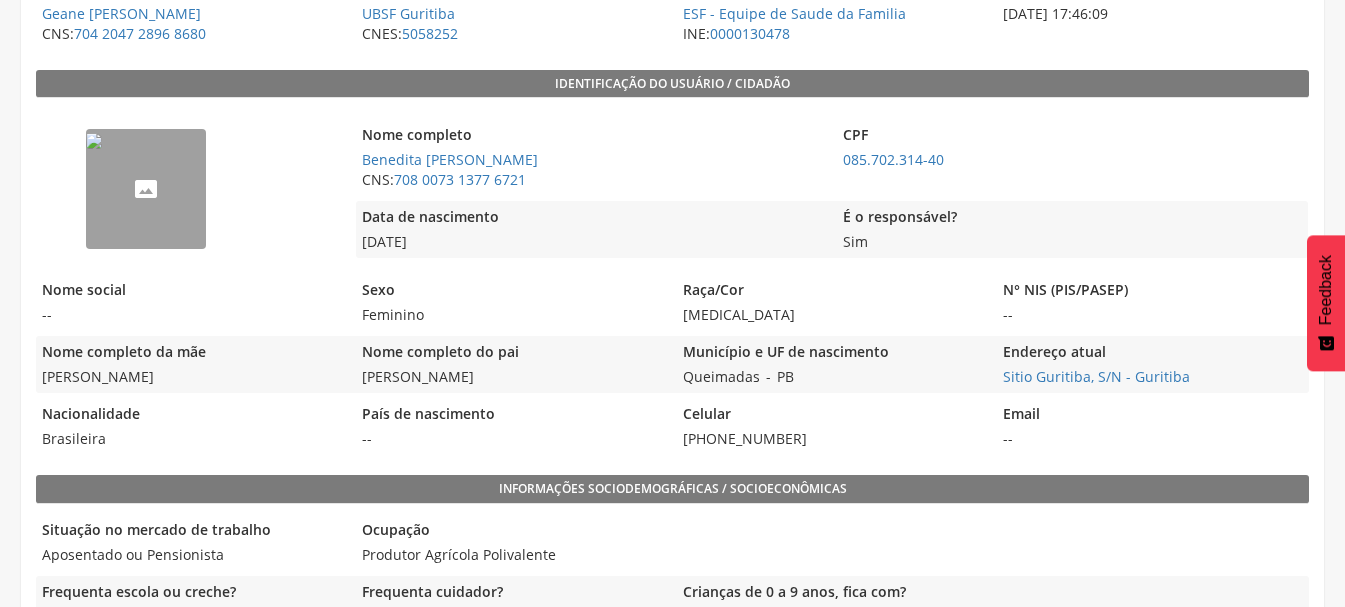 drag, startPoint x: 683, startPoint y: 443, endPoint x: 788, endPoint y: 448, distance: 105.11898 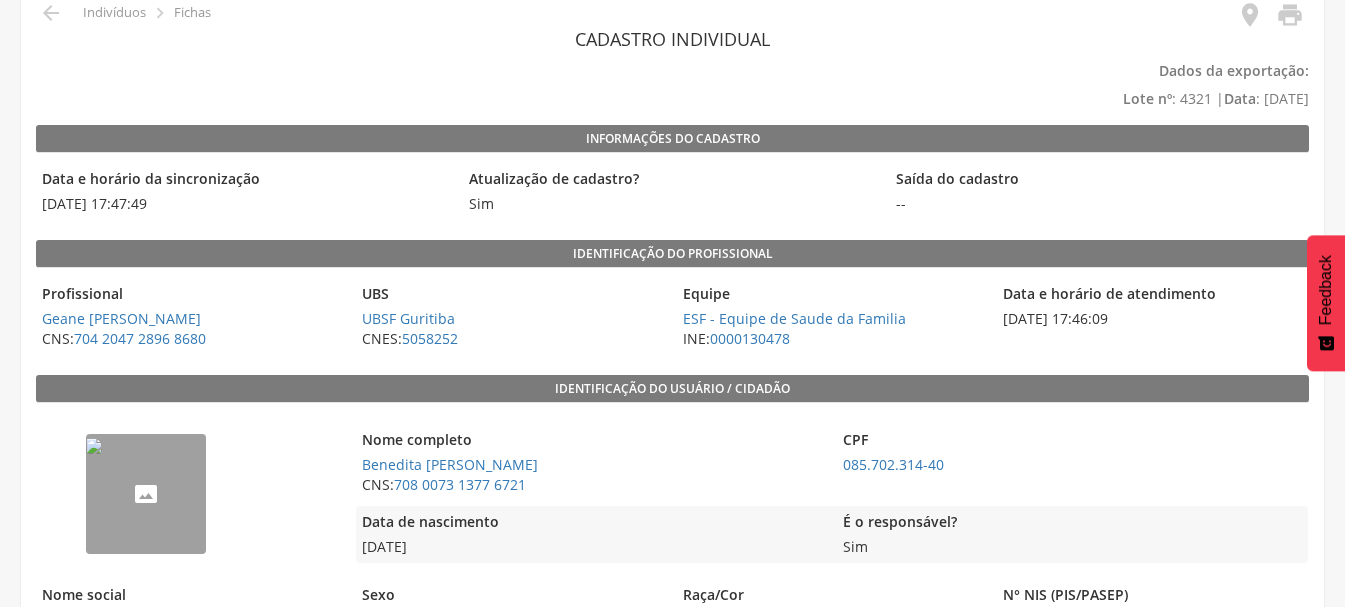 scroll, scrollTop: 0, scrollLeft: 0, axis: both 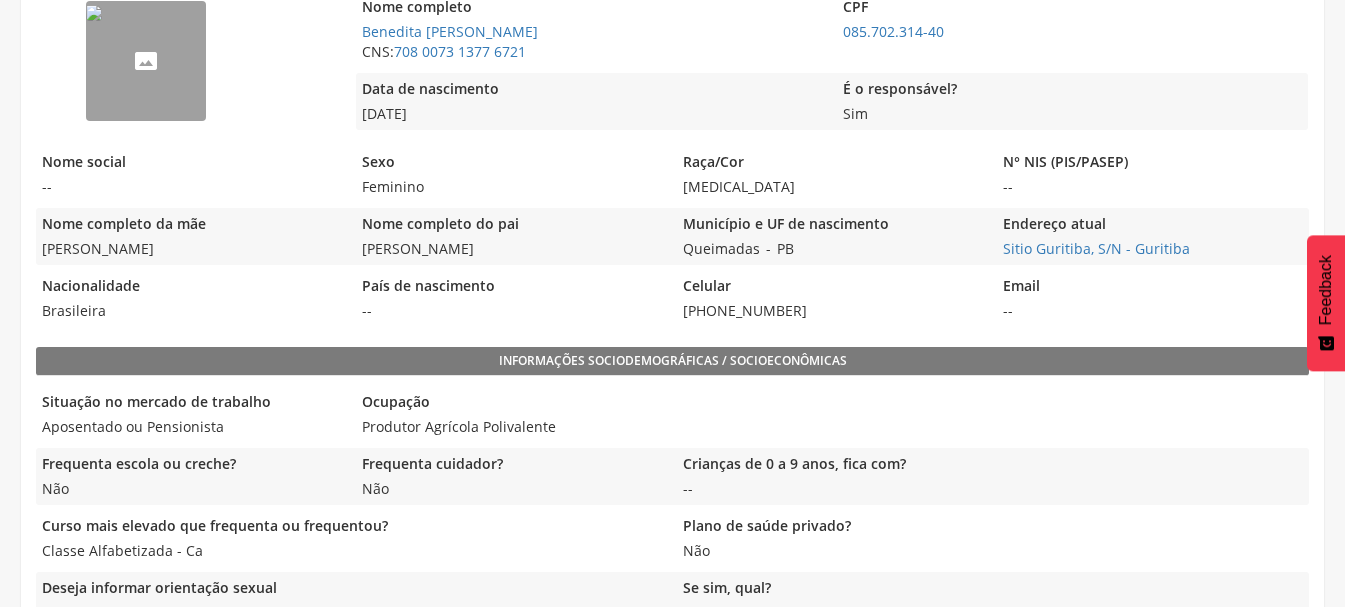 drag, startPoint x: 678, startPoint y: 309, endPoint x: 801, endPoint y: 323, distance: 123.79418 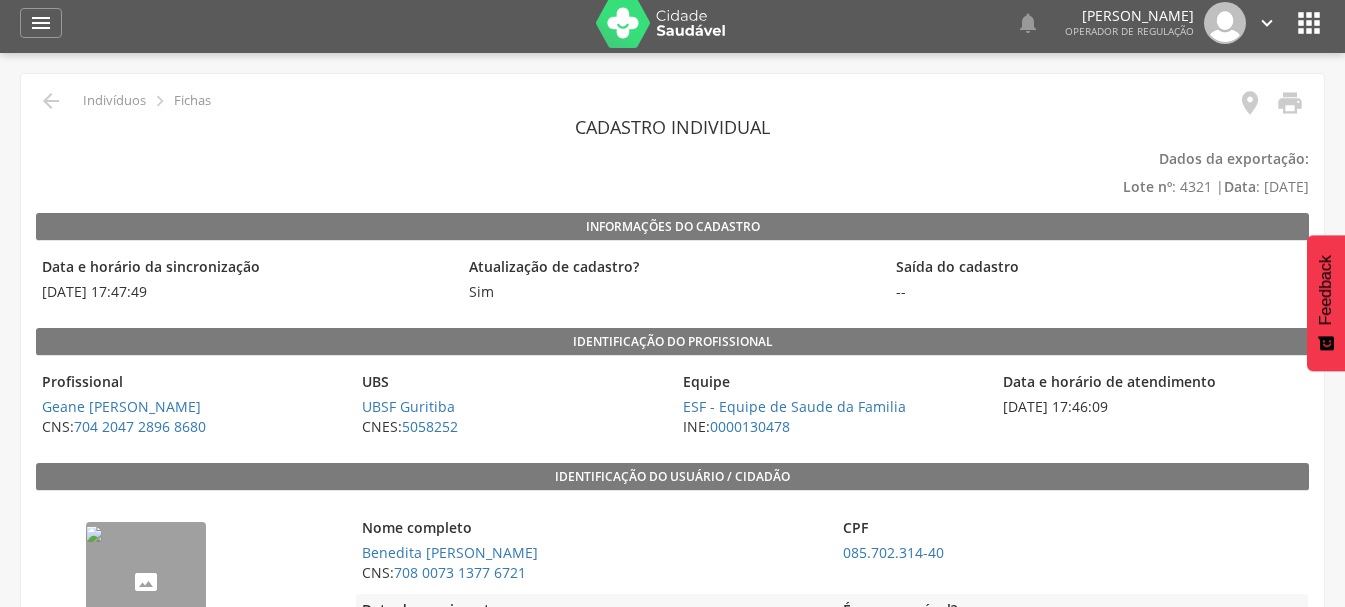 scroll, scrollTop: 0, scrollLeft: 0, axis: both 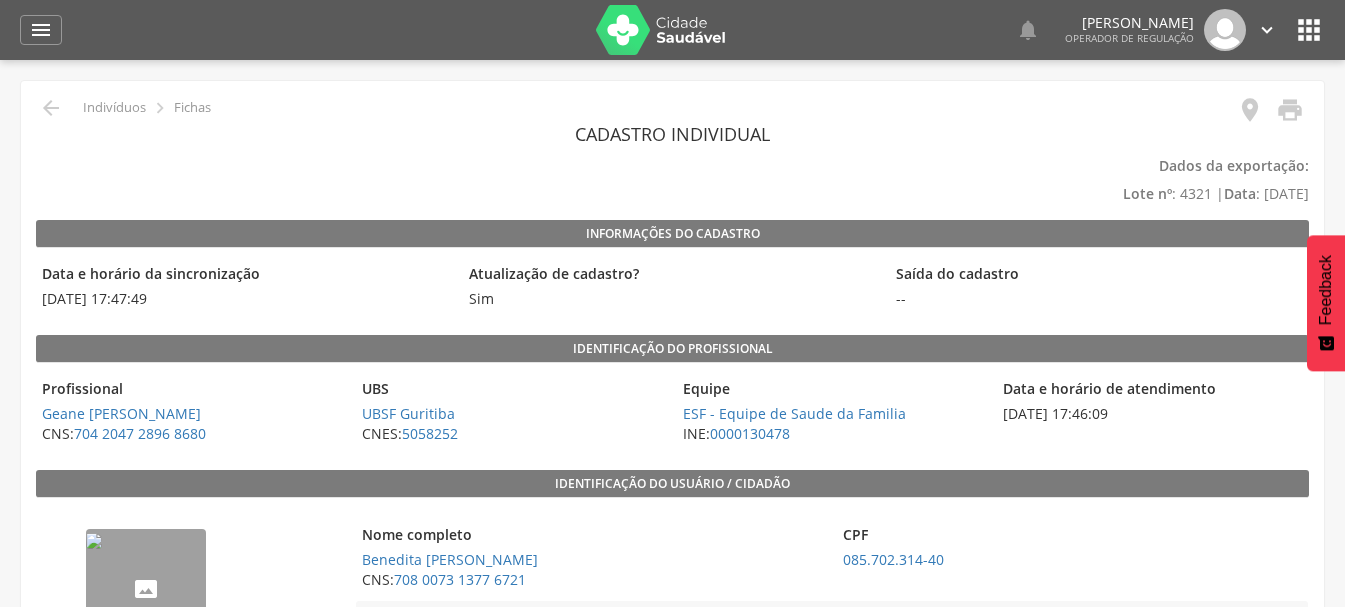 click on " Voltar
Indivíduos

Fichas


Cadastro individual
Dados da exportação:
Lote nº : 4321 |  Data : [DATE]
Informações do Cadastro
Data e horário da sincronização
[DATE] 17:47:49
Atualização de cadastro?
Sim
Saída do cadastro
--
Identificação do profissional
Profissional
[PERSON_NAME]
CNS:  704 2047 2896 8680
UBS
UBSF Guritiba
CNES:  5058252
Equipe
ESF - Equipe de Saude da Familia
INE:  0000130478
Data e horário de atendimento
[DATE] 17:46:09
Identificação do usuário / cidadão
--
CNS:  -" at bounding box center (672, 1232) 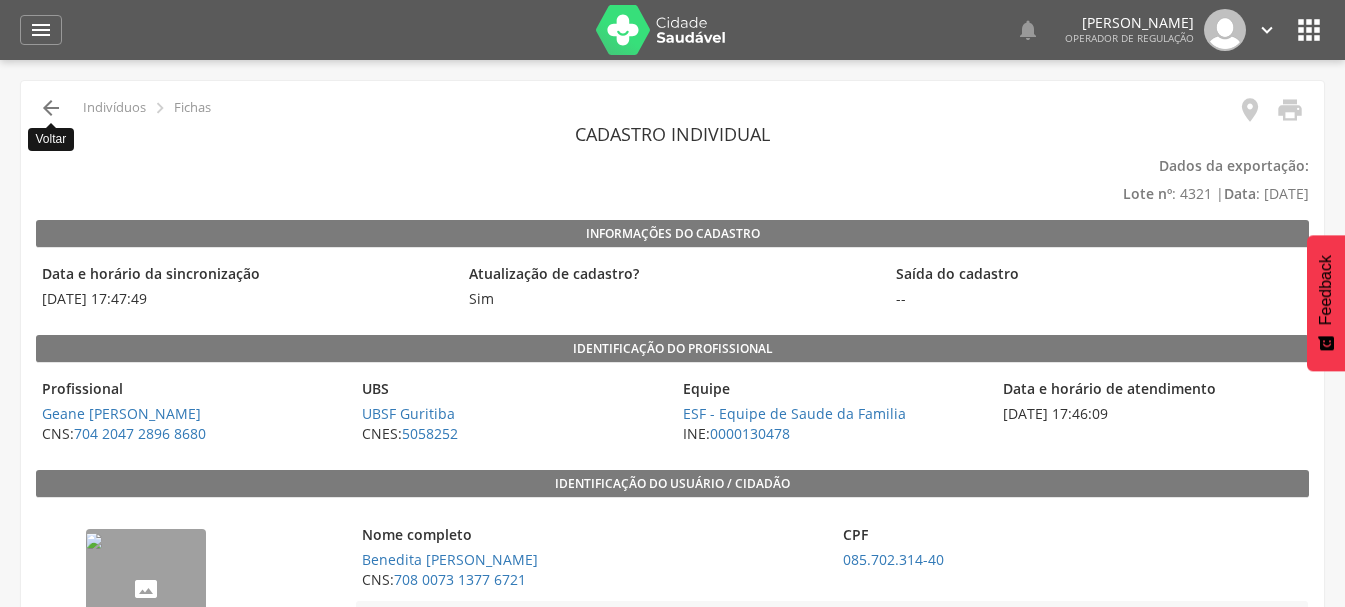 click on "" at bounding box center [51, 108] 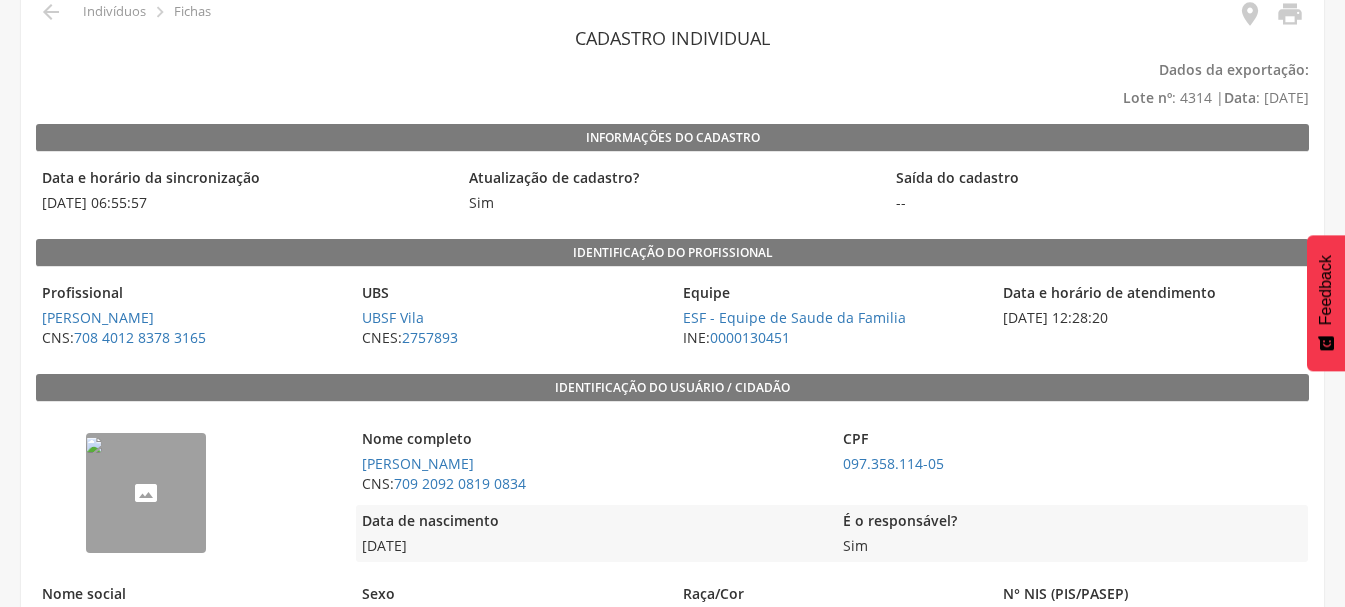 scroll, scrollTop: 200, scrollLeft: 0, axis: vertical 